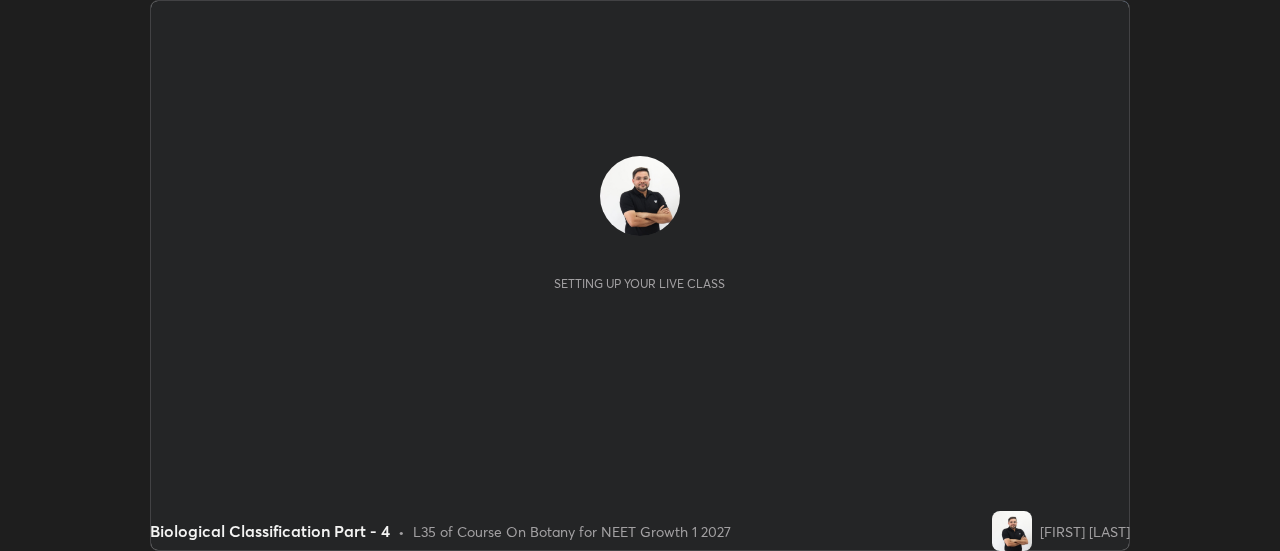 scroll, scrollTop: 0, scrollLeft: 0, axis: both 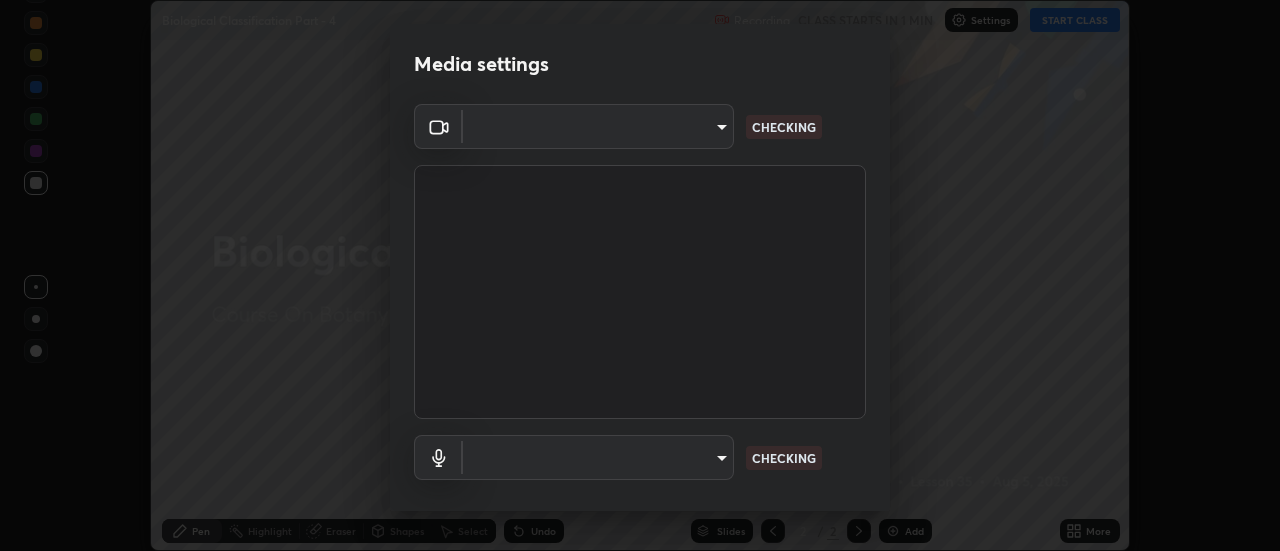 type on "f4ea8680b79eb92e15555447595460d1008e84c9b25948f1cd1a12945e44a0fe" 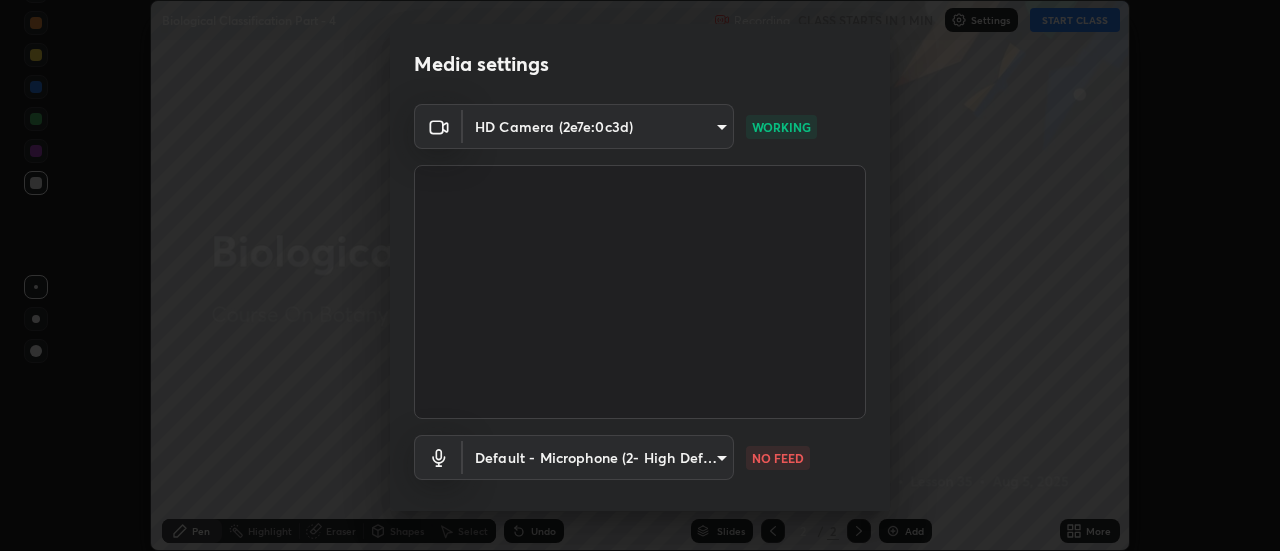 click on "C:\fakepath\Screenshot (756).png Erase all Biological Classification Part - 4 Recording CLASS STARTS IN 1 MIN Settings START CLASS Setting up your live class Biological Classification Part - 4 • L35 of Course On Botany for NEET Growth 1 2027 [FIRST] [LAST] Pen Highlight Eraser Shapes Select Undo Slides 2 / 2 Add More No doubts shared Encourage your learners to ask a doubt for better clarity Report an issue Reason for reporting Buffering Chat not working Audio - Video sync issue Educator video quality low ​ Attach an image Report Media settings HD Camera (2e7e:0c3d) f4ea8680b79eb92e15555447595460d1008e84c9b25948f1cd1a12945e44a0fe WORKING Default - Microphone (2- High Definition Audio Device) default NO FEED 1 / 5 Next" at bounding box center [640, 275] 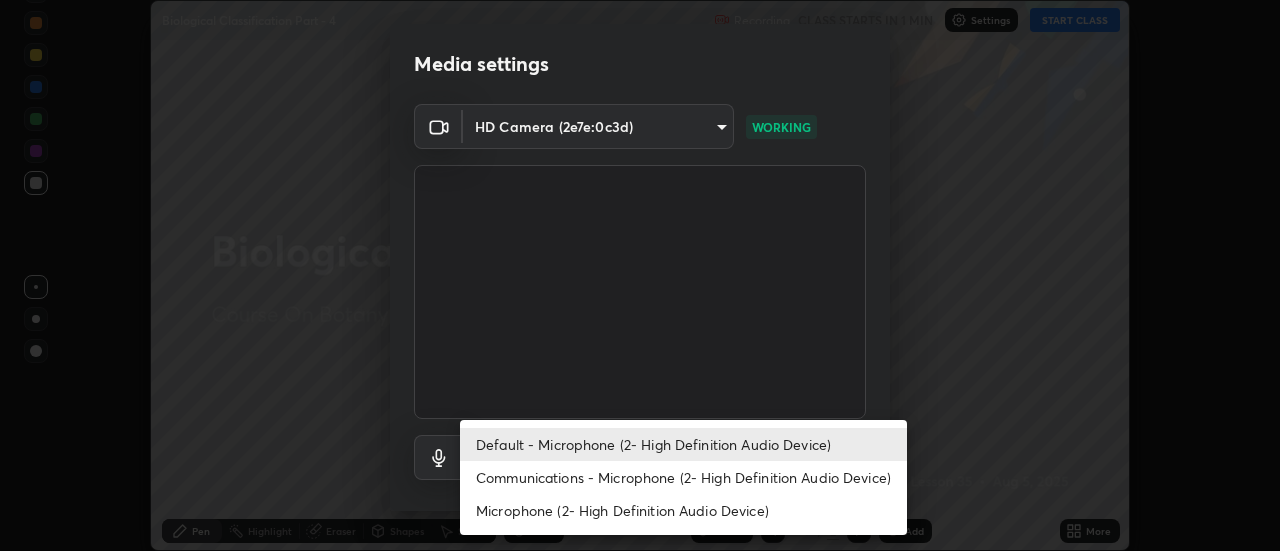 click on "Communications - Microphone (2- High Definition Audio Device)" at bounding box center [683, 477] 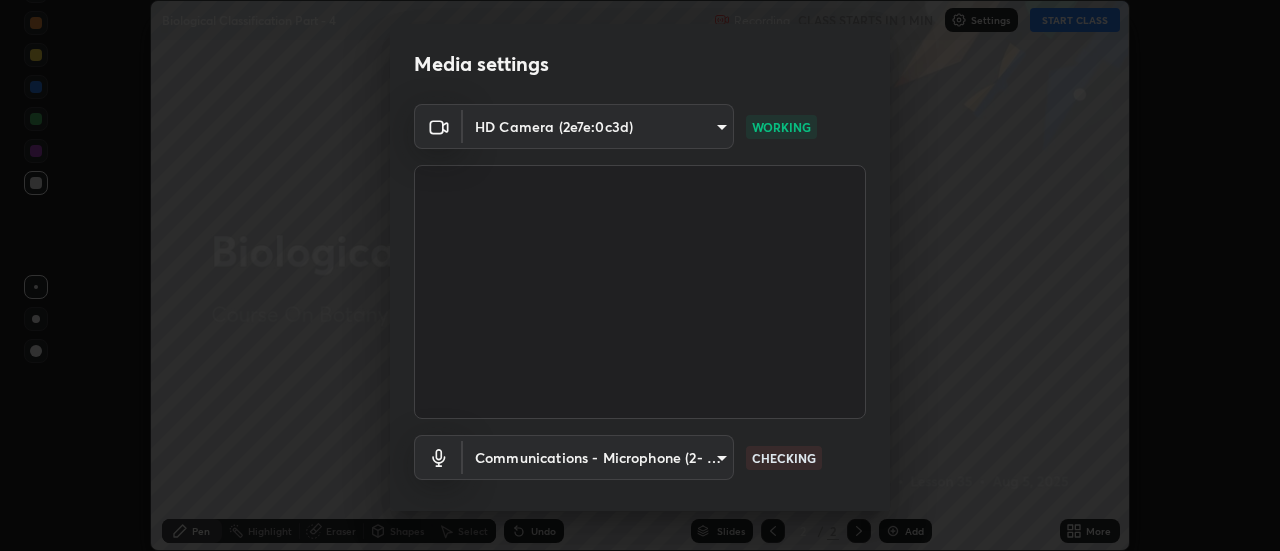 click on "C:\fakepath\Screenshot (769).png" at bounding box center (640, 275) 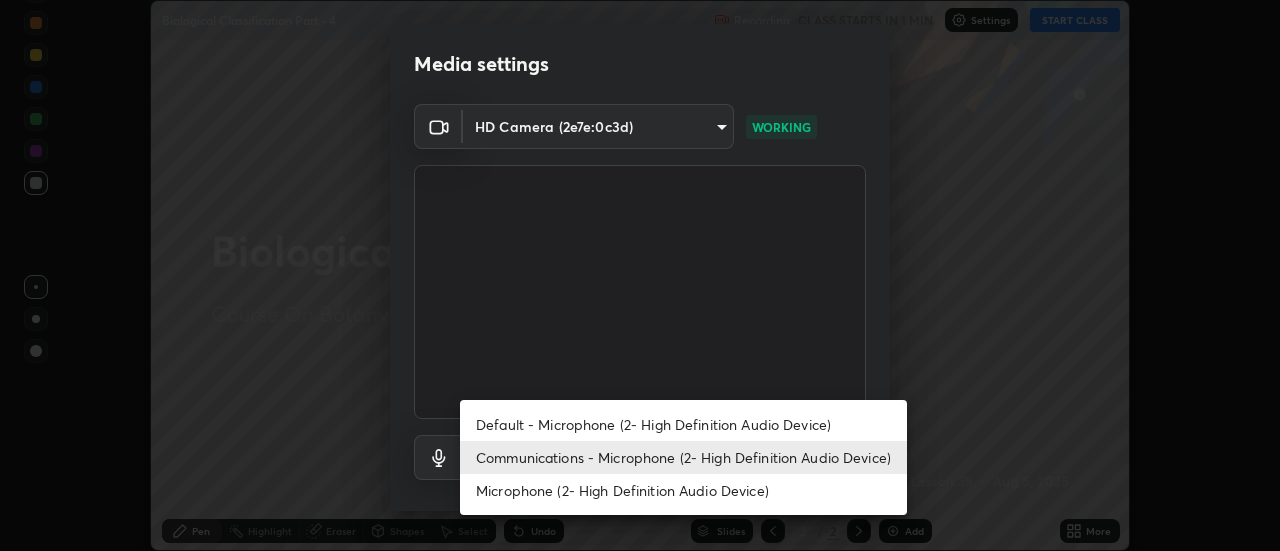 click on "Default - Microphone (2- High Definition Audio Device)" at bounding box center [683, 424] 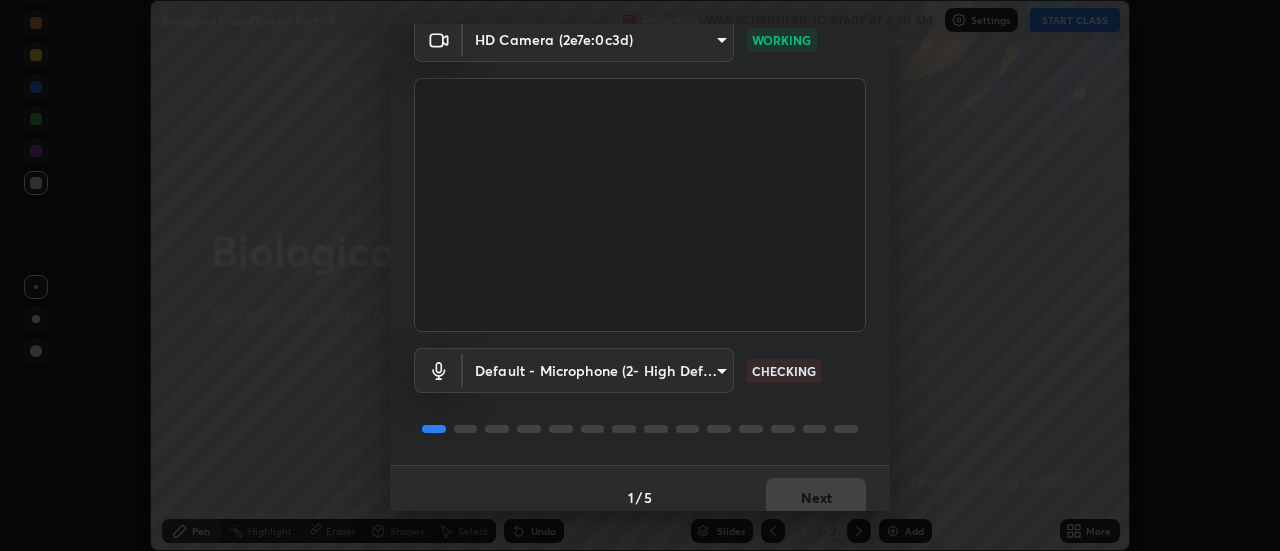 scroll, scrollTop: 105, scrollLeft: 0, axis: vertical 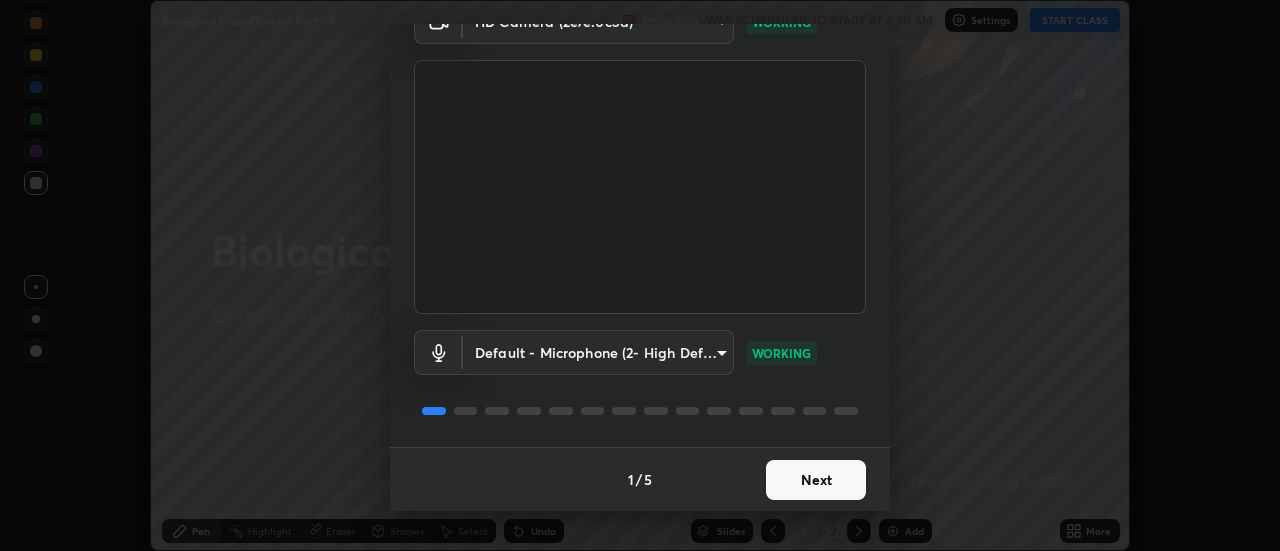 click on "Next" at bounding box center (816, 480) 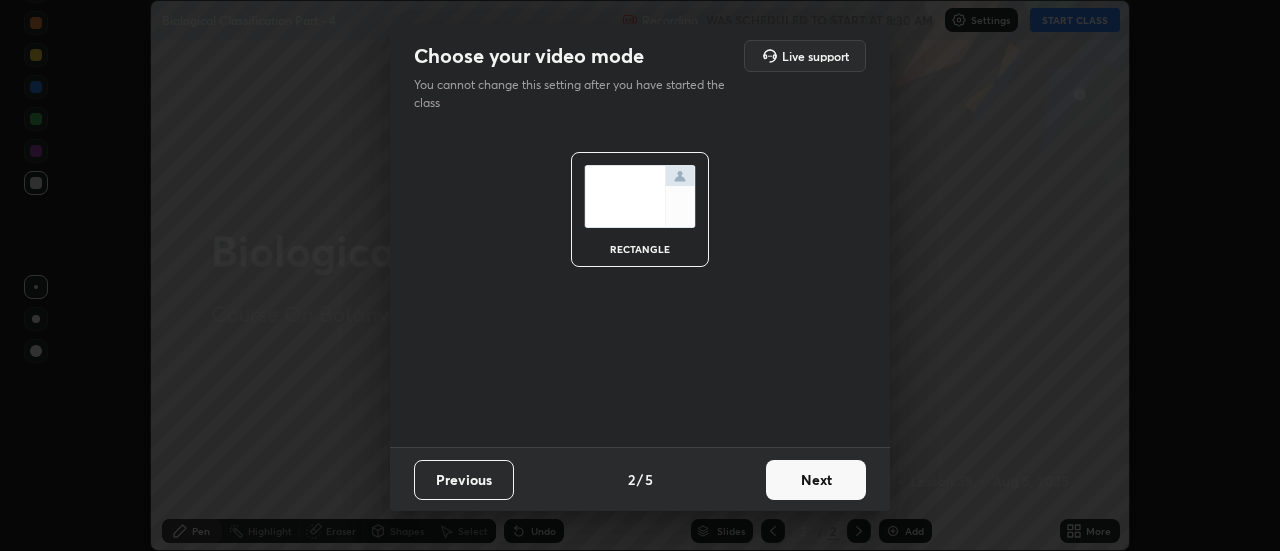 click on "Next" at bounding box center (816, 480) 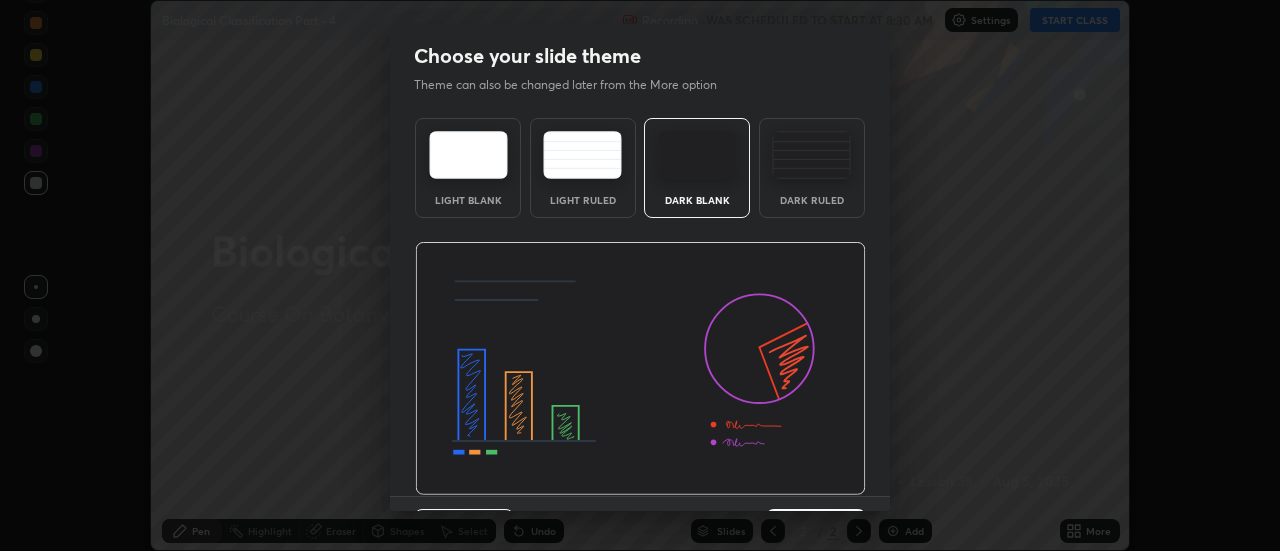 scroll, scrollTop: 49, scrollLeft: 0, axis: vertical 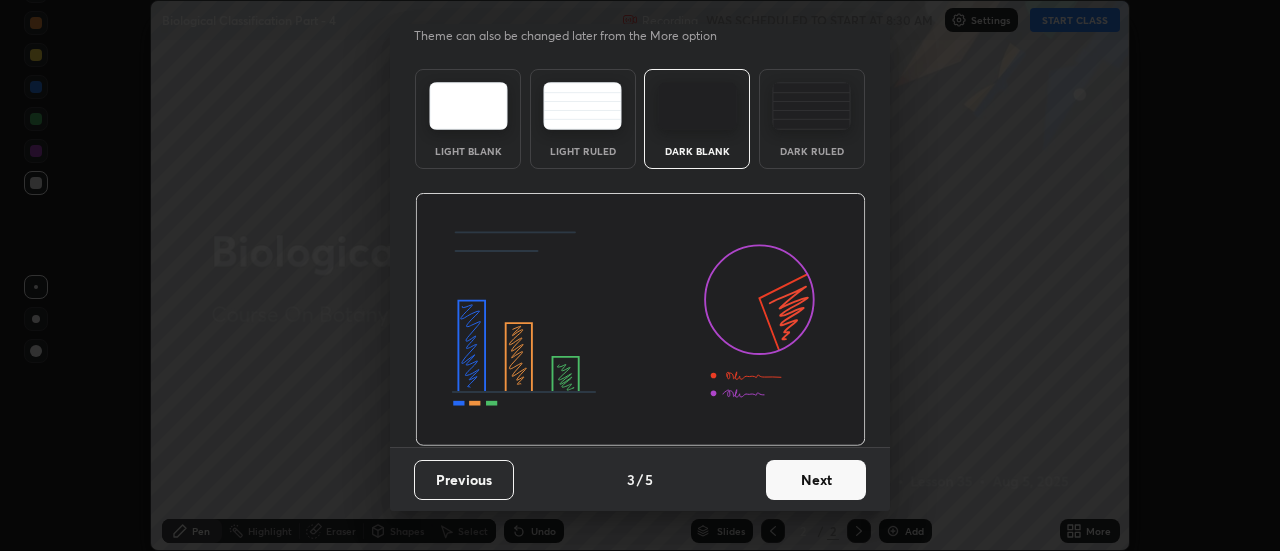 click on "Next" at bounding box center (816, 480) 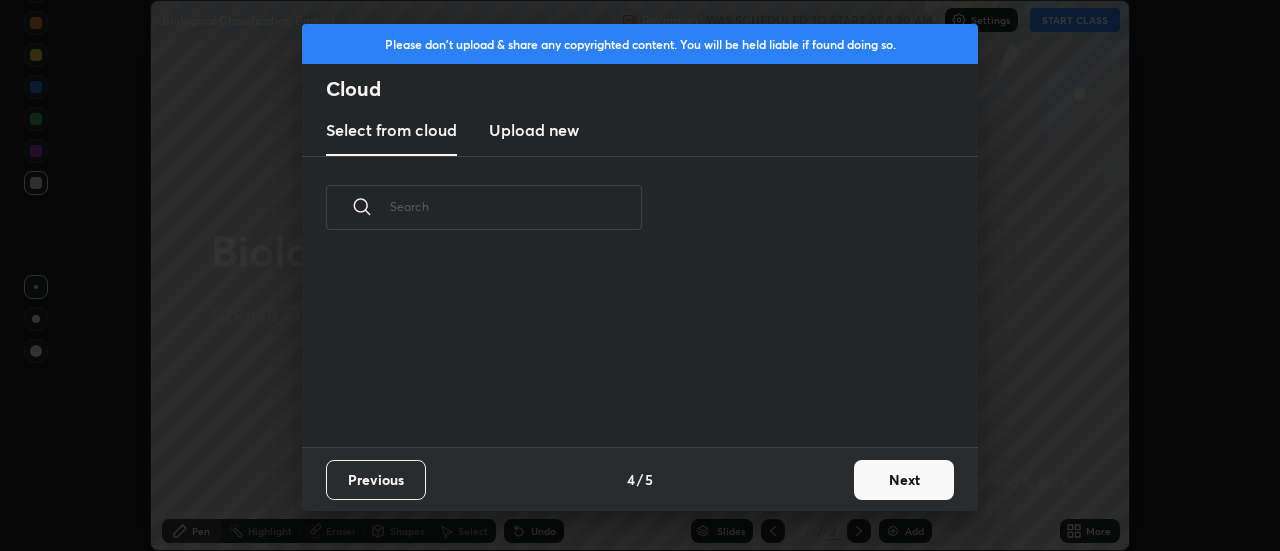 scroll, scrollTop: 0, scrollLeft: 0, axis: both 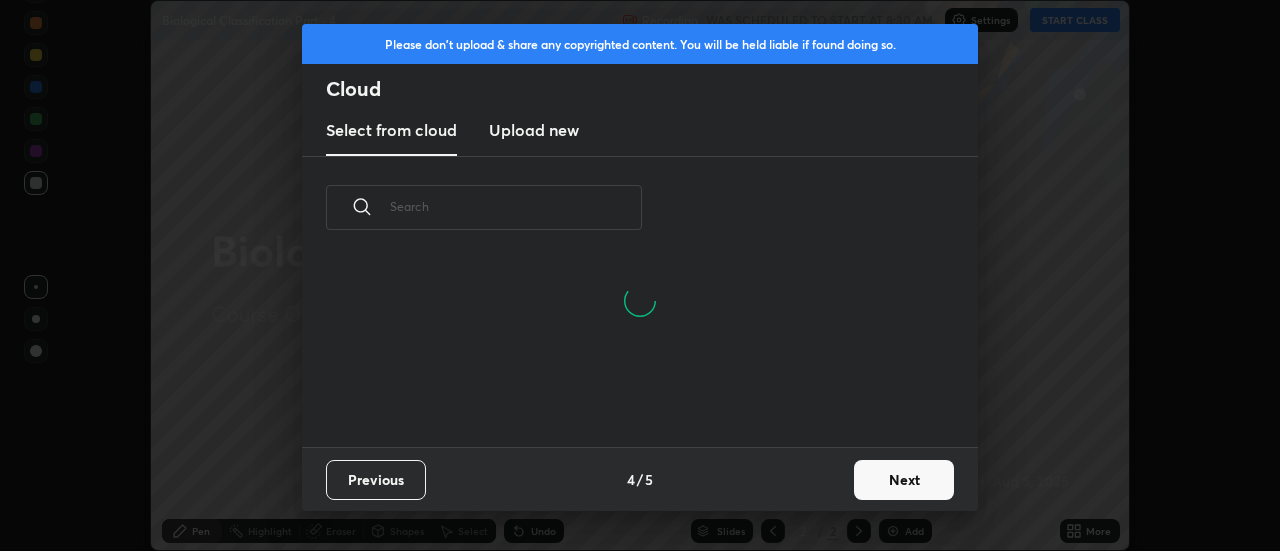 click on "Upload new" at bounding box center (534, 130) 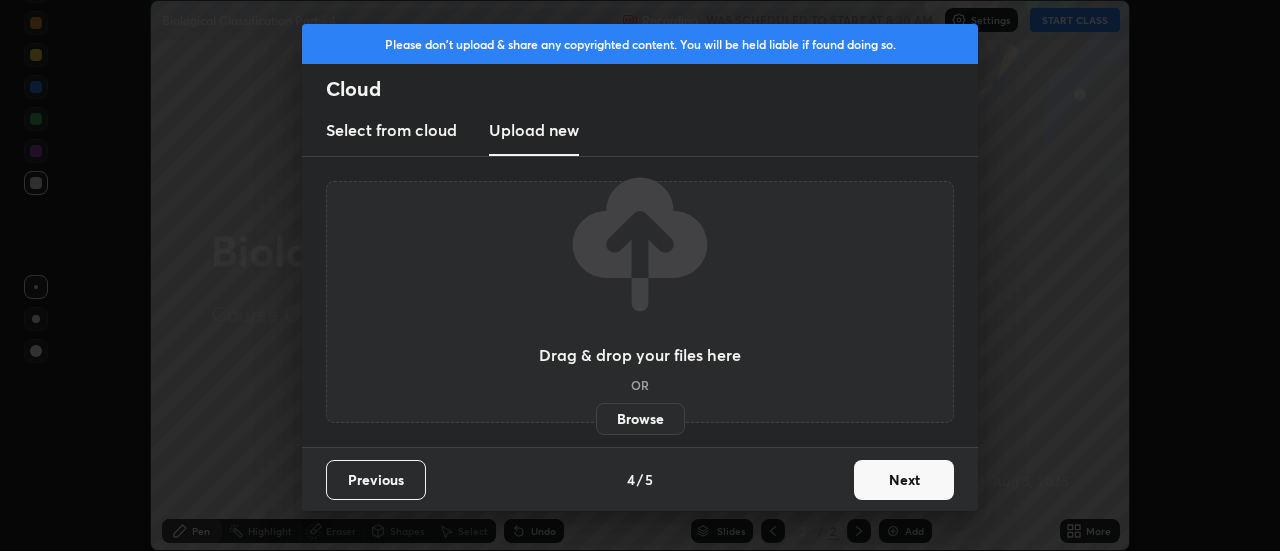 click on "Browse" at bounding box center (640, 419) 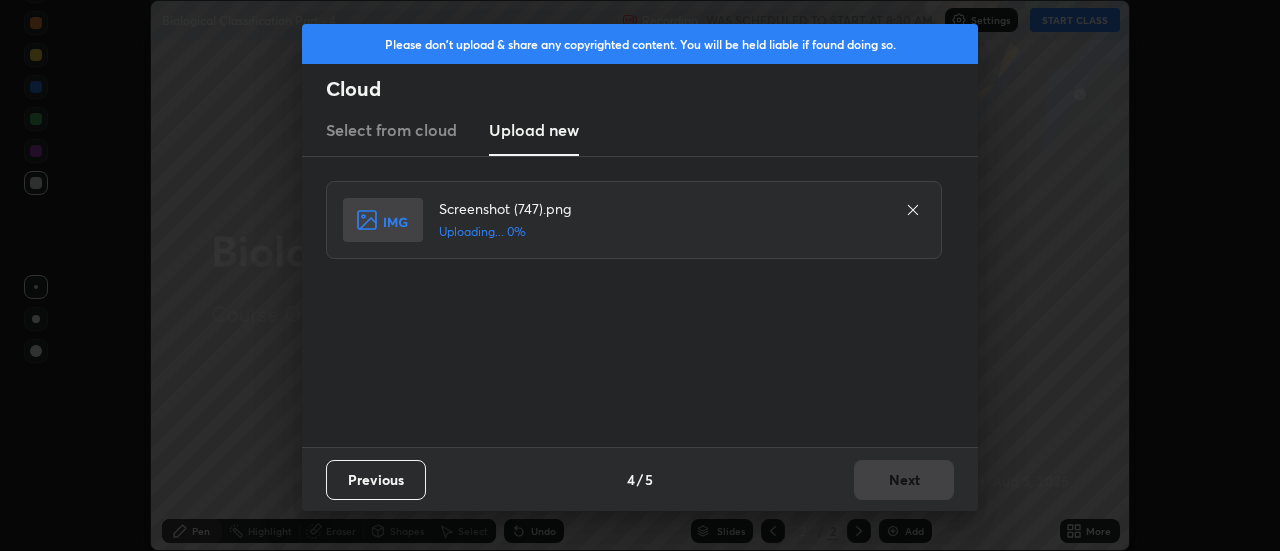 click on "Previous 4 / 5 Next" at bounding box center [640, 479] 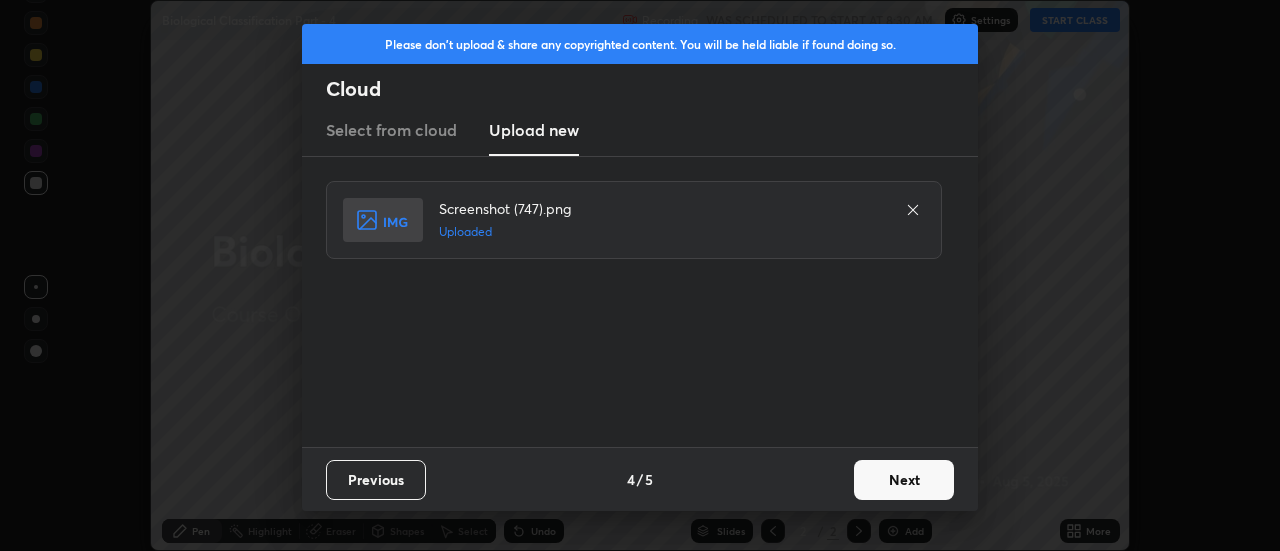 click on "Next" at bounding box center (904, 480) 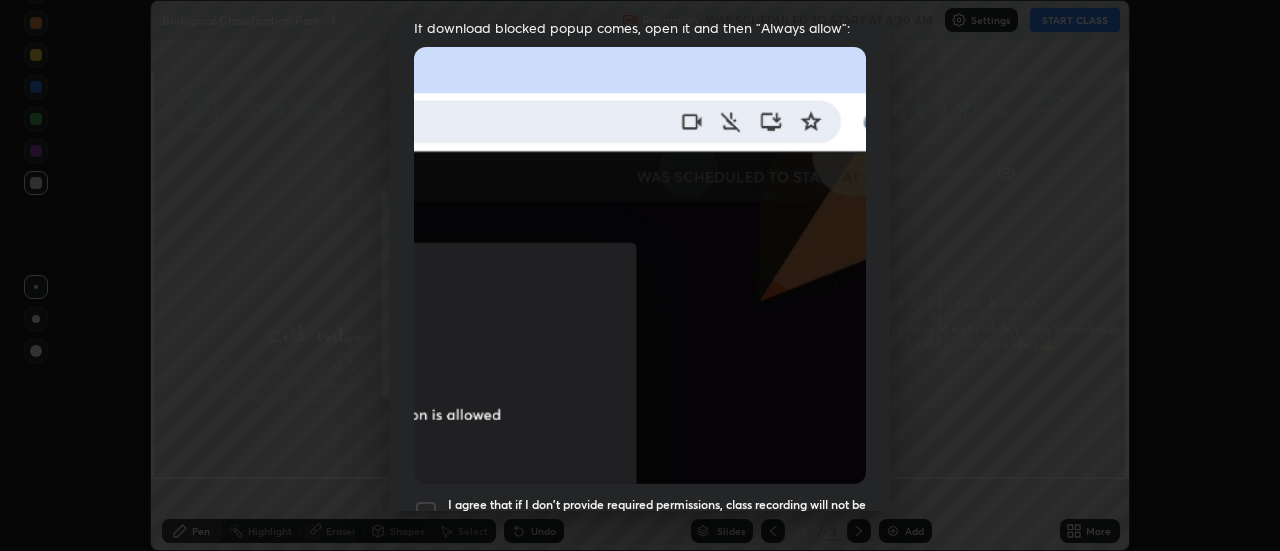 scroll, scrollTop: 513, scrollLeft: 0, axis: vertical 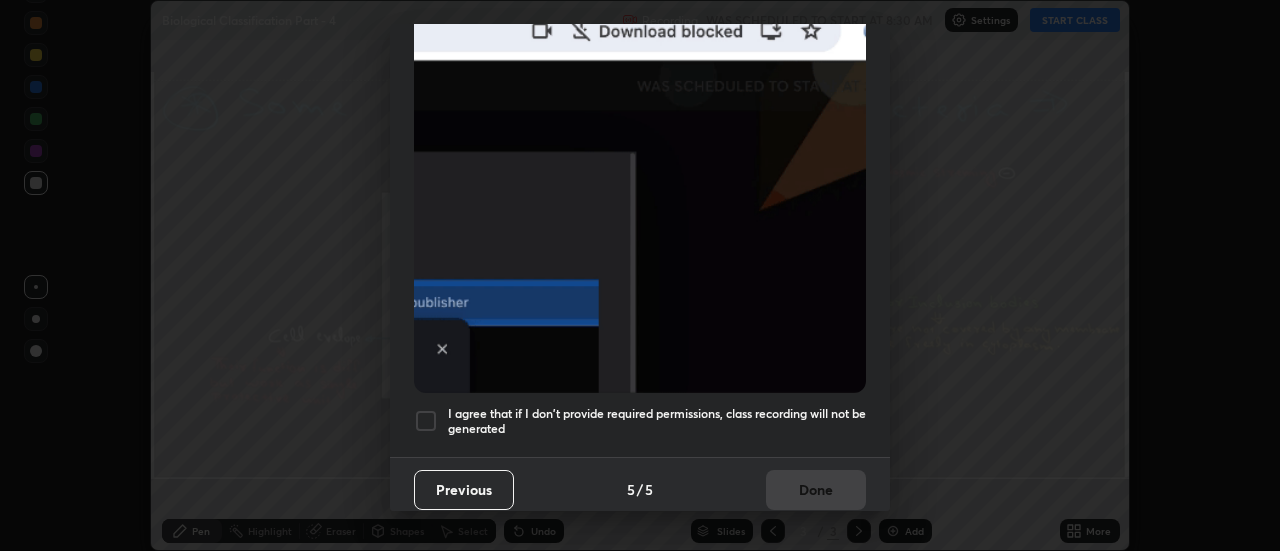 click at bounding box center [426, 421] 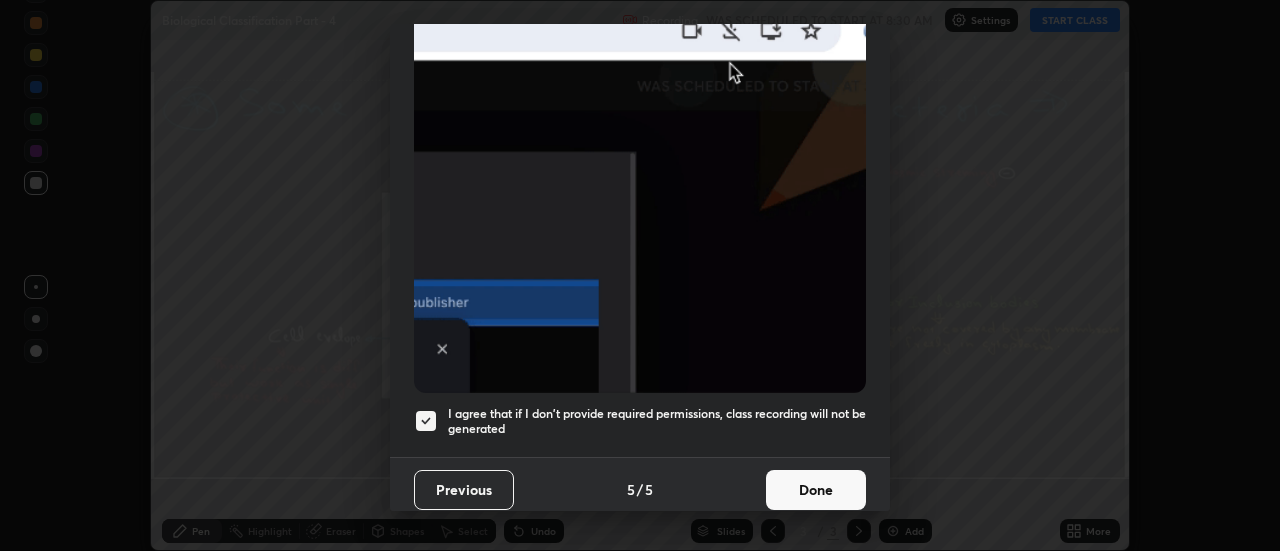 click on "Done" at bounding box center [816, 490] 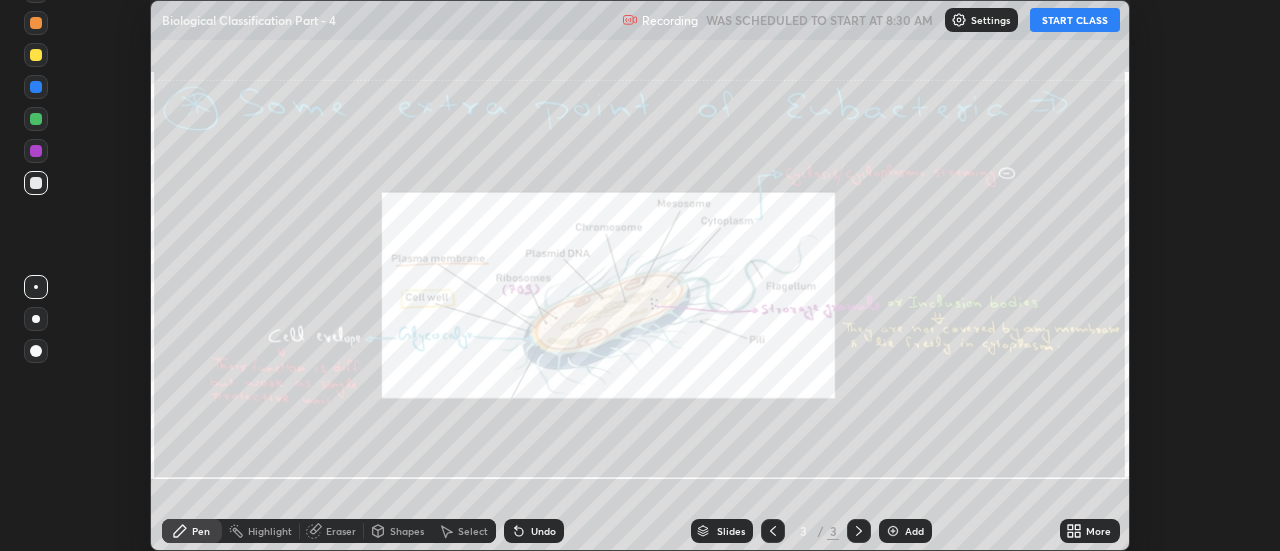 click 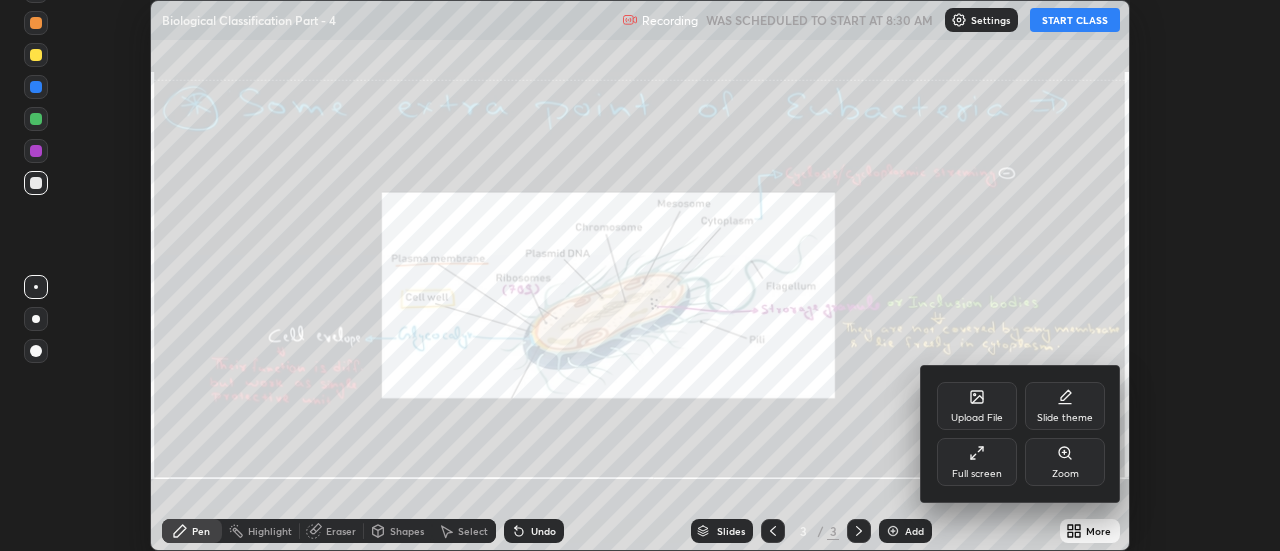 click on "Upload File" at bounding box center (977, 406) 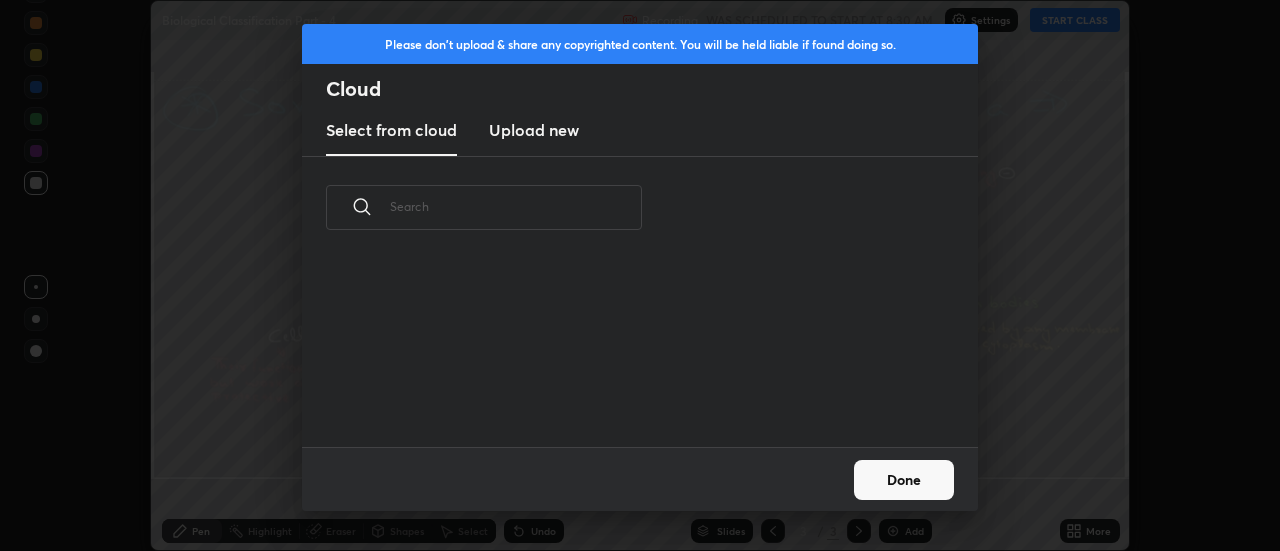 click on "Upload new" at bounding box center [534, 130] 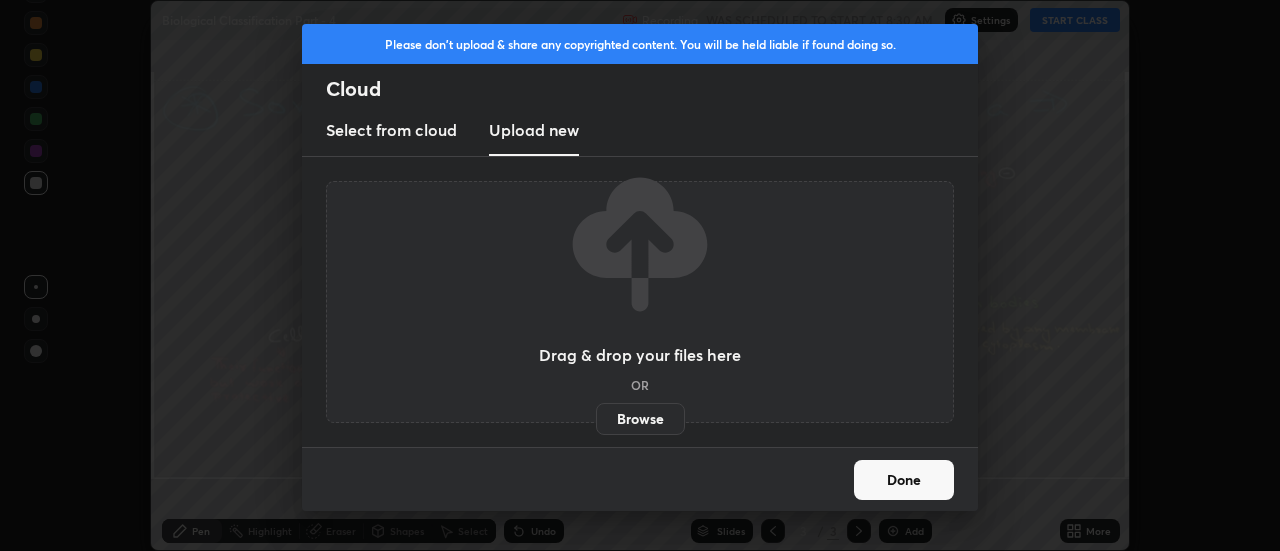 click on "Browse" at bounding box center [640, 419] 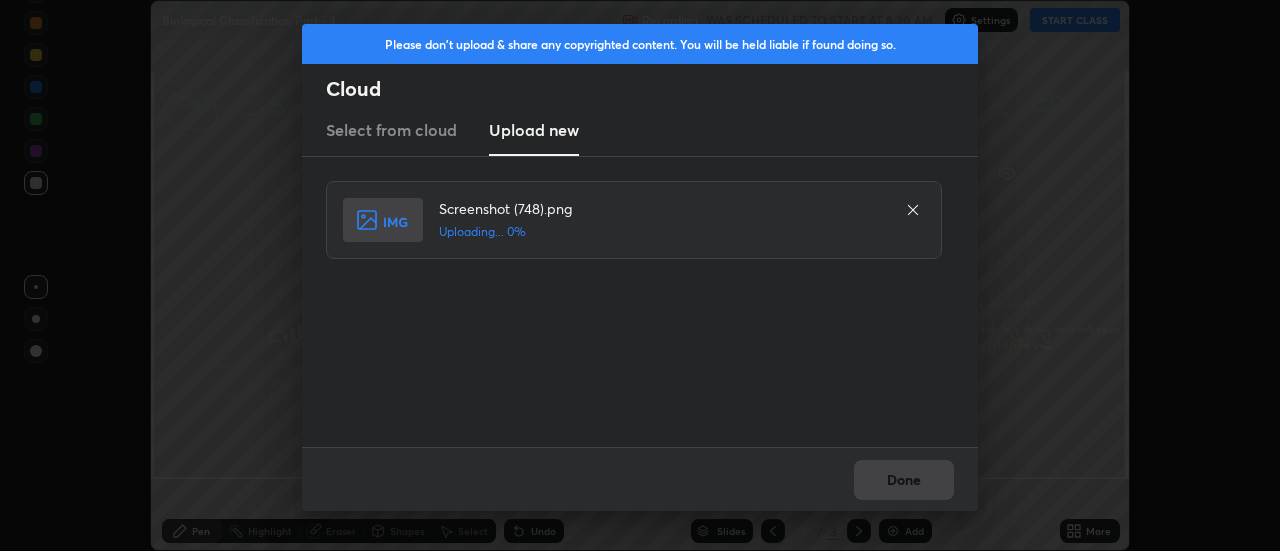 click on "Done" at bounding box center [640, 479] 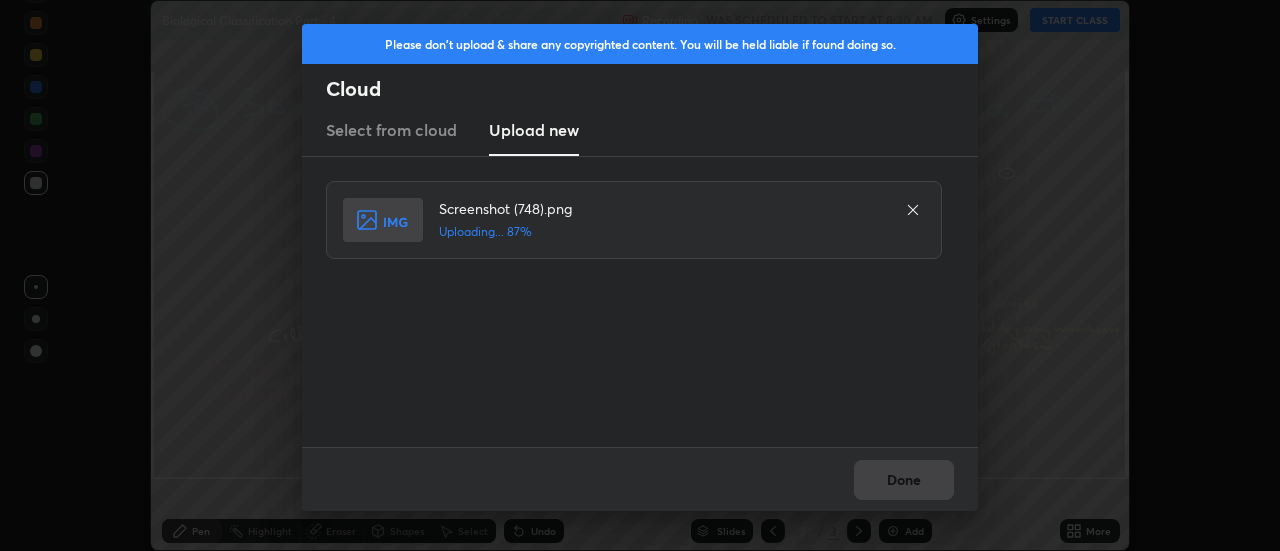 click on "Done" at bounding box center [640, 479] 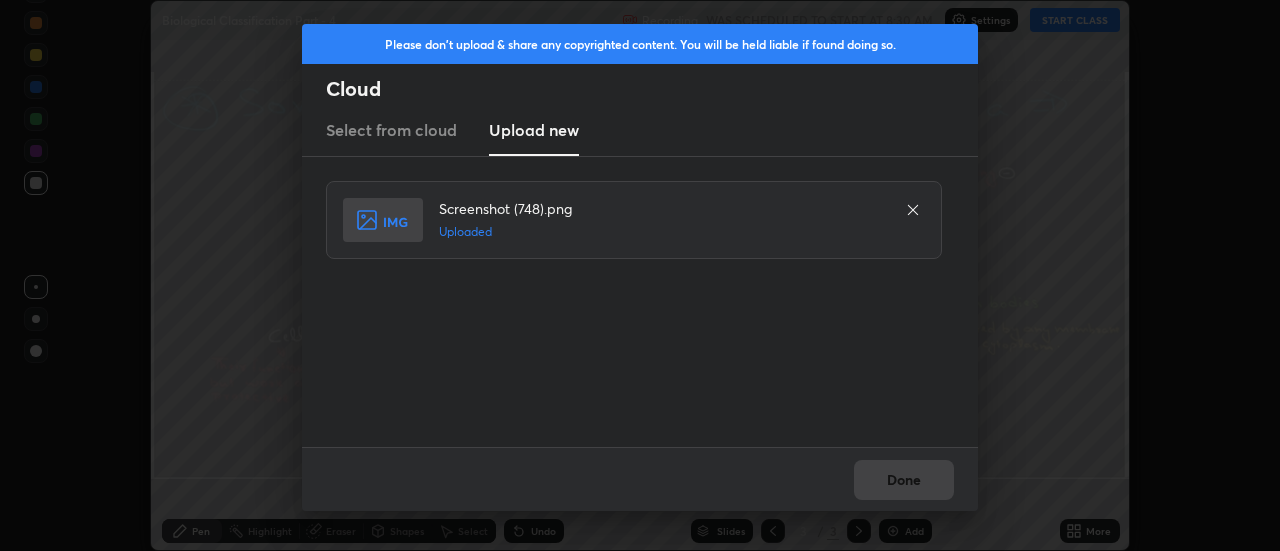 click on "Done" at bounding box center [904, 480] 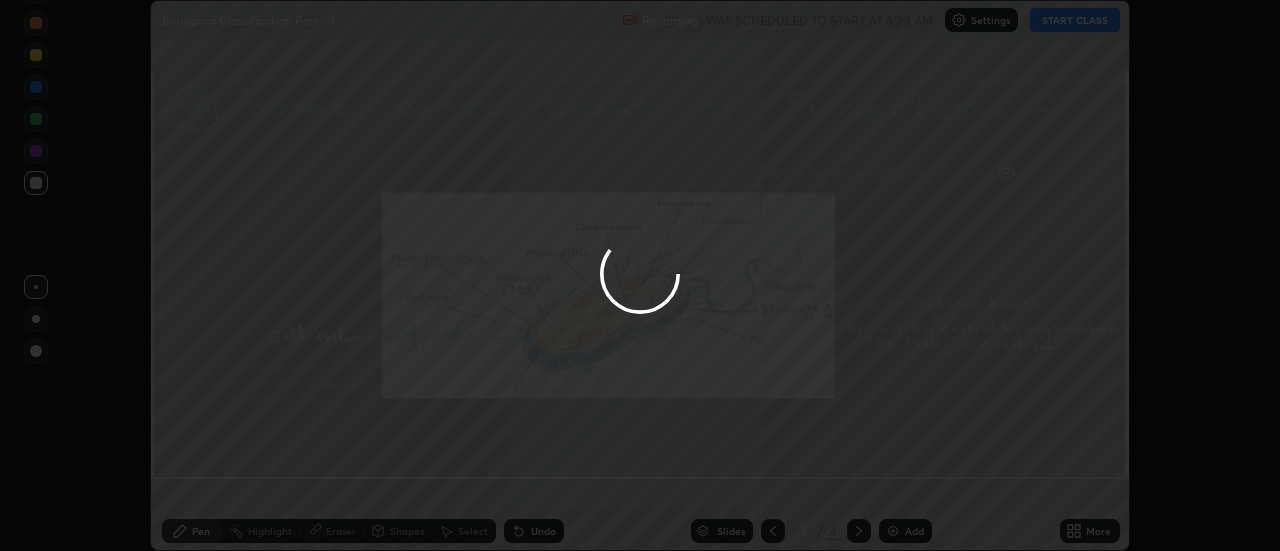 click at bounding box center [640, 275] 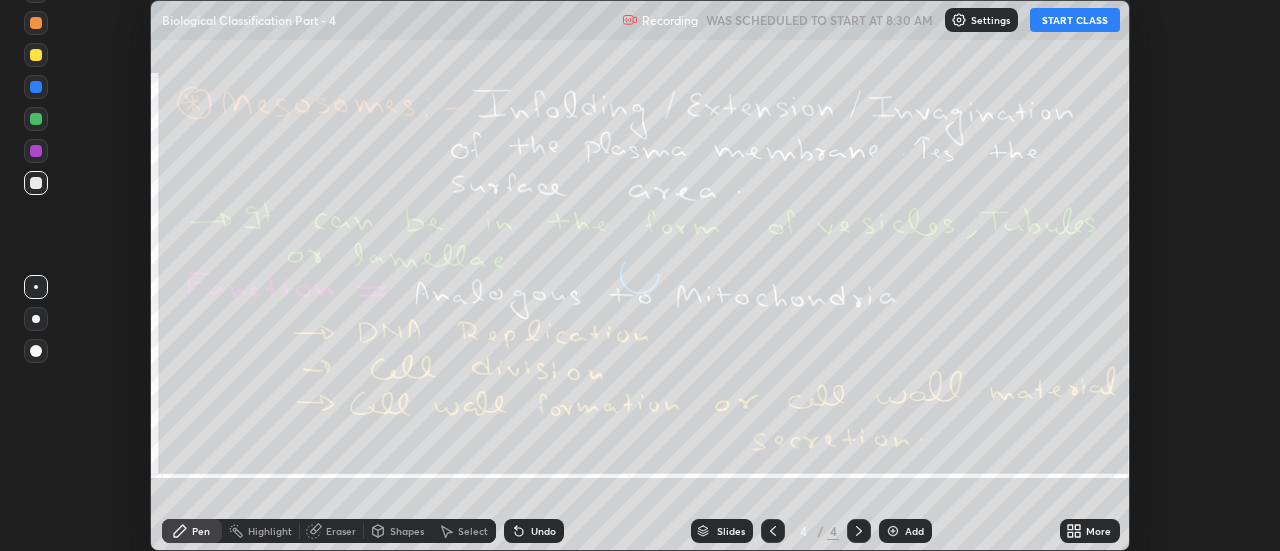 click on "More" at bounding box center (1098, 531) 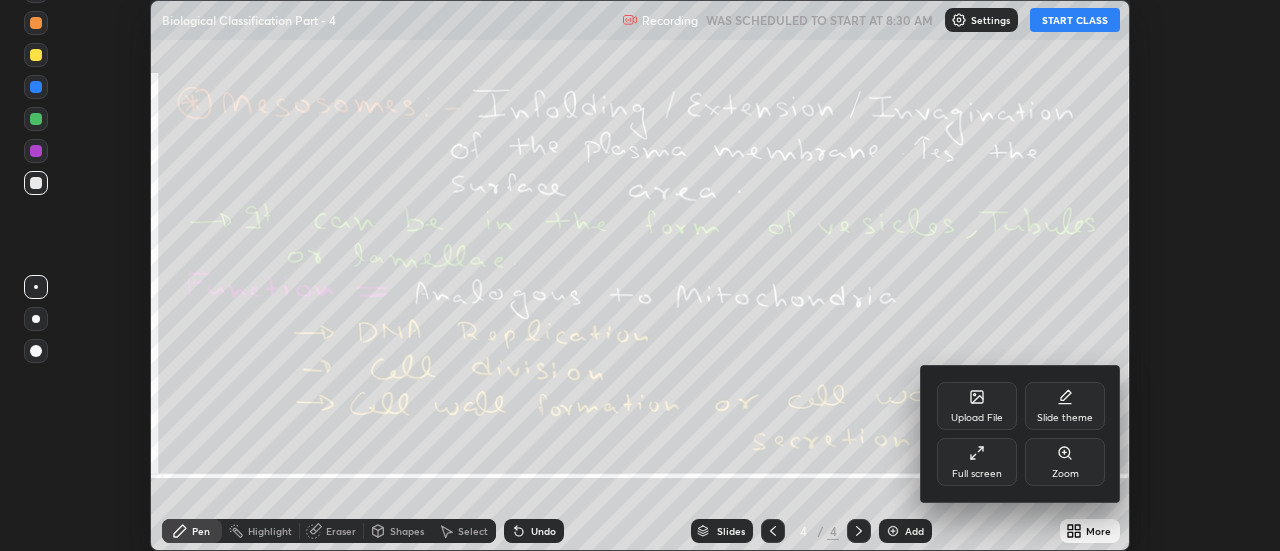 click on "Upload File" at bounding box center (977, 406) 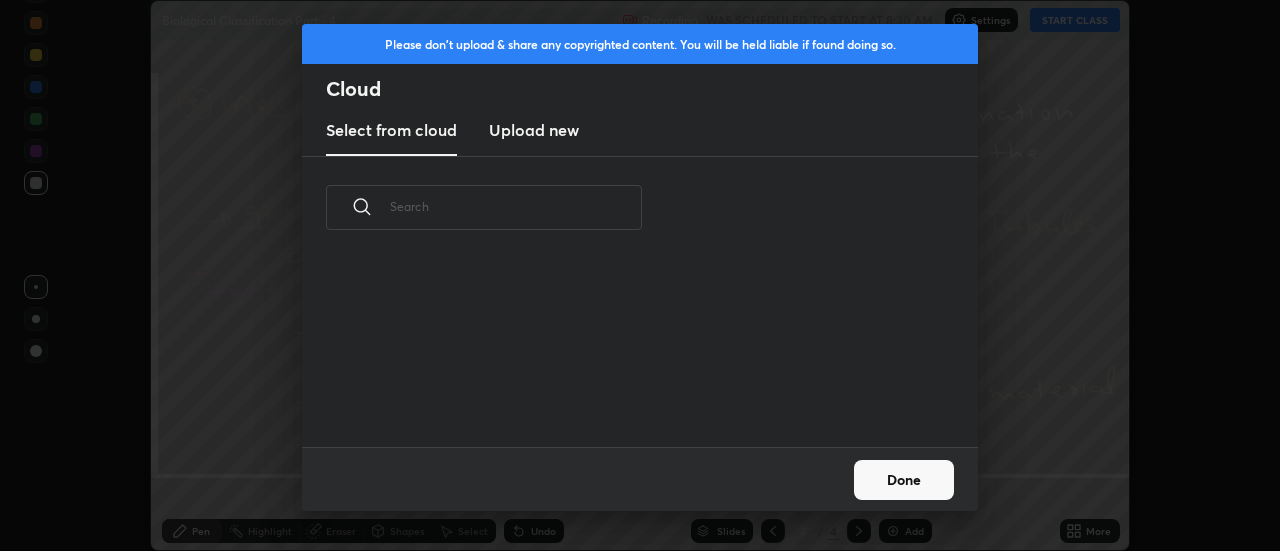 click on "Upload new" at bounding box center [534, 130] 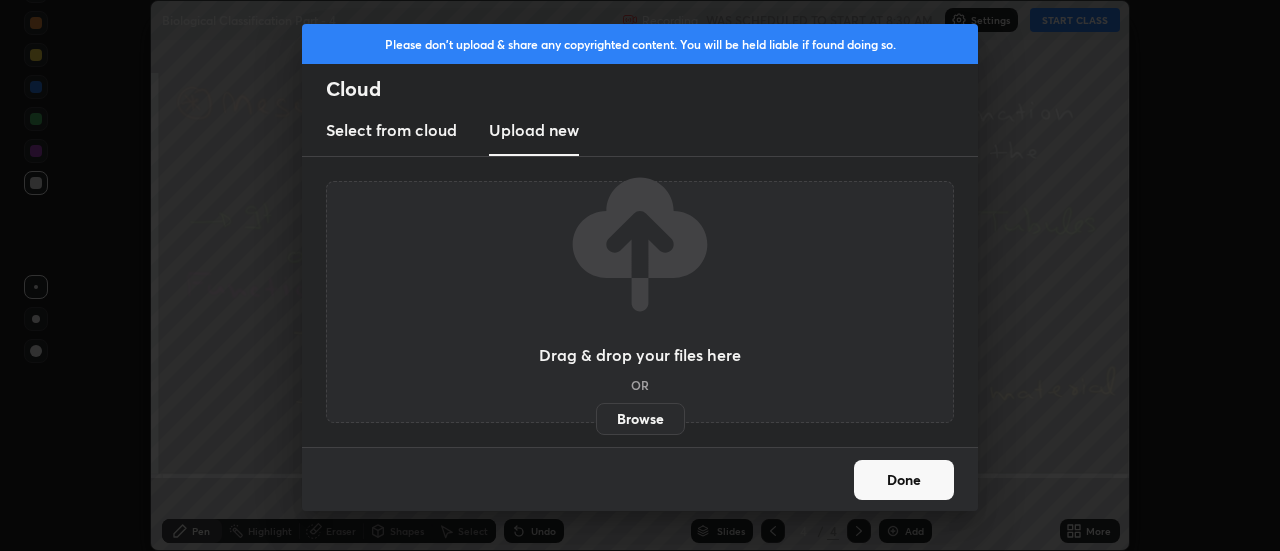 click on "Browse" at bounding box center [640, 419] 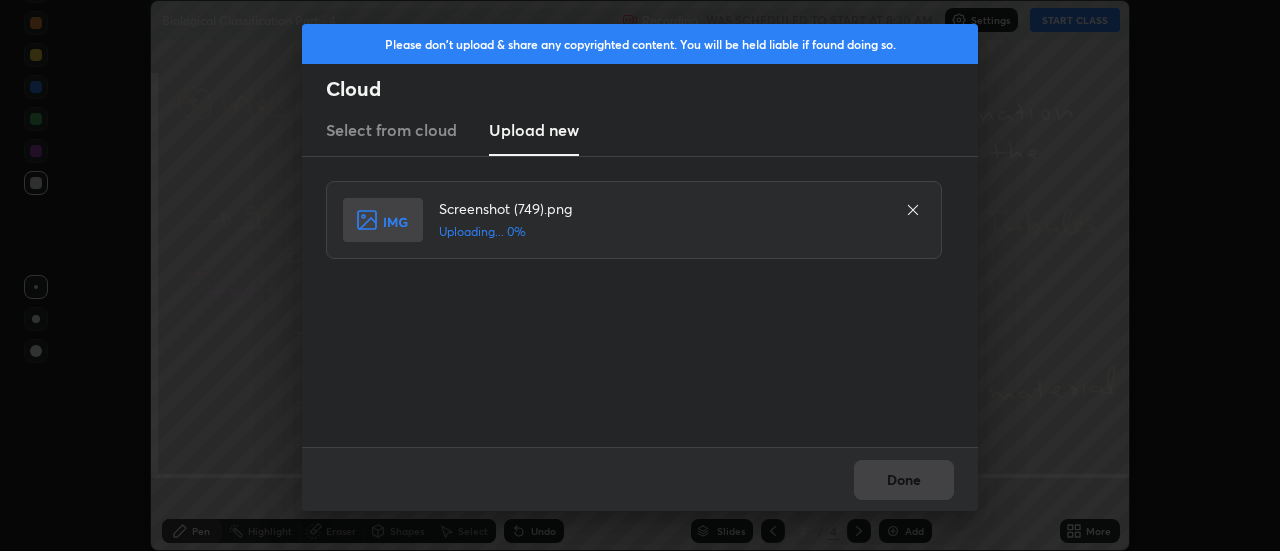 click on "Done" at bounding box center [640, 479] 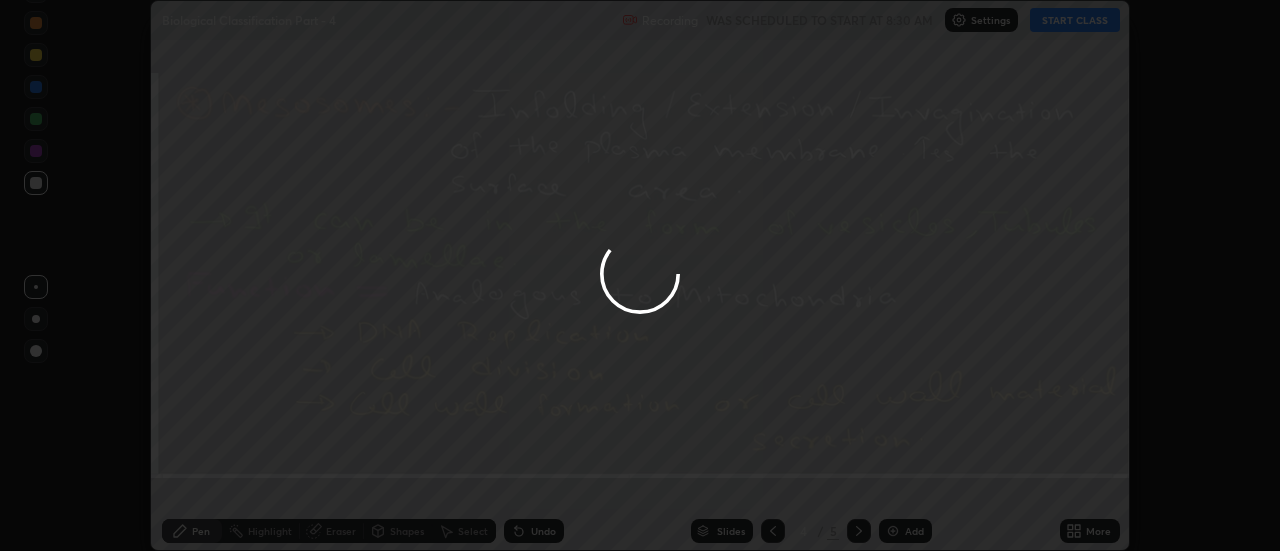 click on "Done" at bounding box center [904, 480] 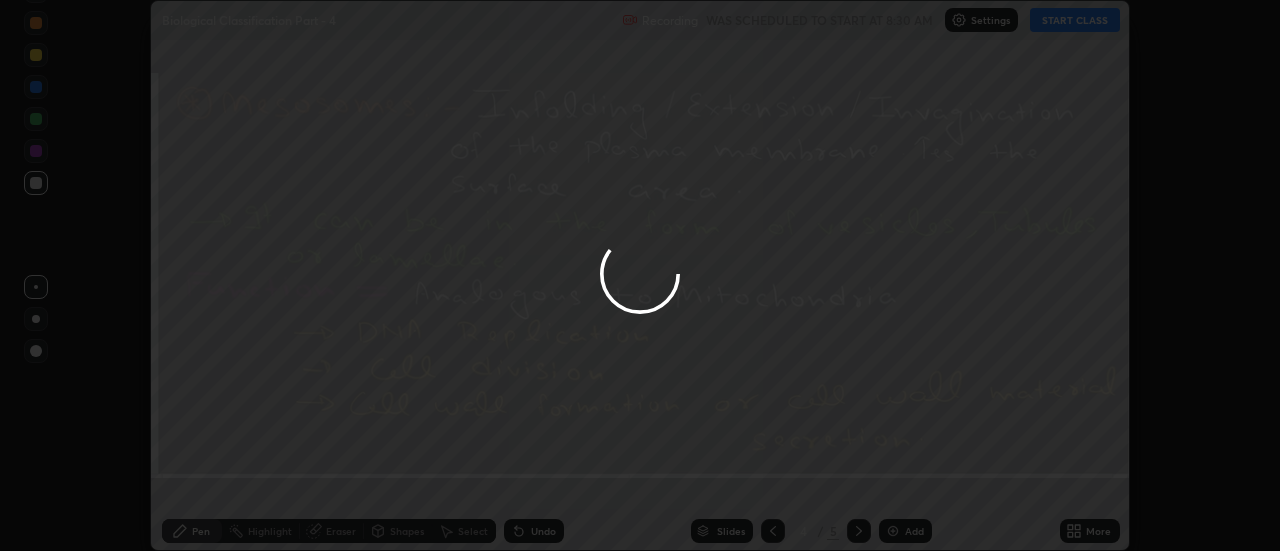 click at bounding box center (640, 275) 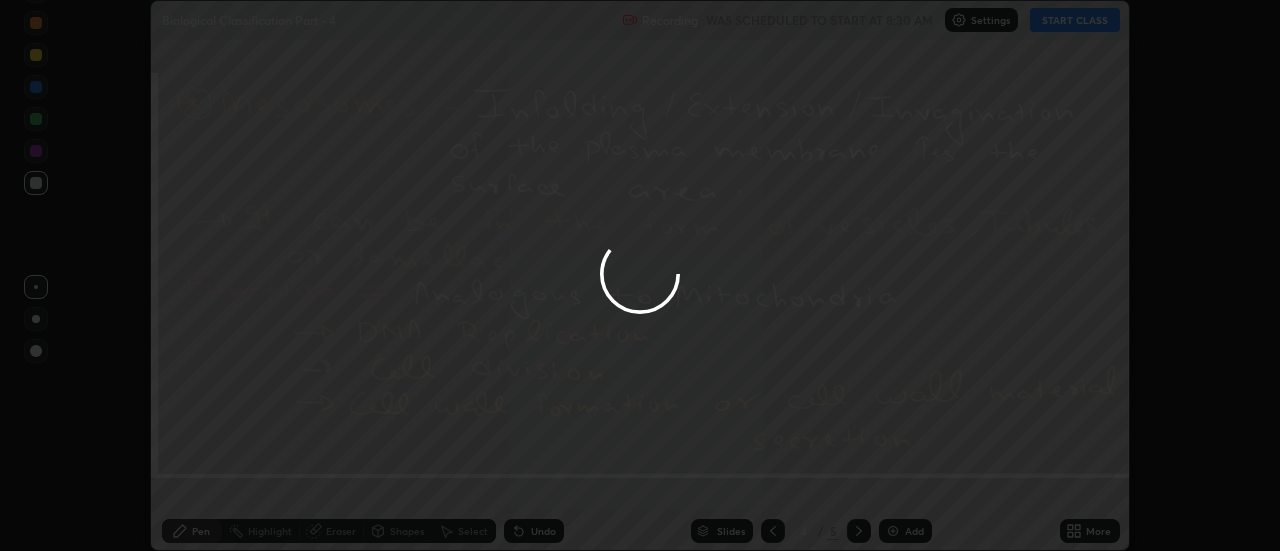 click at bounding box center [640, 275] 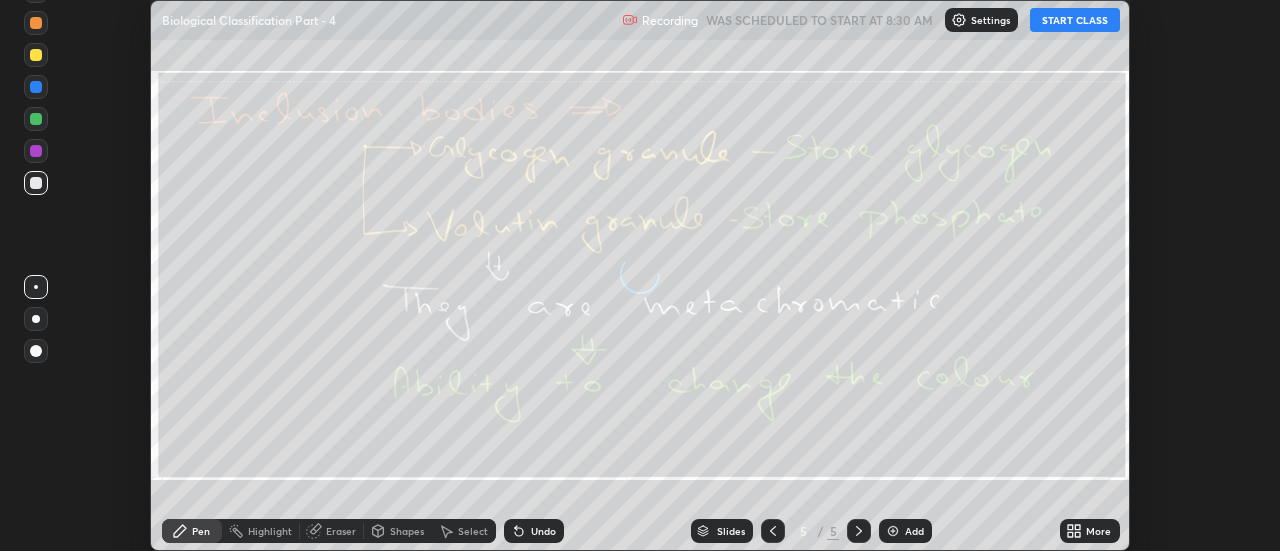 click on "More" at bounding box center (1090, 531) 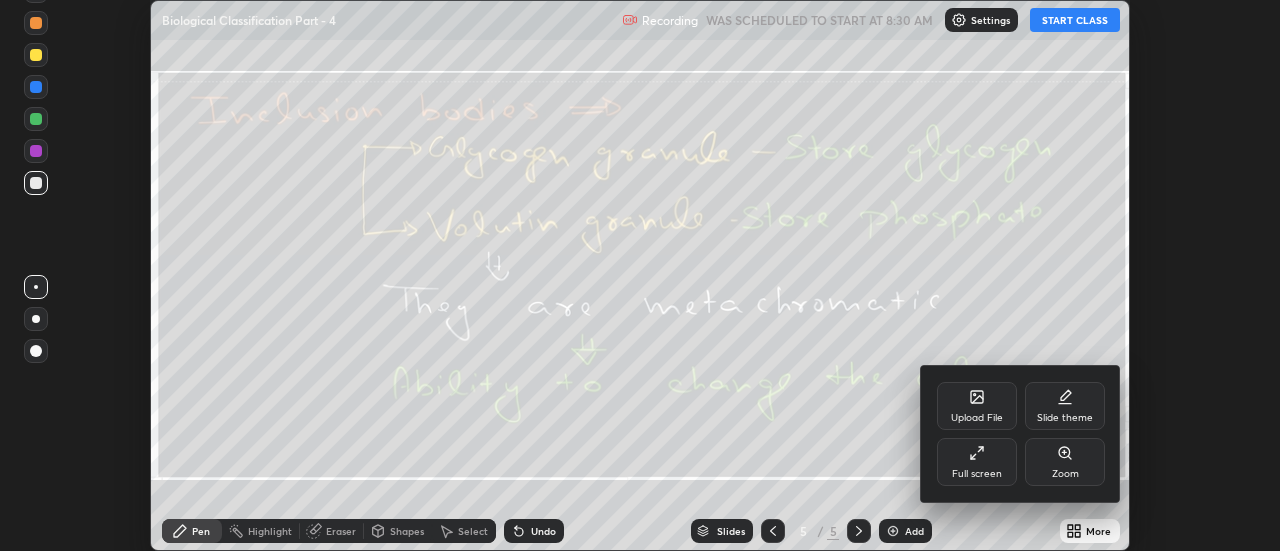 click on "Upload File" at bounding box center [977, 406] 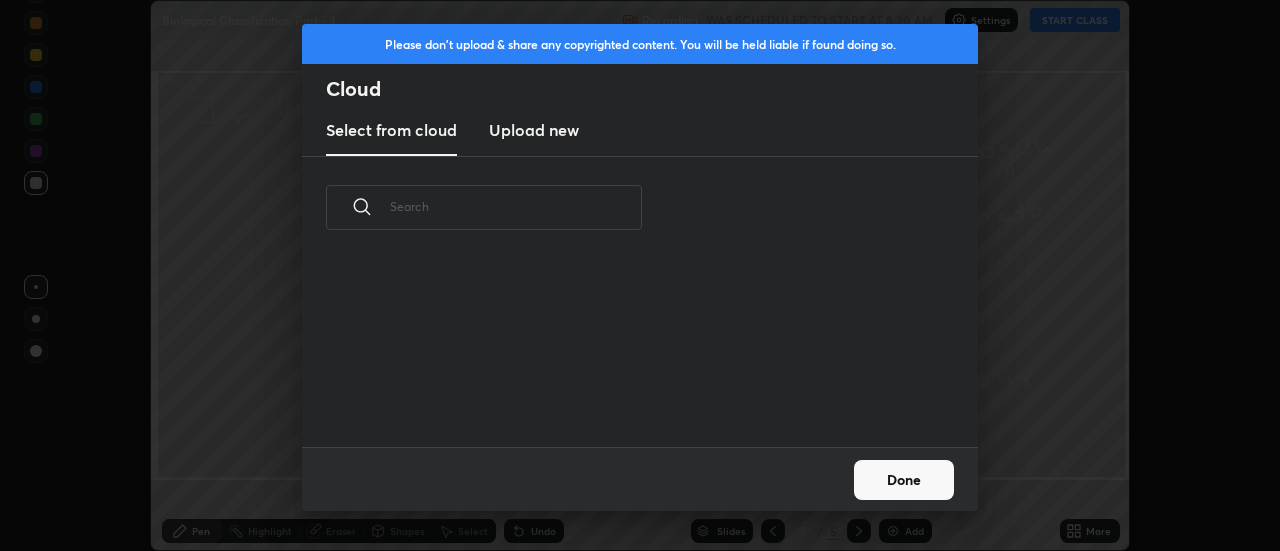 scroll, scrollTop: 7, scrollLeft: 11, axis: both 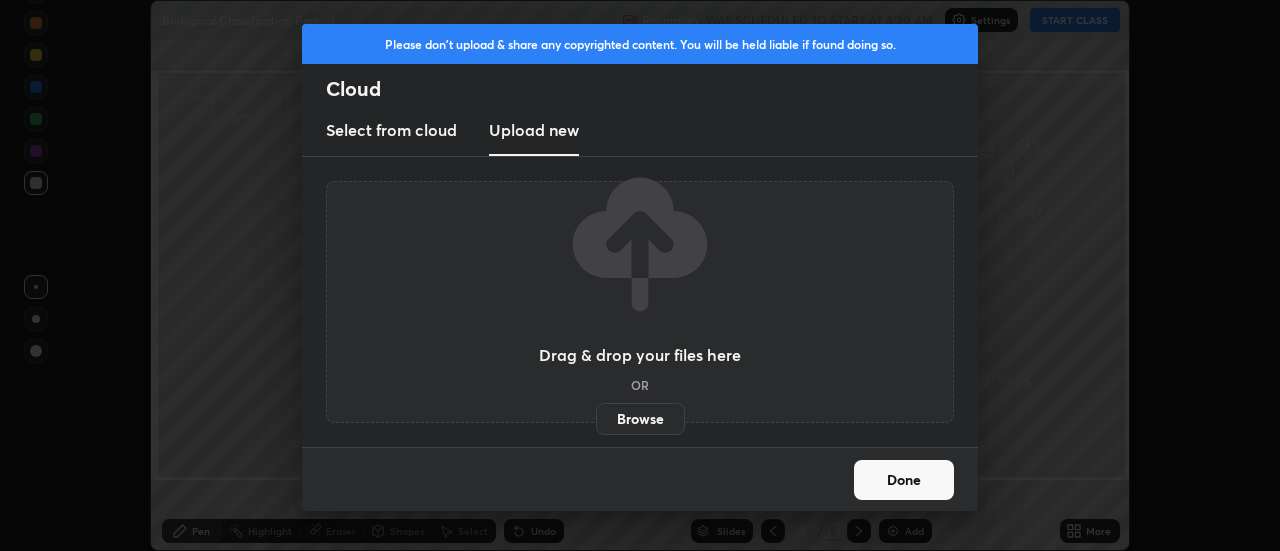 click on "Browse" at bounding box center [640, 419] 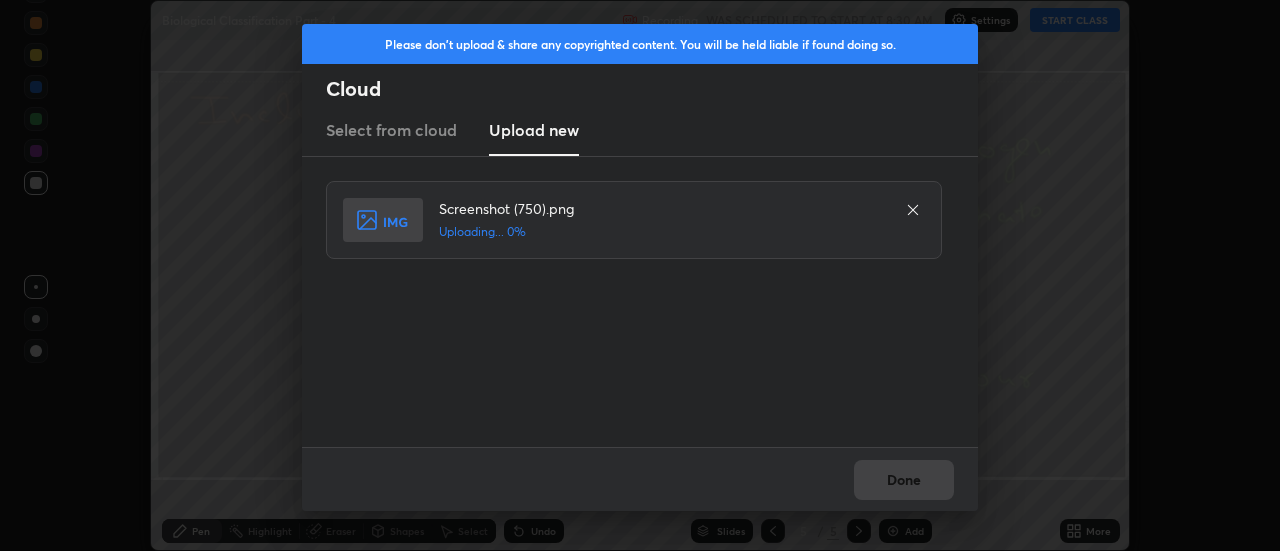 click on "Done" at bounding box center (640, 479) 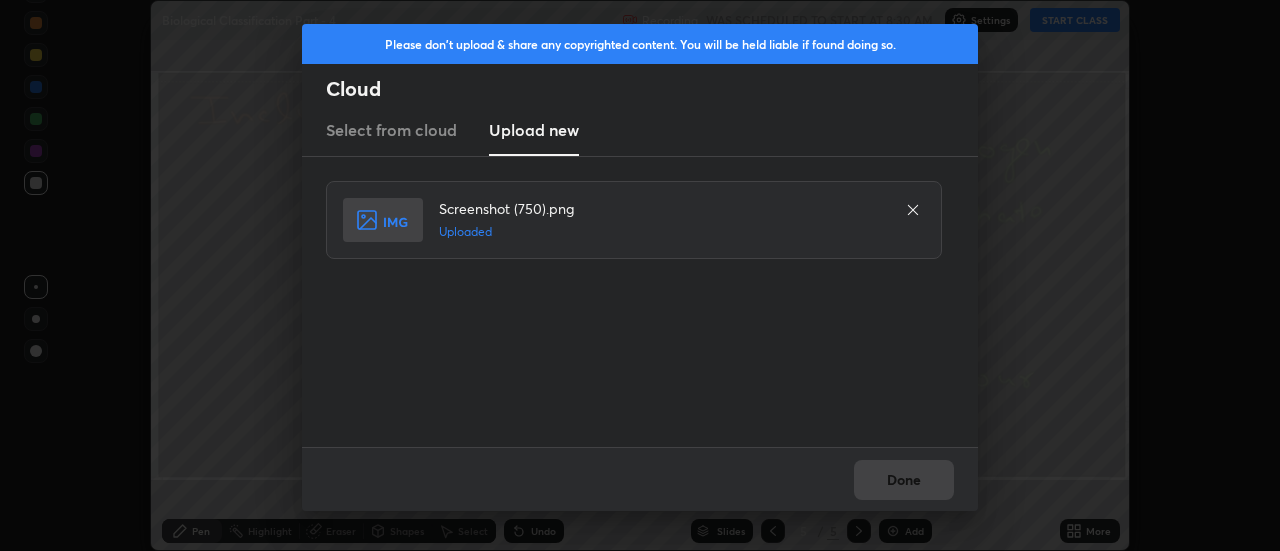 click on "Done" at bounding box center (904, 480) 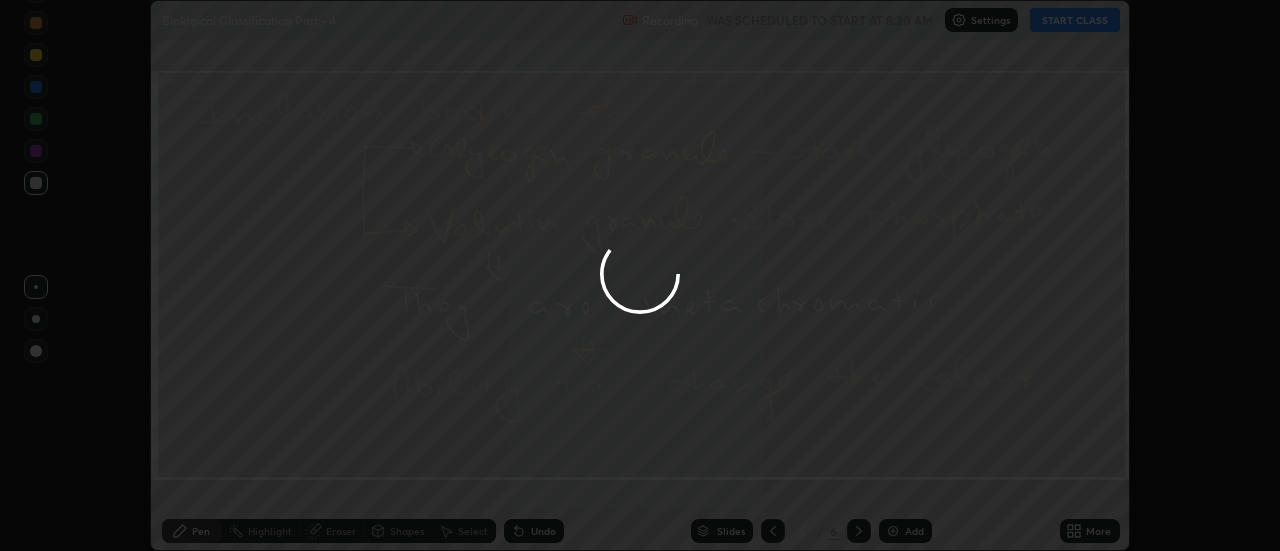 click on "Done" at bounding box center [904, 480] 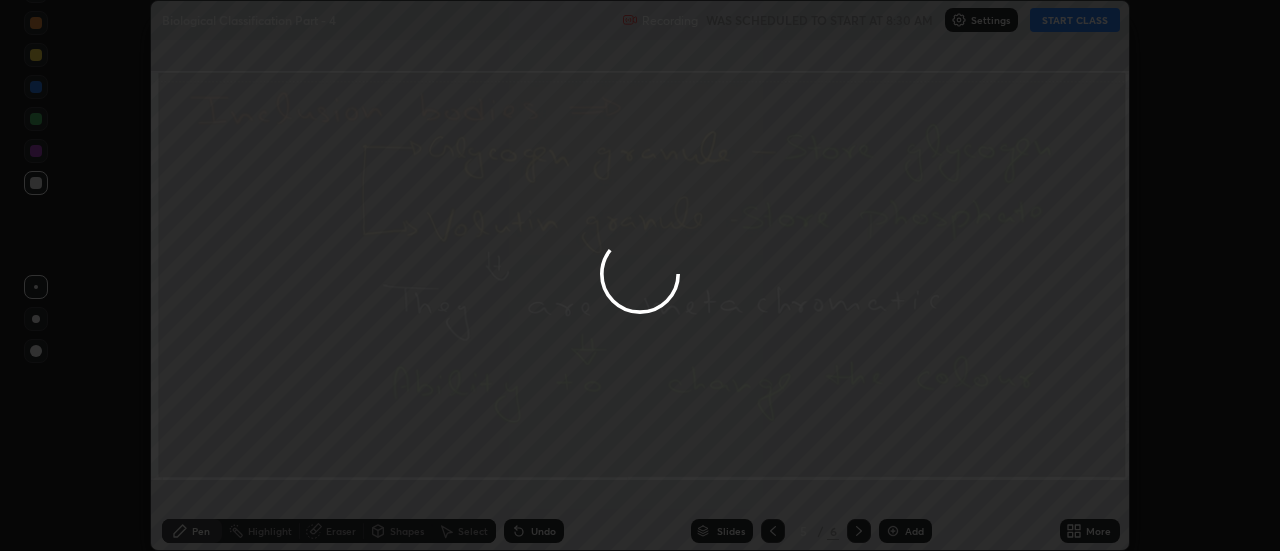 click at bounding box center (640, 275) 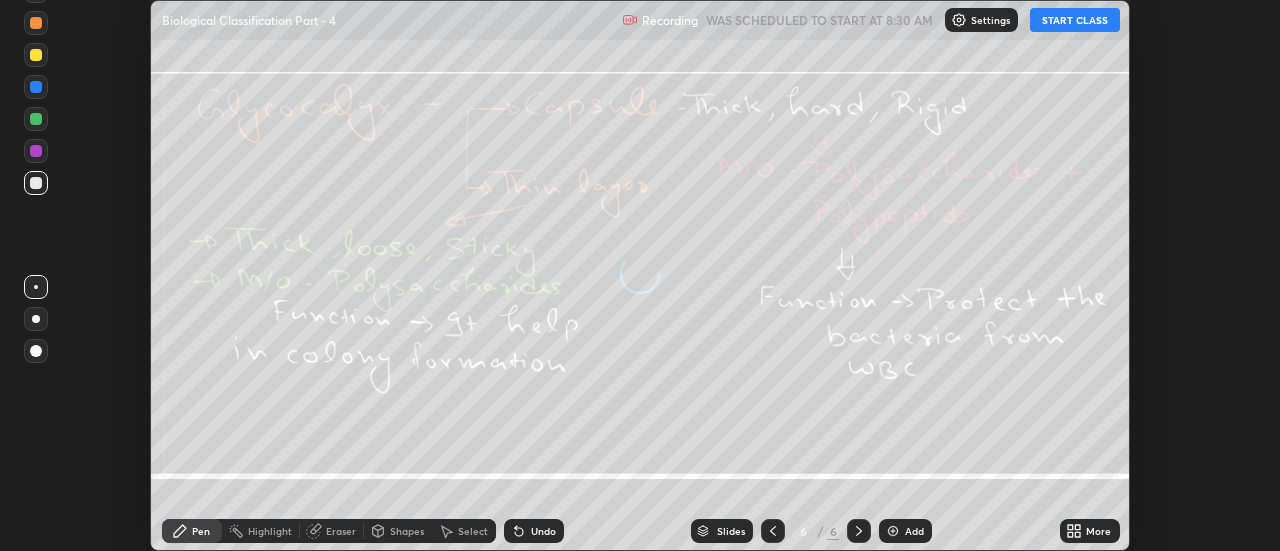 click on "More" at bounding box center (1090, 531) 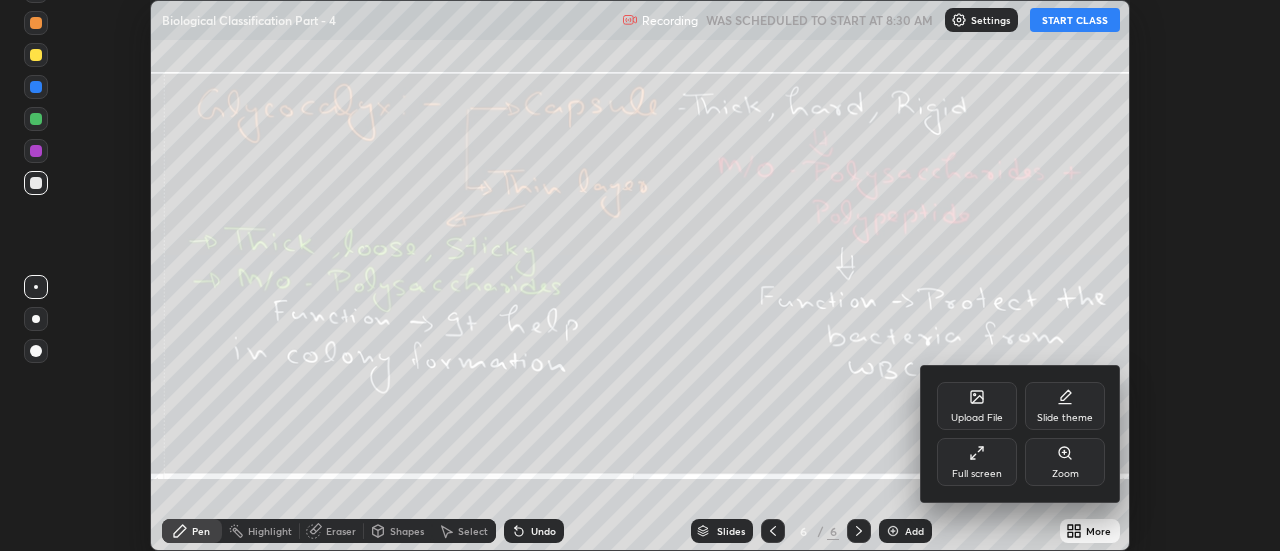 click on "Upload File" at bounding box center (977, 406) 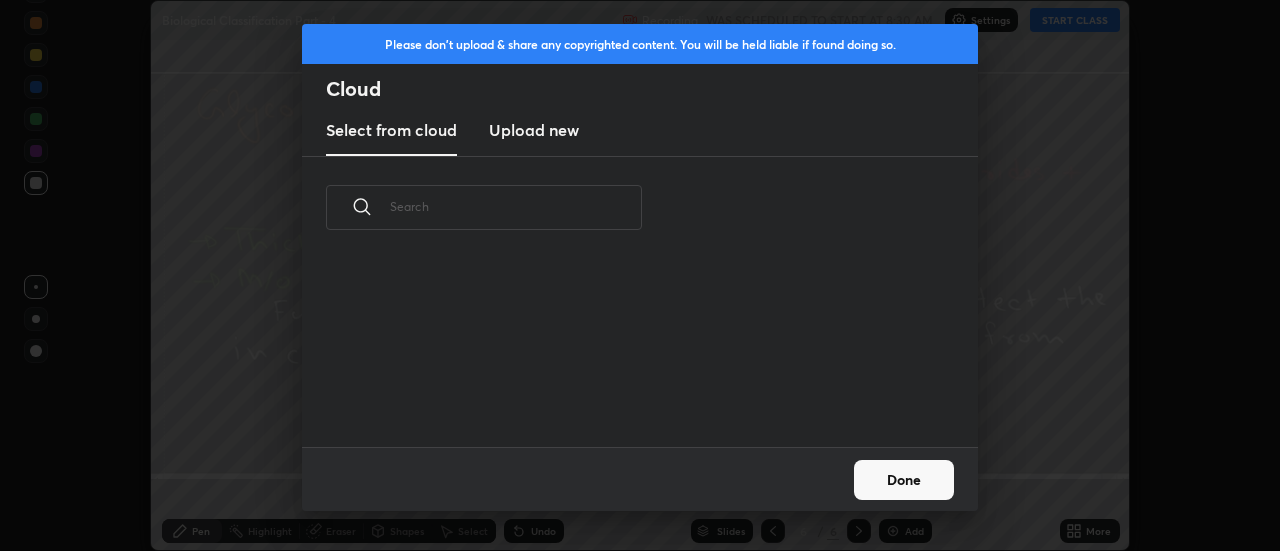 click on "Upload new" at bounding box center (534, 130) 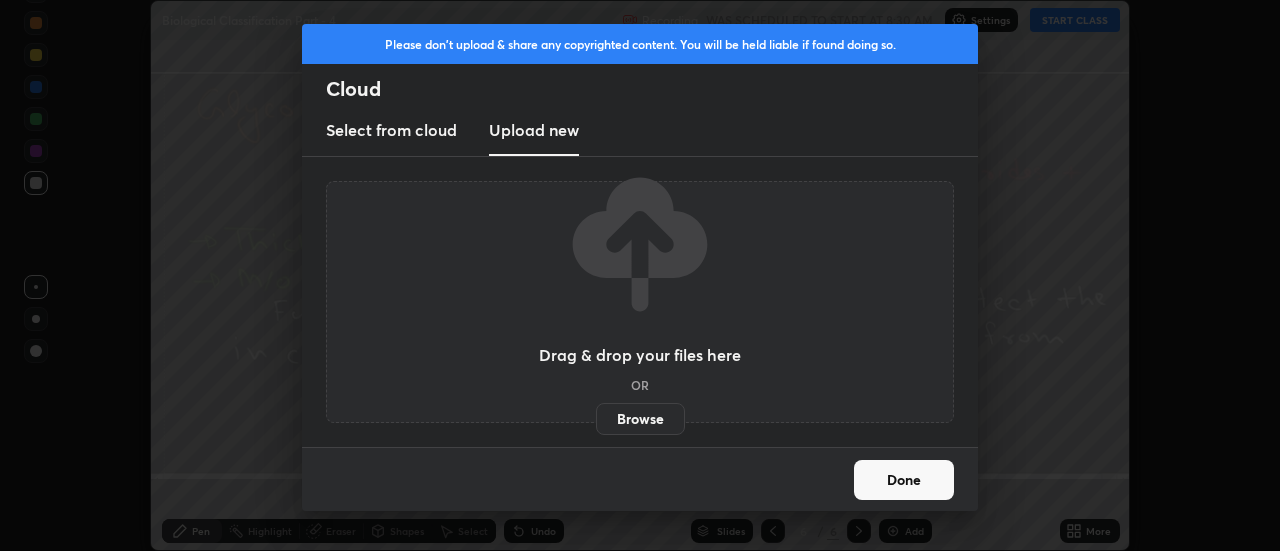 click on "Browse" at bounding box center [640, 419] 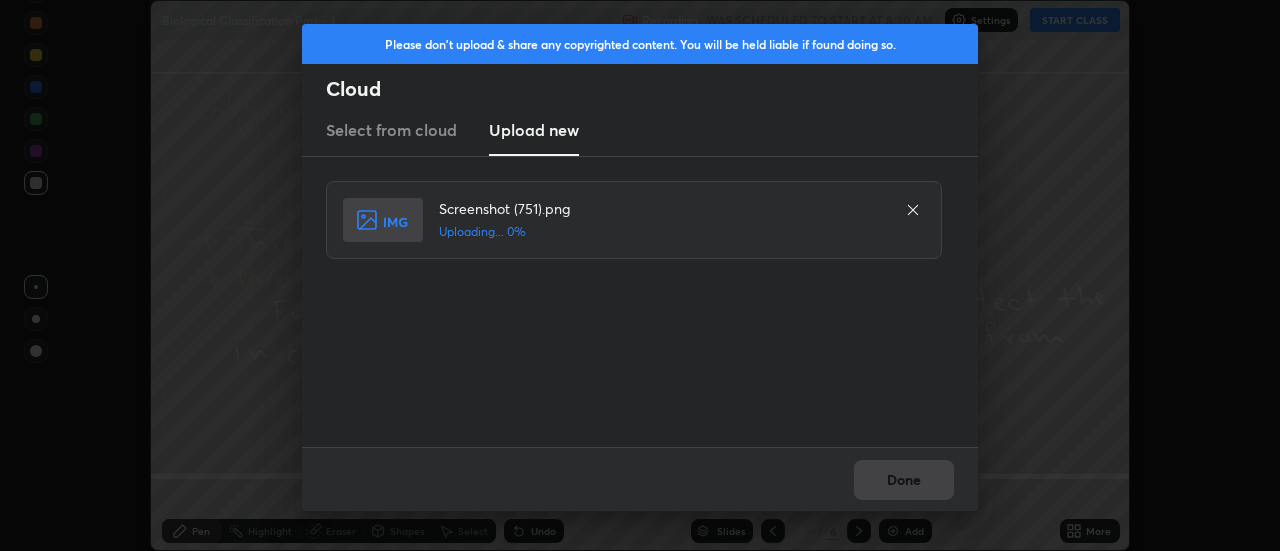 click on "Done" at bounding box center [640, 479] 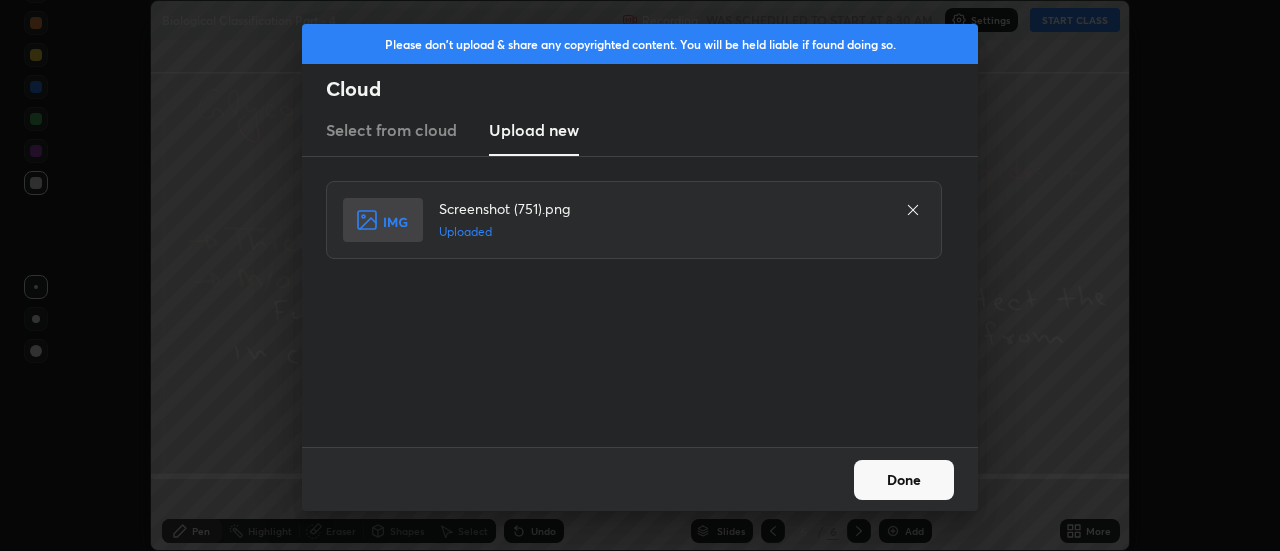 click on "Done" at bounding box center (904, 480) 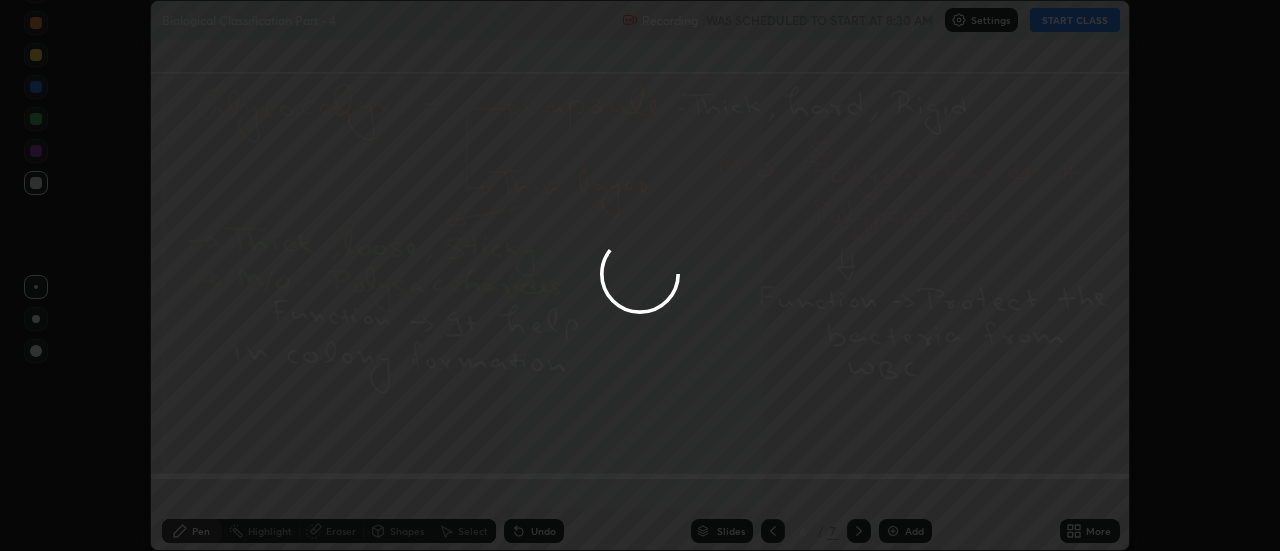 click at bounding box center (640, 275) 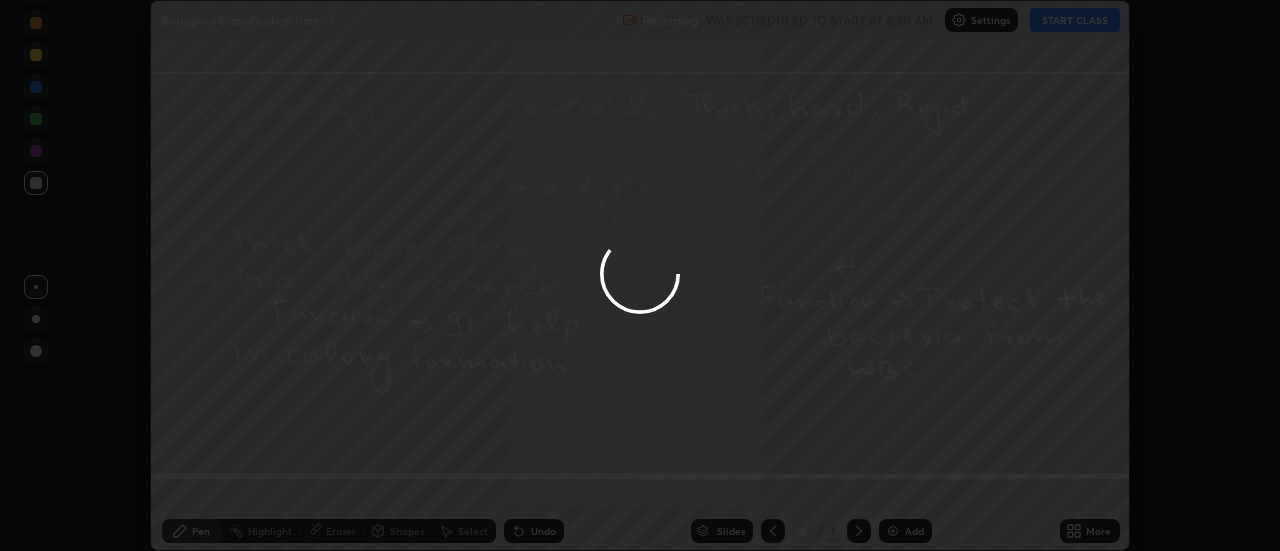 click at bounding box center (640, 275) 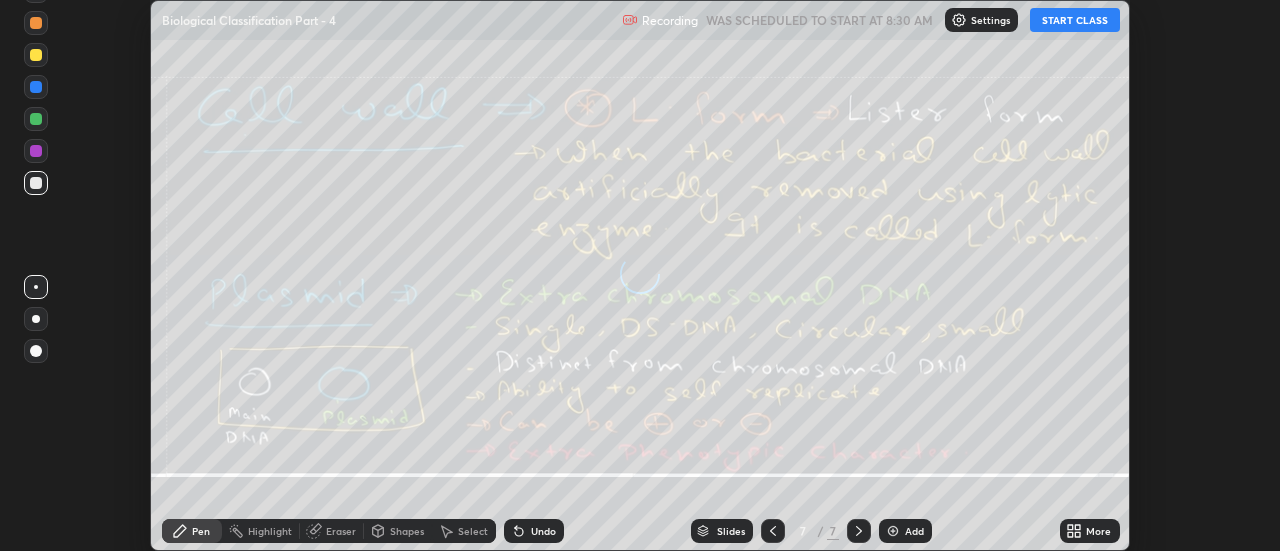 click 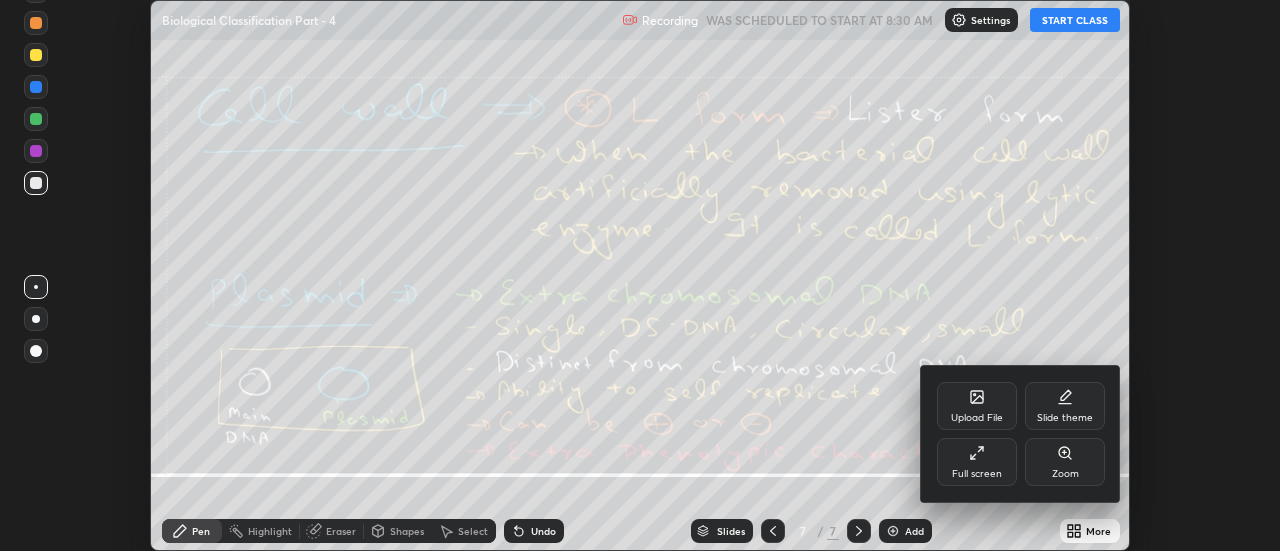 click on "Upload File" at bounding box center (977, 406) 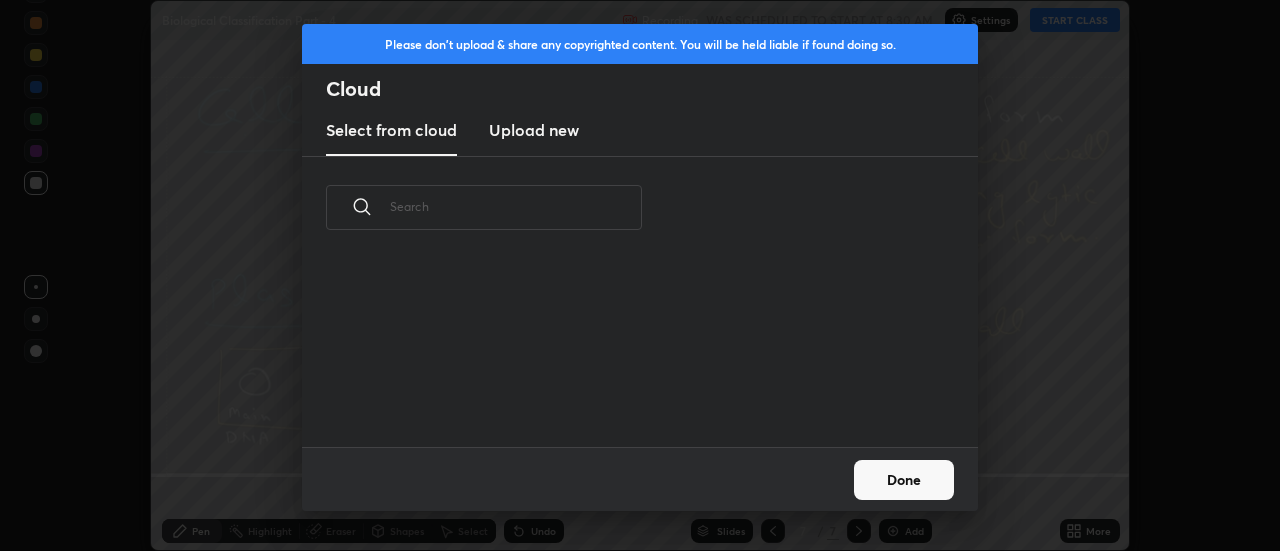 click on "Upload new" at bounding box center (534, 130) 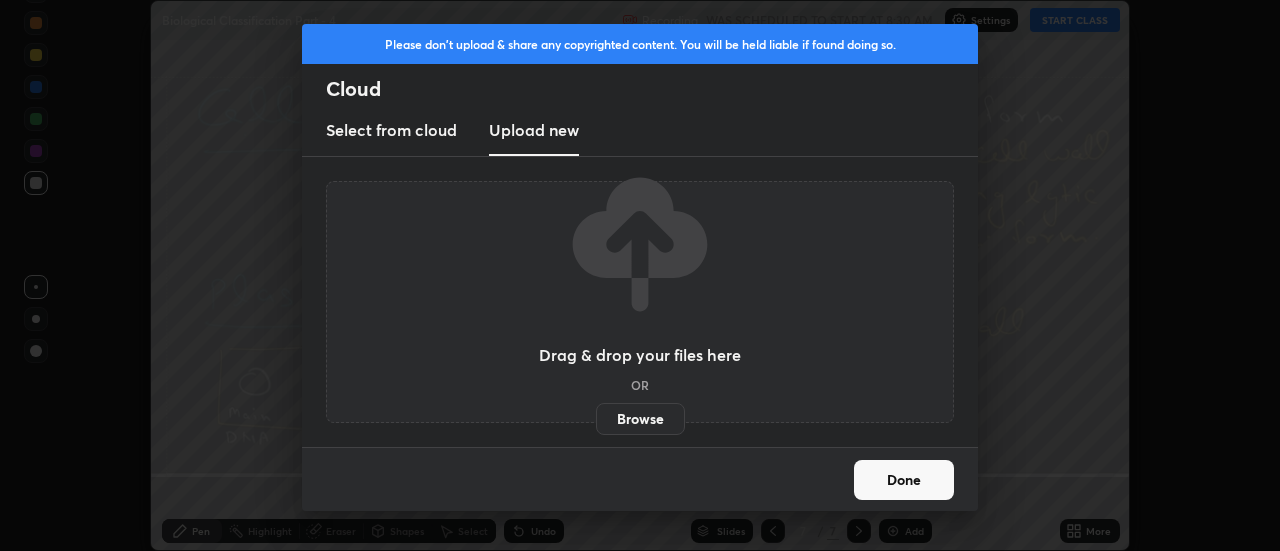 click on "Browse" at bounding box center (640, 419) 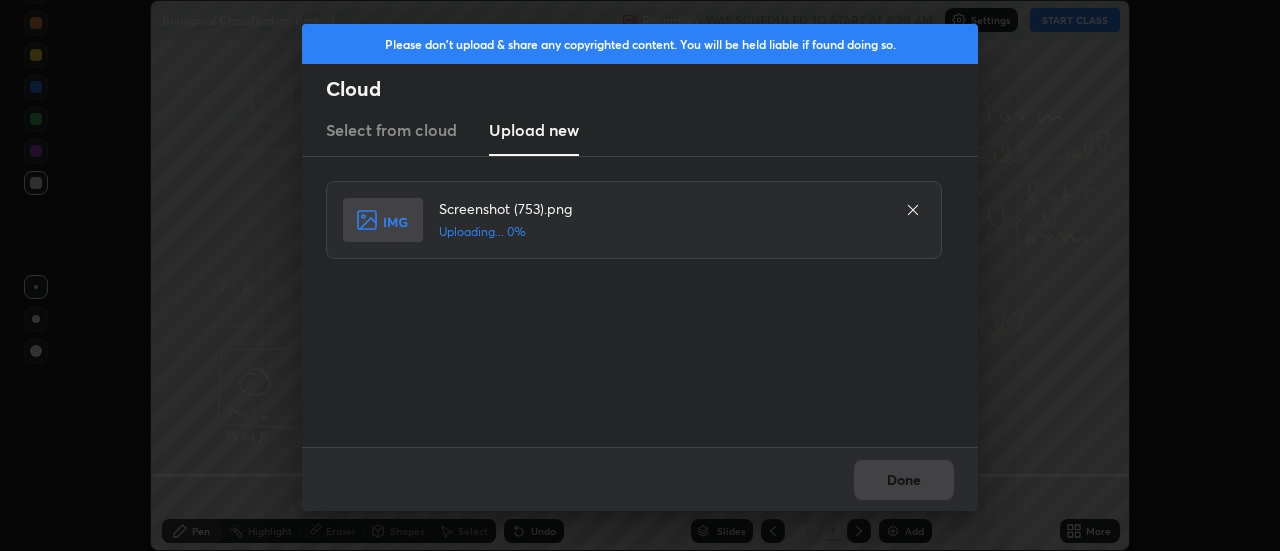 click on "Done" at bounding box center (640, 479) 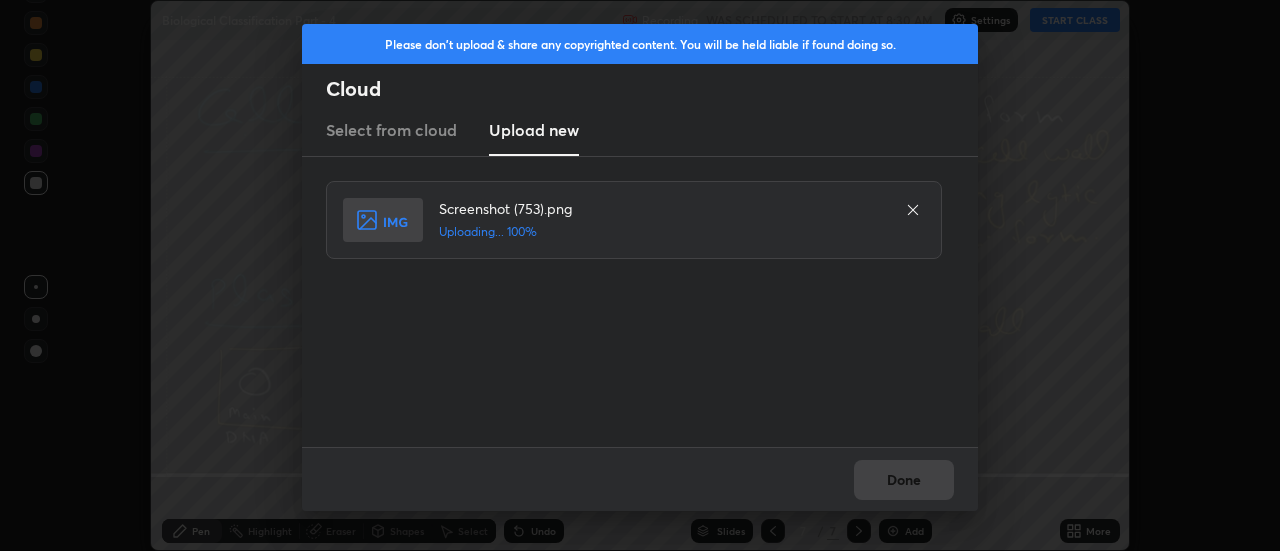 click on "Done" at bounding box center (640, 479) 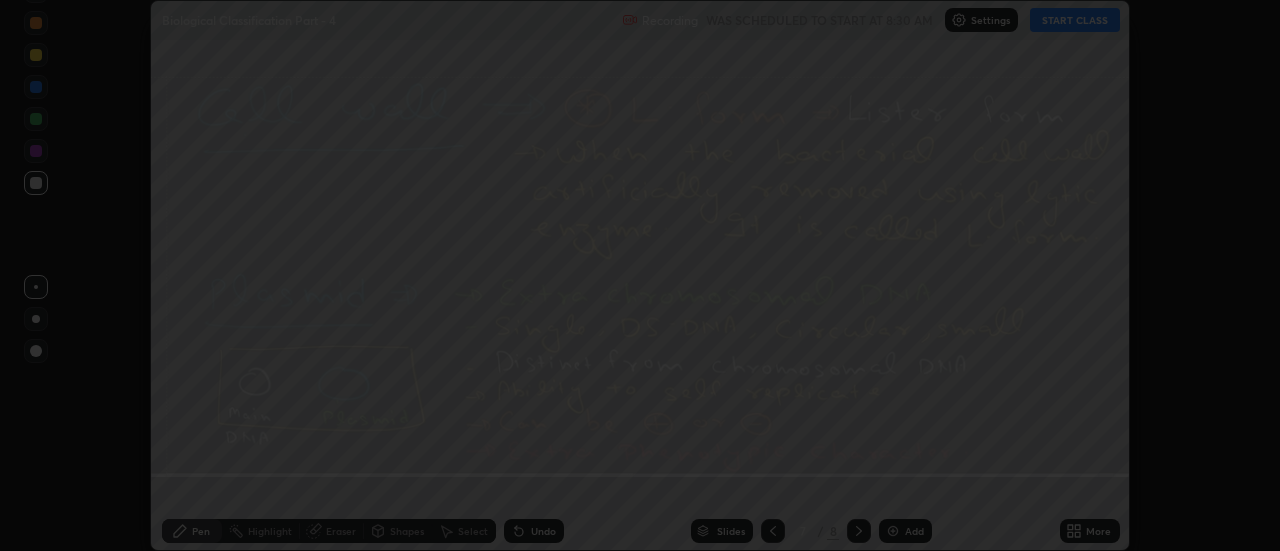 click on "Done" at bounding box center (904, 480) 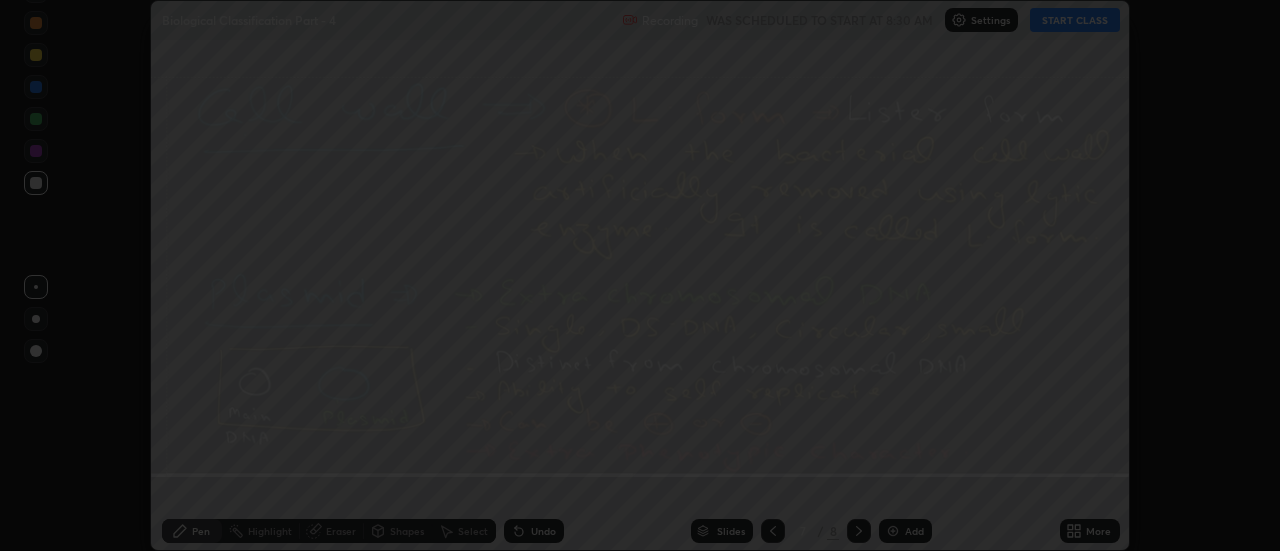 click at bounding box center [640, 275] 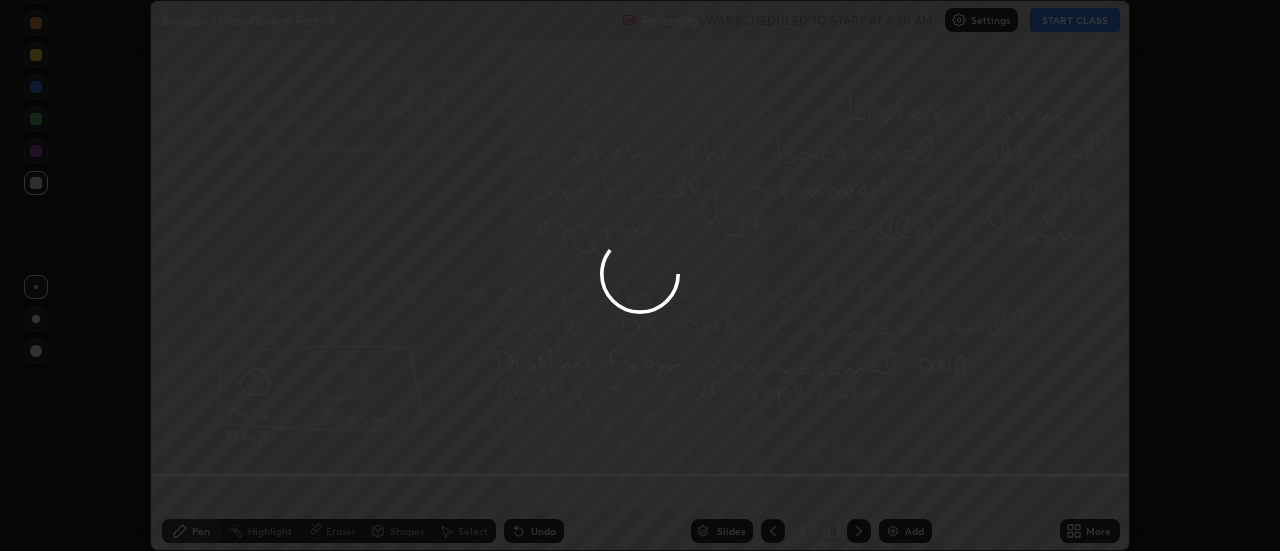 click at bounding box center [640, 275] 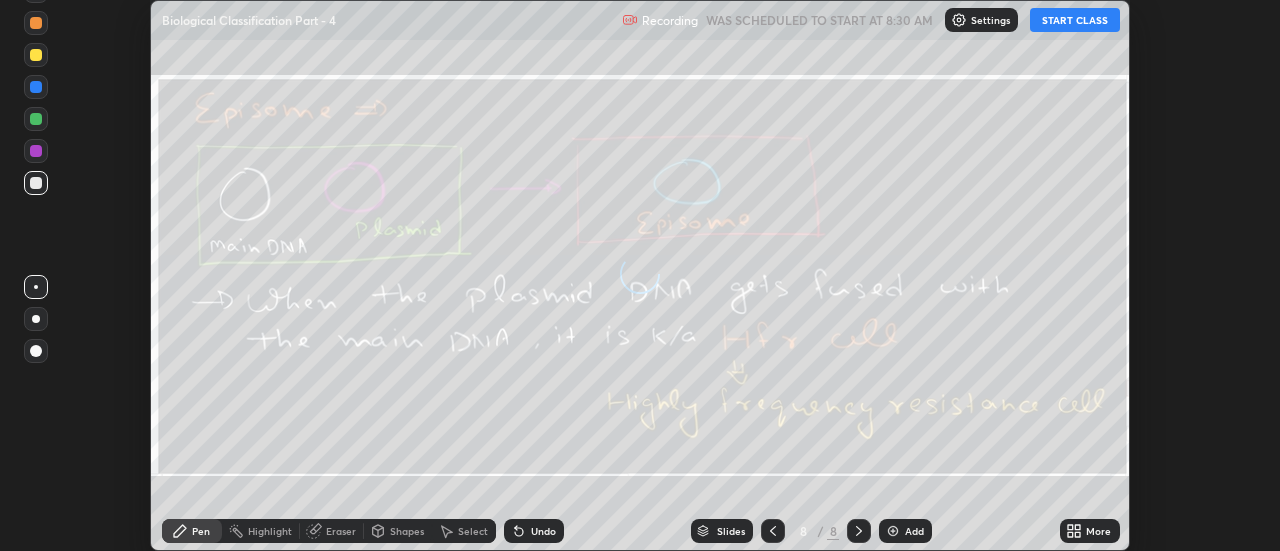 click 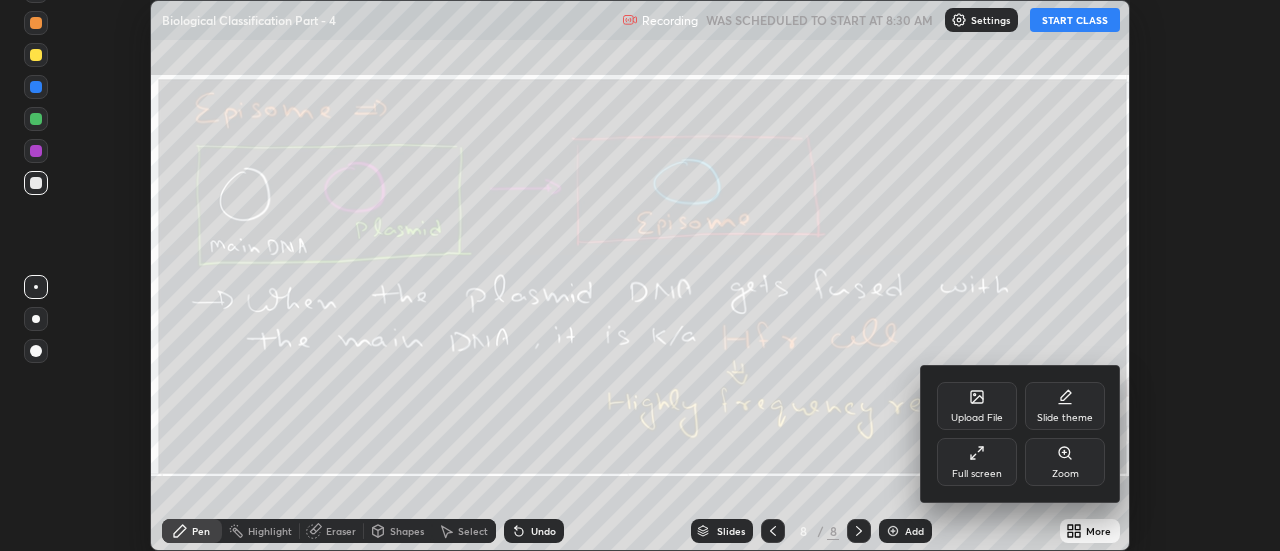 click on "Upload File" at bounding box center [977, 406] 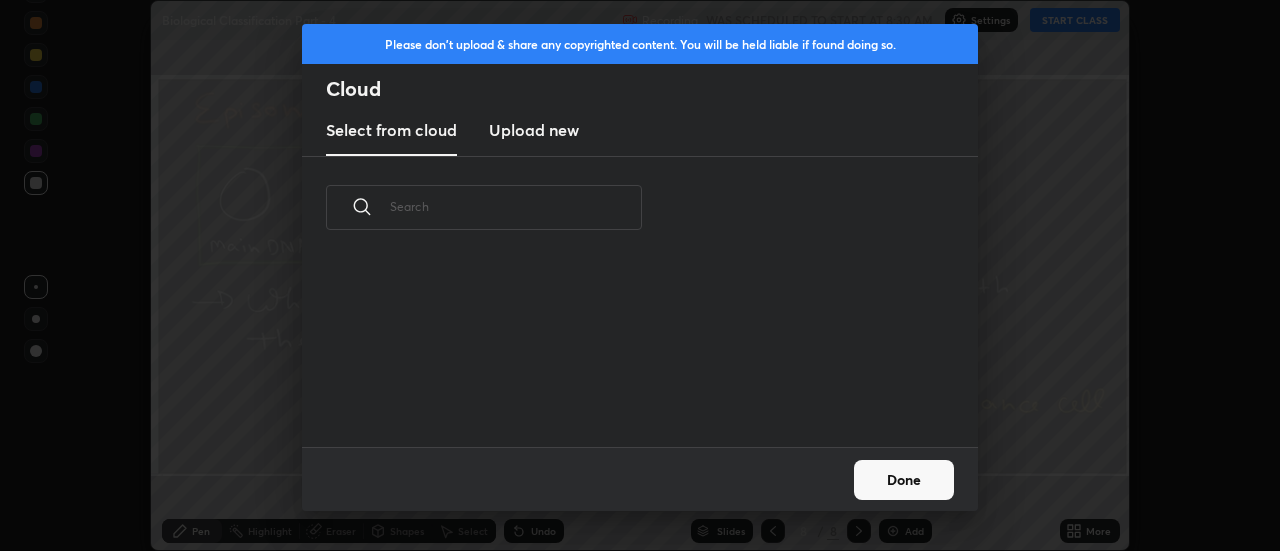 click on "Upload new" at bounding box center (534, 130) 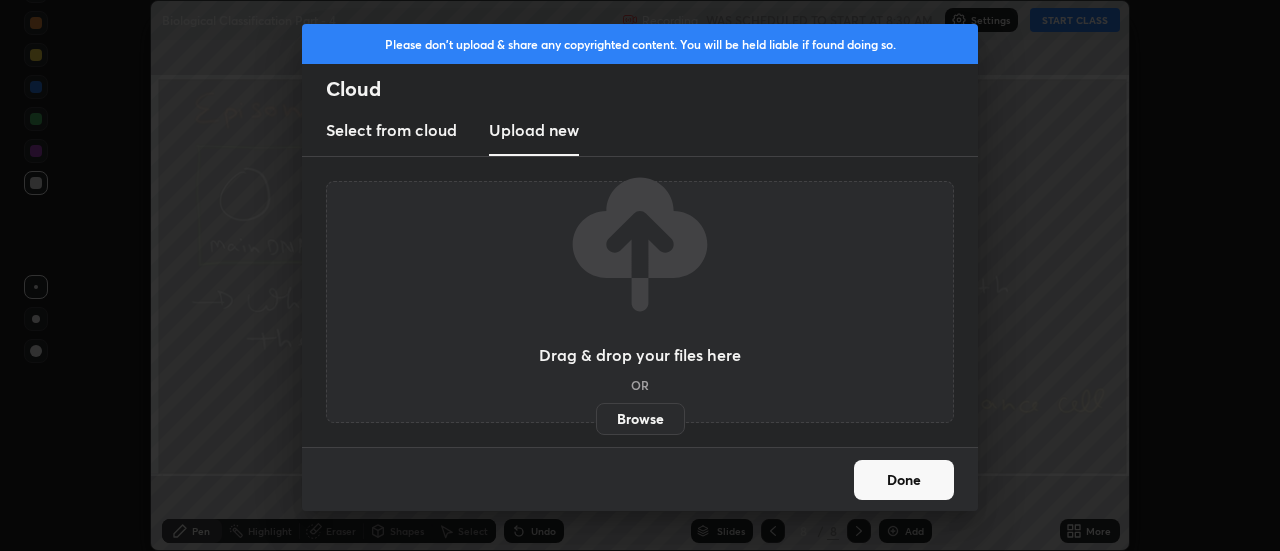 click on "Browse" at bounding box center (640, 419) 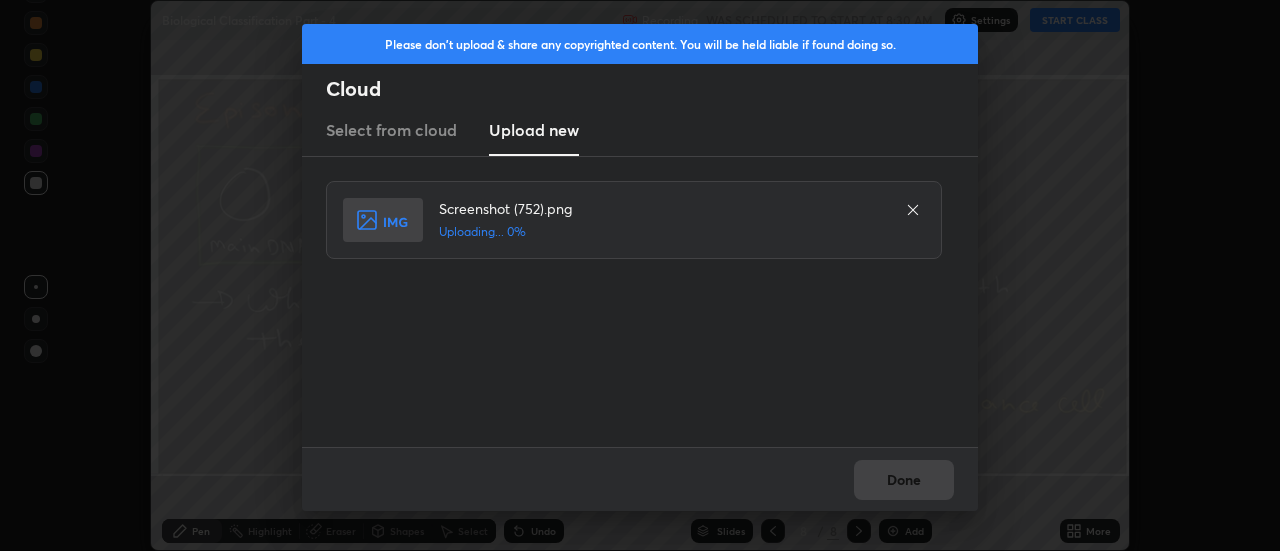 click on "Done" at bounding box center (640, 479) 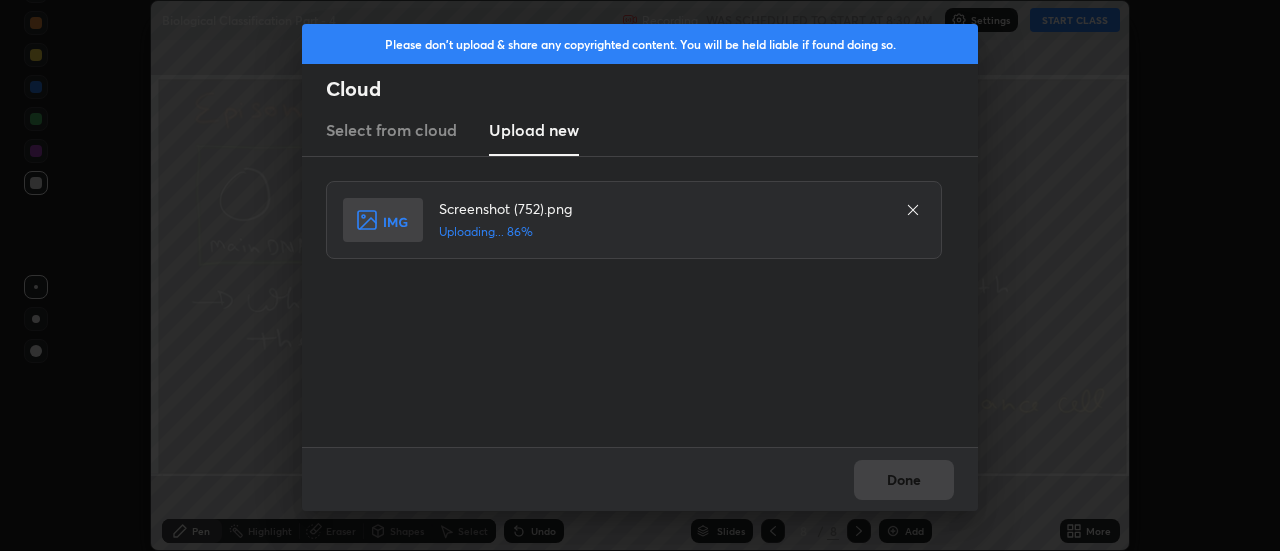 click on "Done" at bounding box center [640, 479] 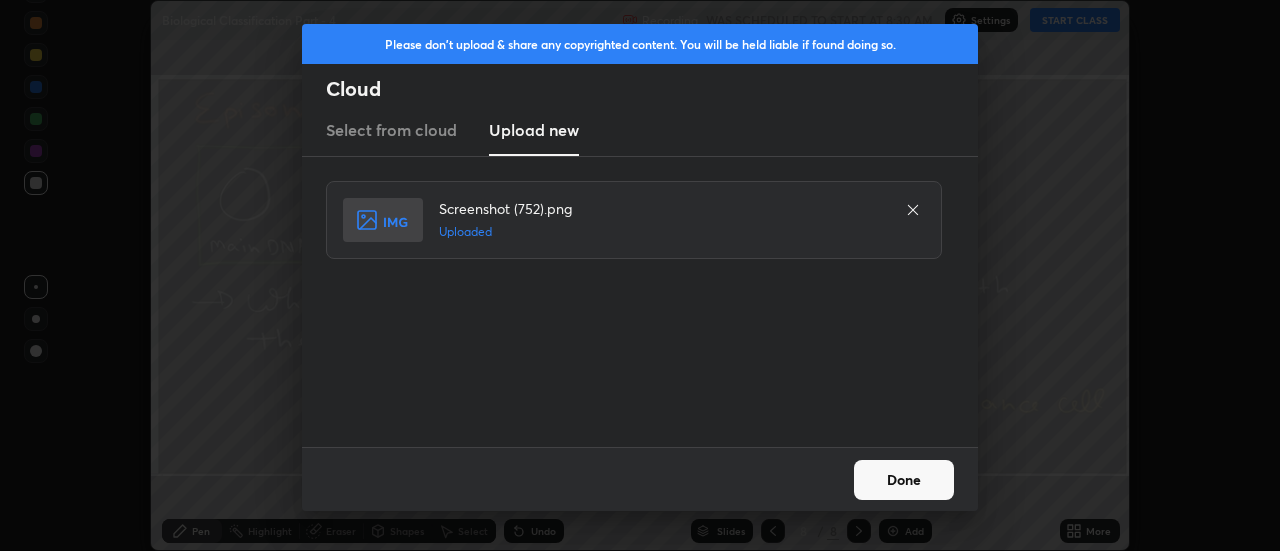 click on "Done" at bounding box center [904, 480] 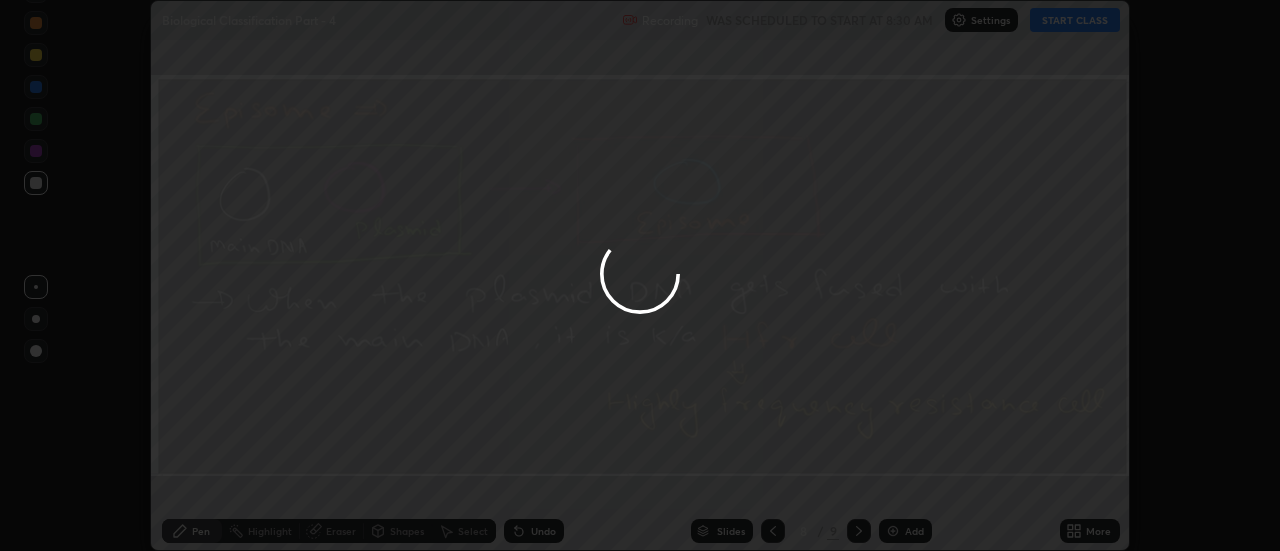 click on "Done" at bounding box center [904, 480] 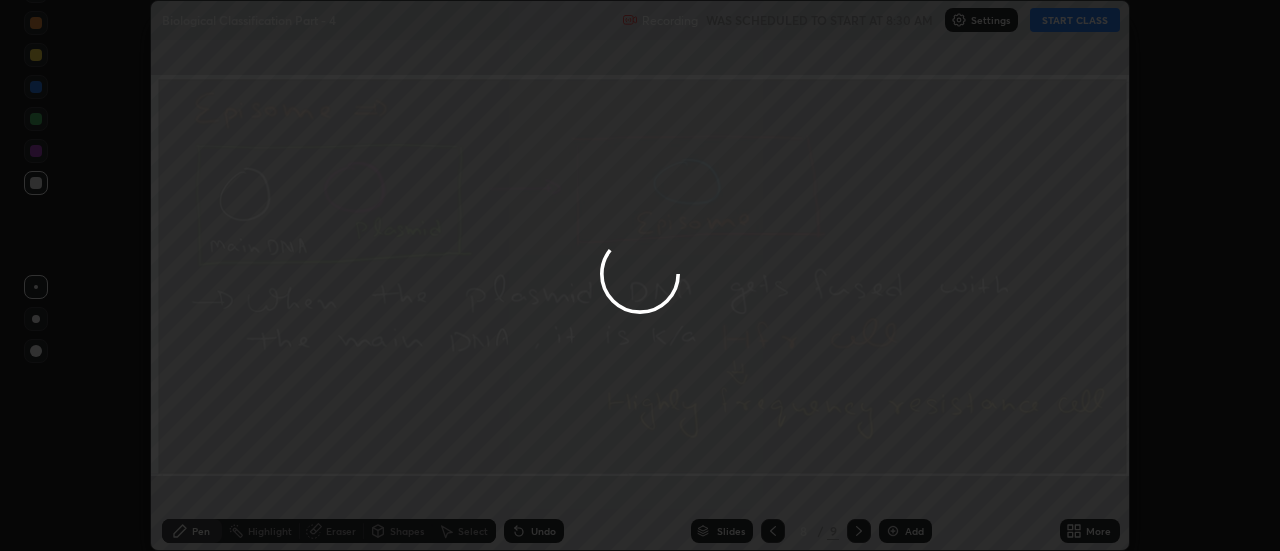 click at bounding box center [640, 275] 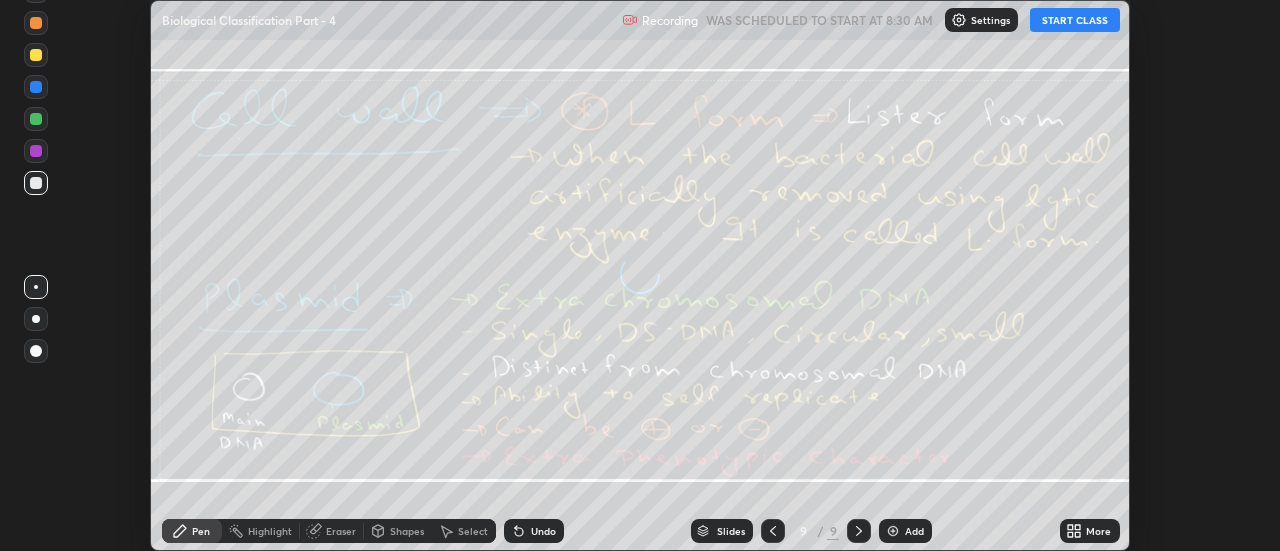 click on "More" at bounding box center (1098, 531) 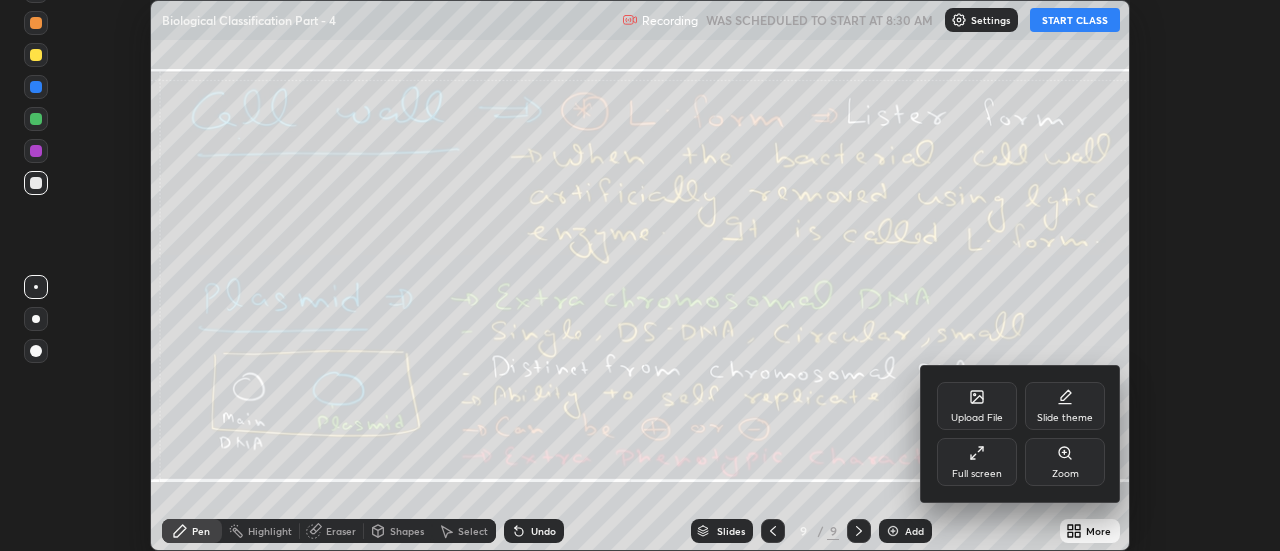 click on "Upload File" at bounding box center [977, 406] 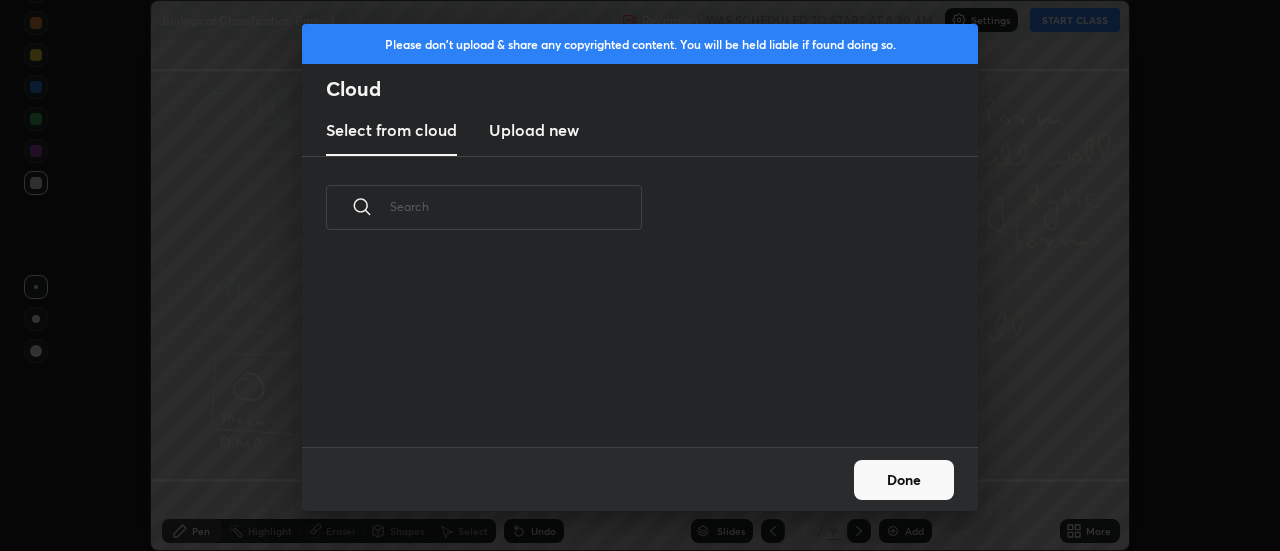 click on "Upload new" at bounding box center [534, 130] 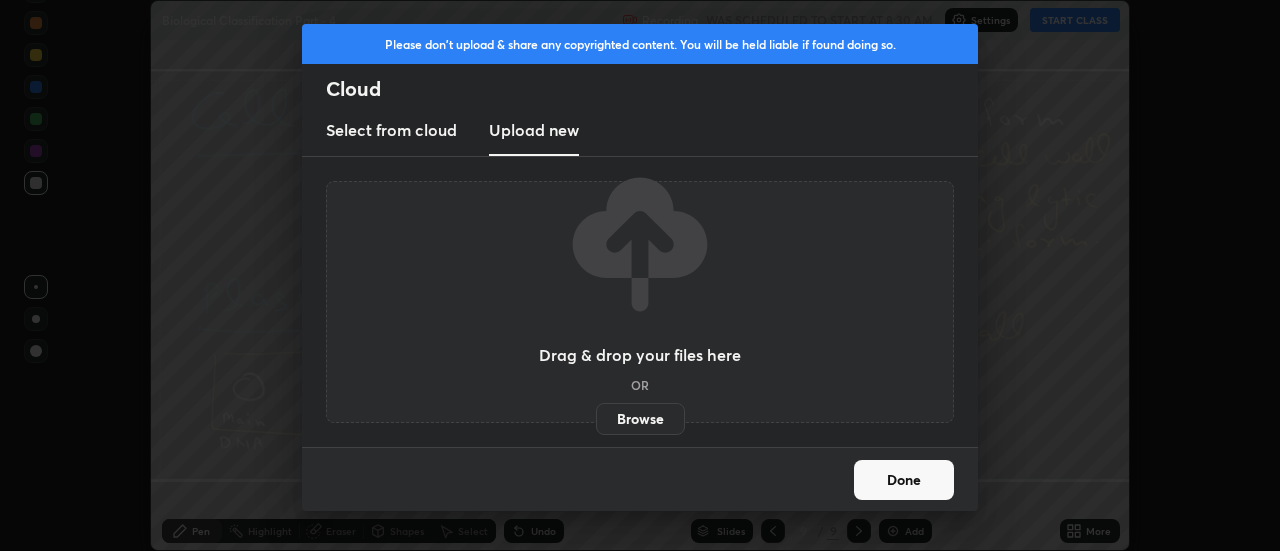 click on "Browse" at bounding box center [640, 419] 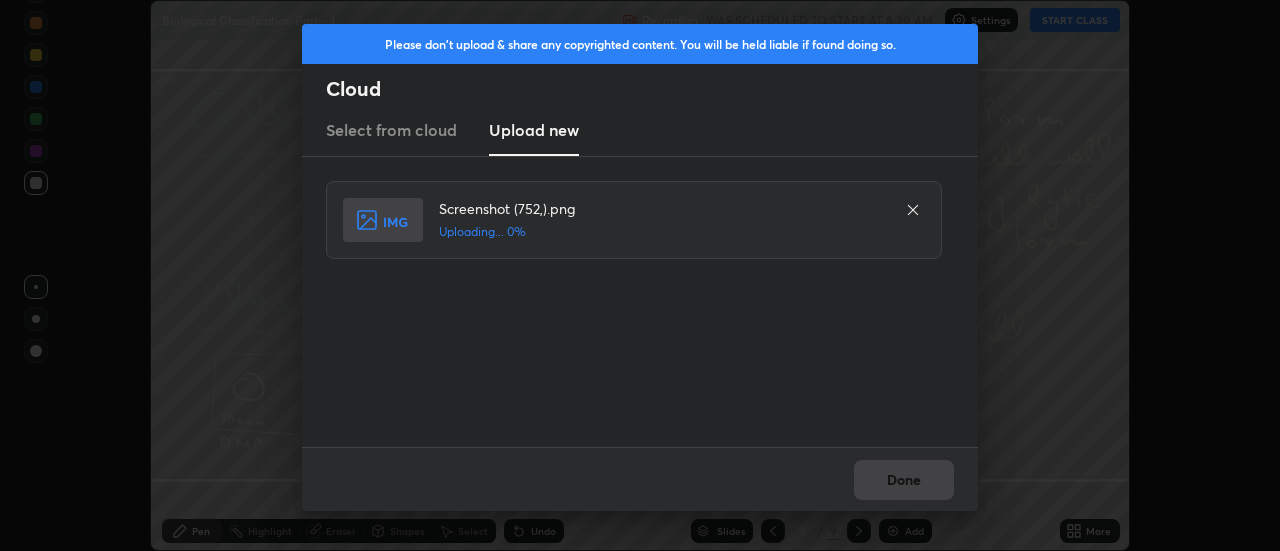 click on "Done" at bounding box center (640, 479) 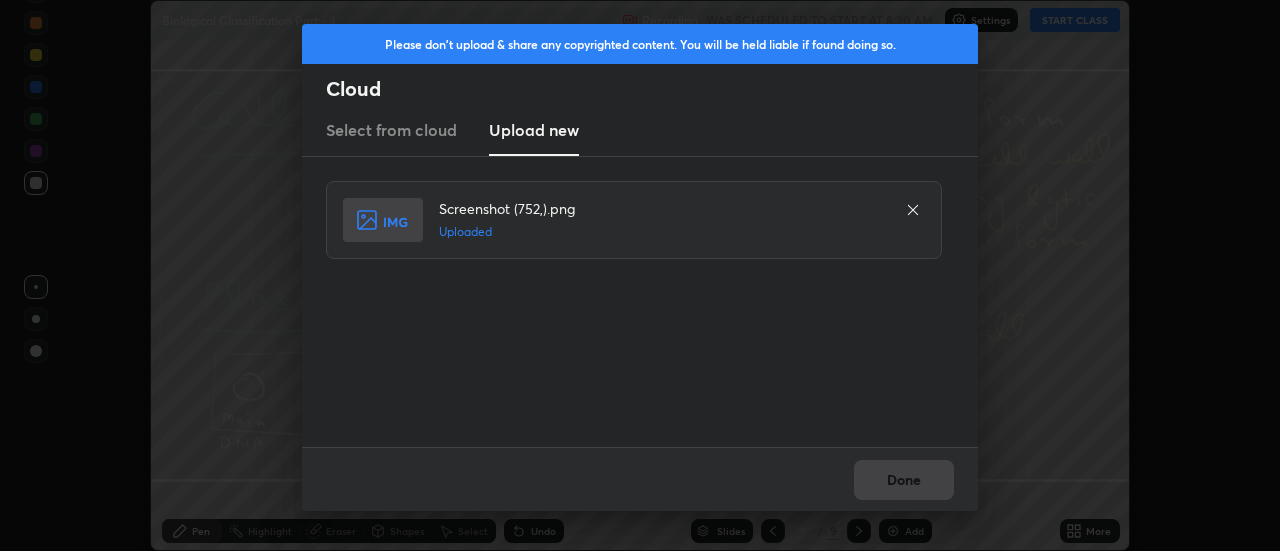 click on "Done" at bounding box center (640, 479) 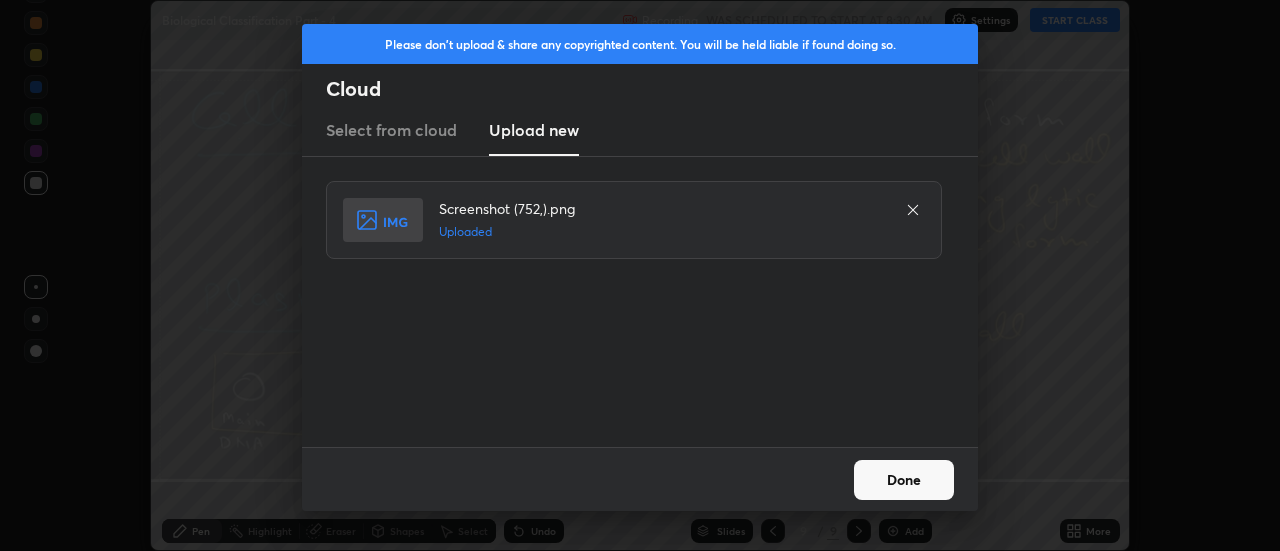 click on "Done" at bounding box center (904, 480) 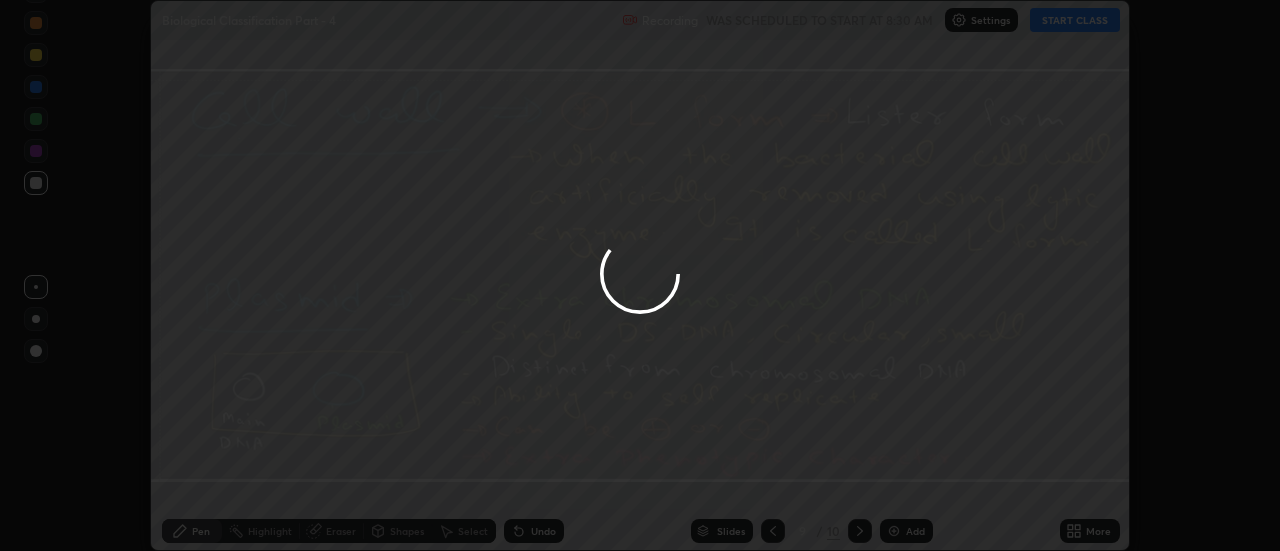 click at bounding box center (640, 275) 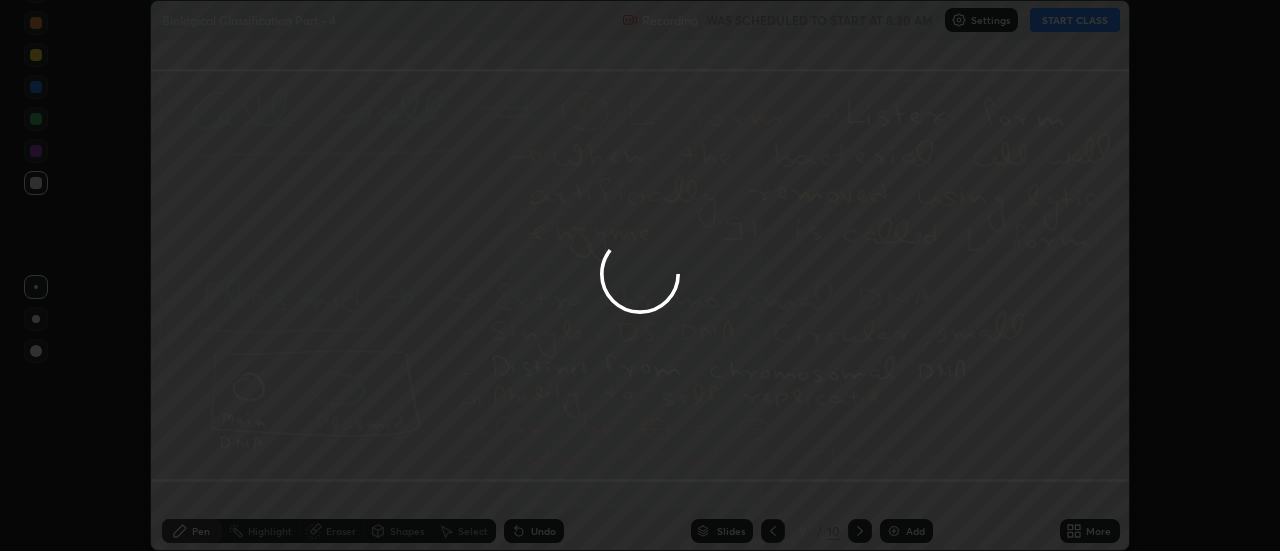 click at bounding box center [640, 275] 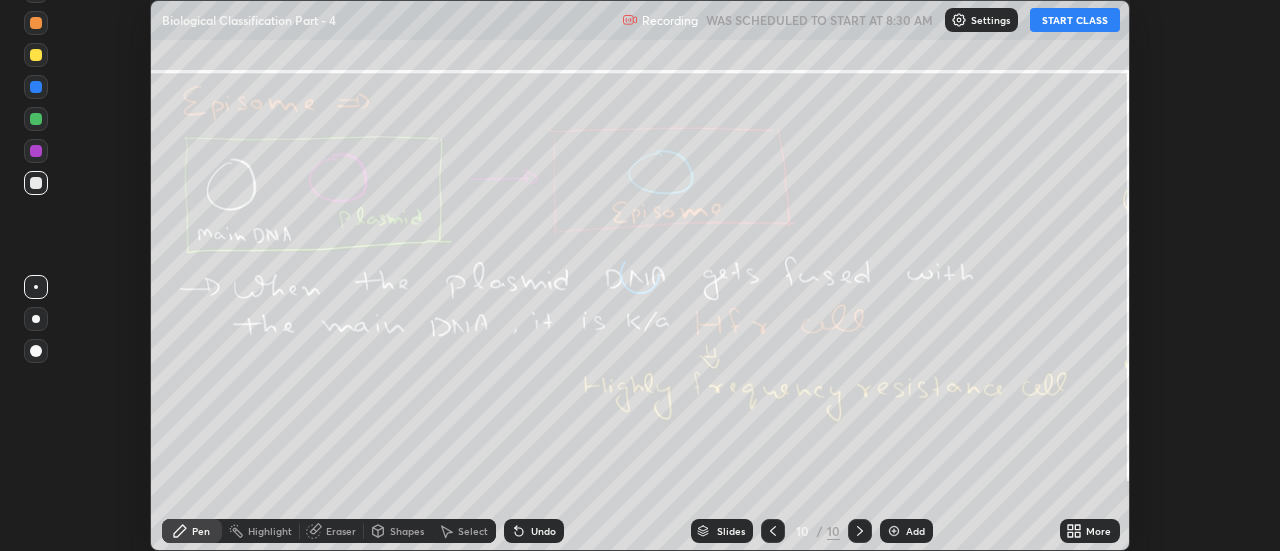 click on "More" at bounding box center (1098, 531) 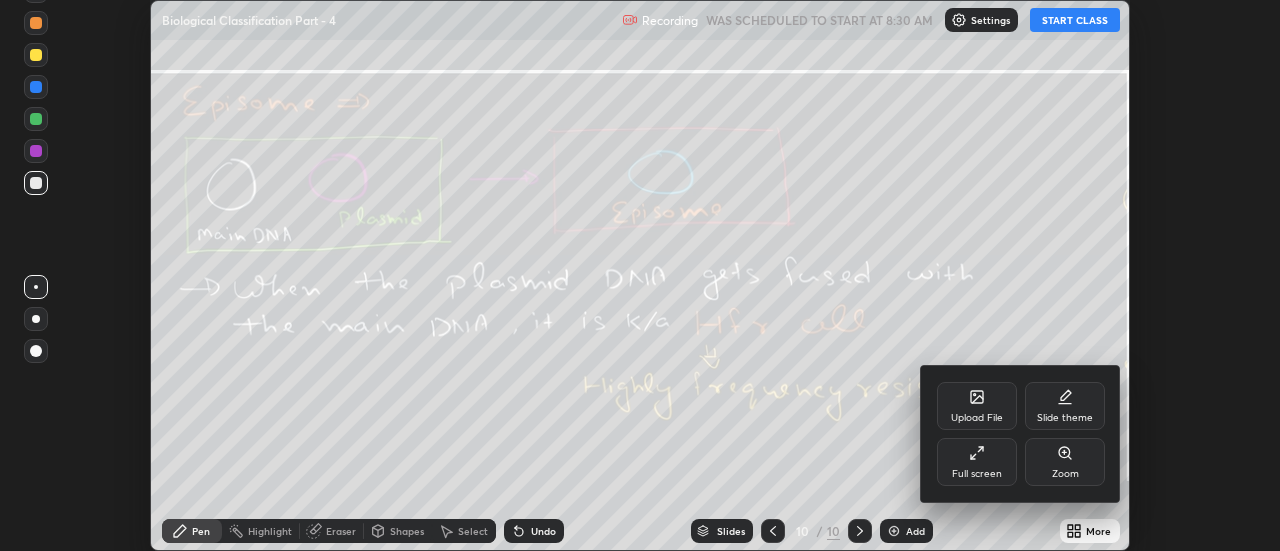 click on "Upload File" at bounding box center (977, 406) 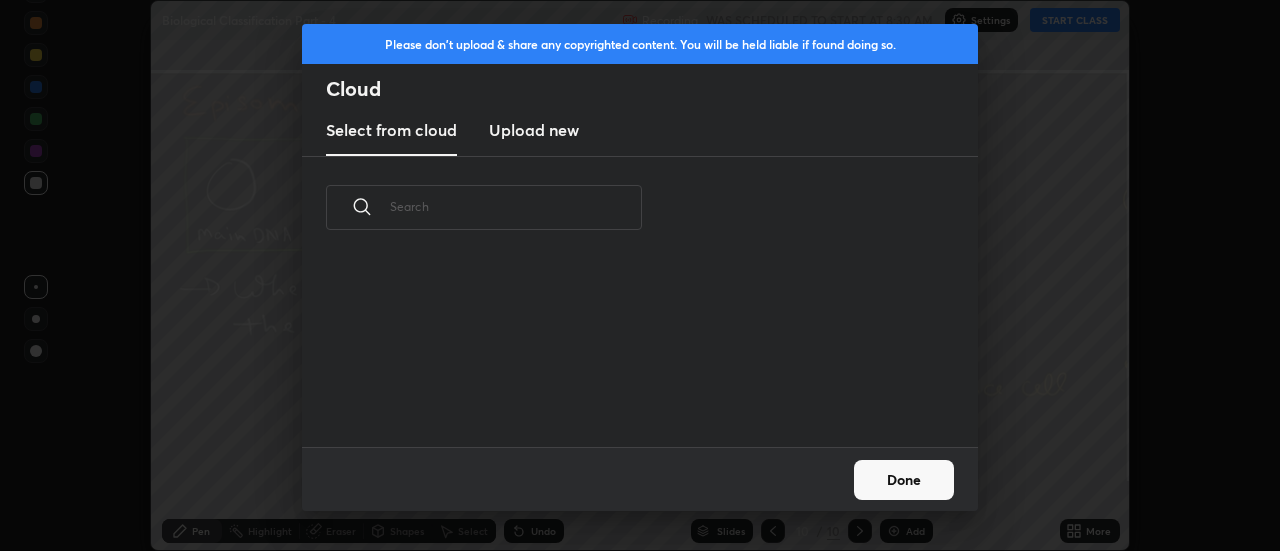click on "Upload new" at bounding box center [534, 130] 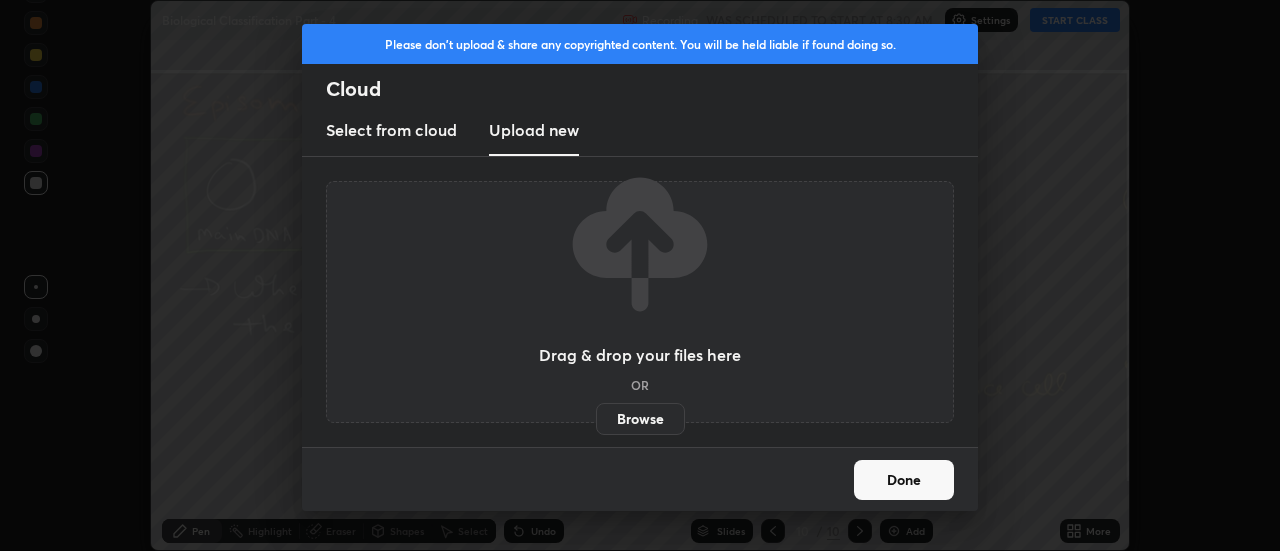 click on "Browse" at bounding box center (640, 419) 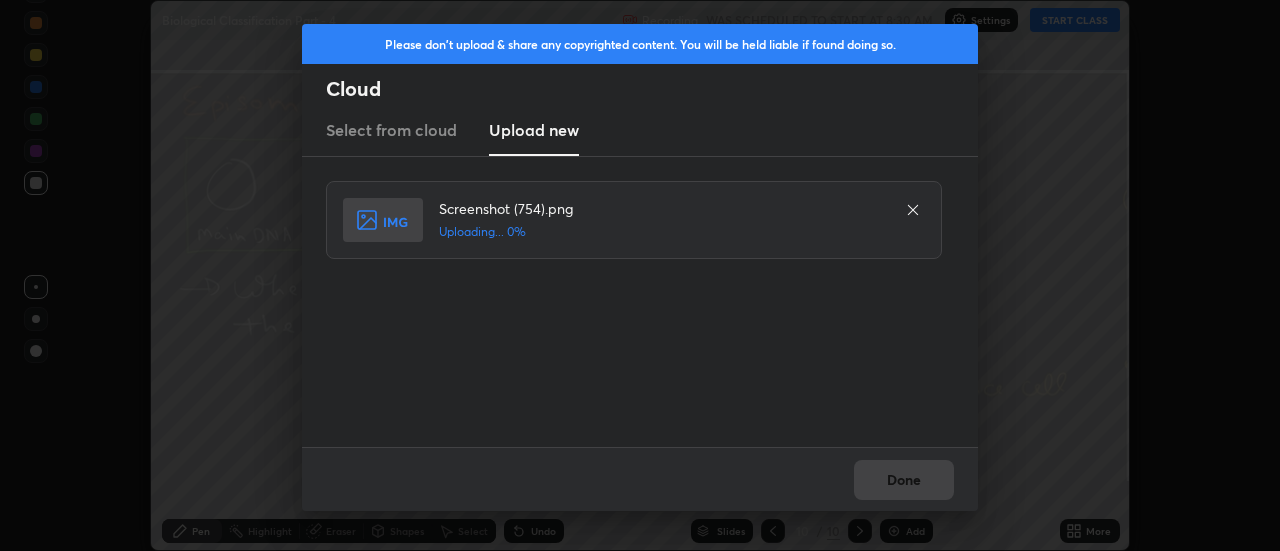 click on "Done" at bounding box center (640, 479) 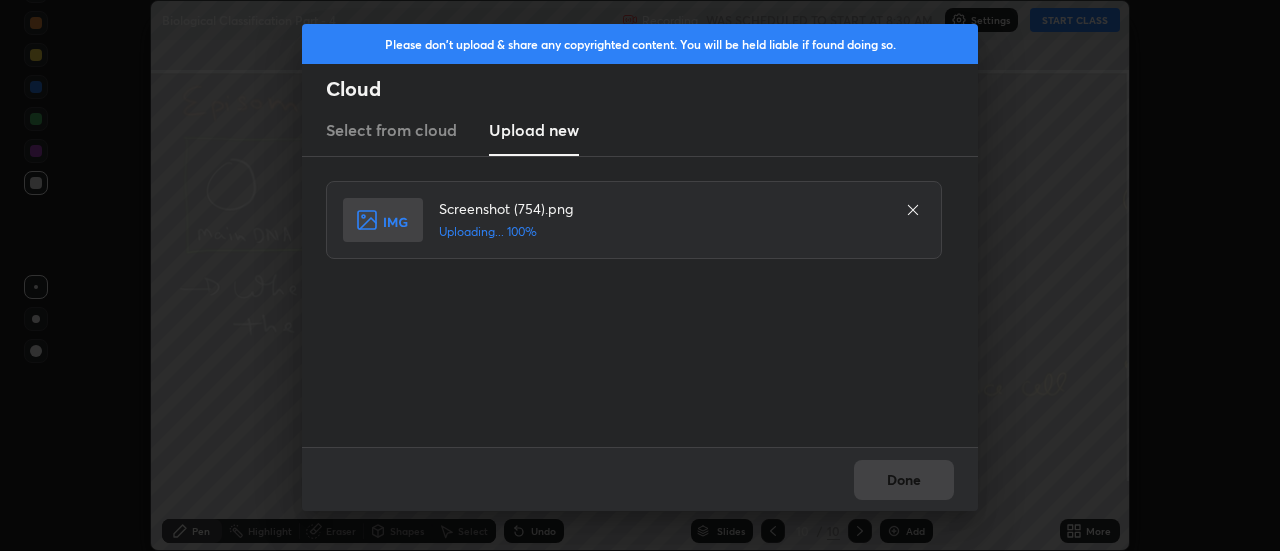 click on "Done" at bounding box center (640, 479) 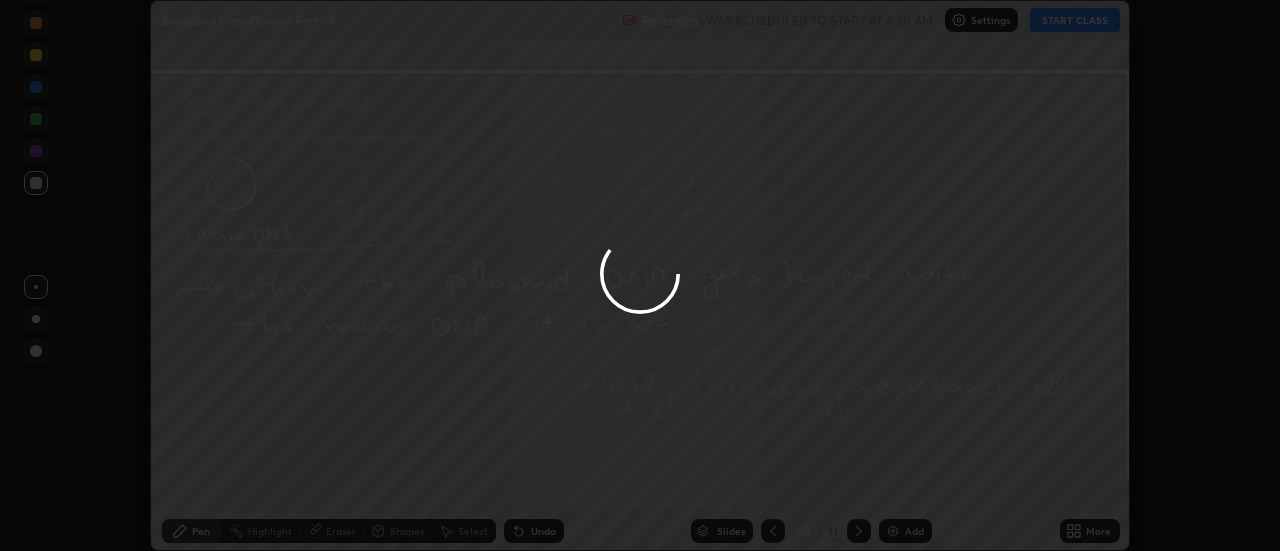 click on "Done" at bounding box center [904, 480] 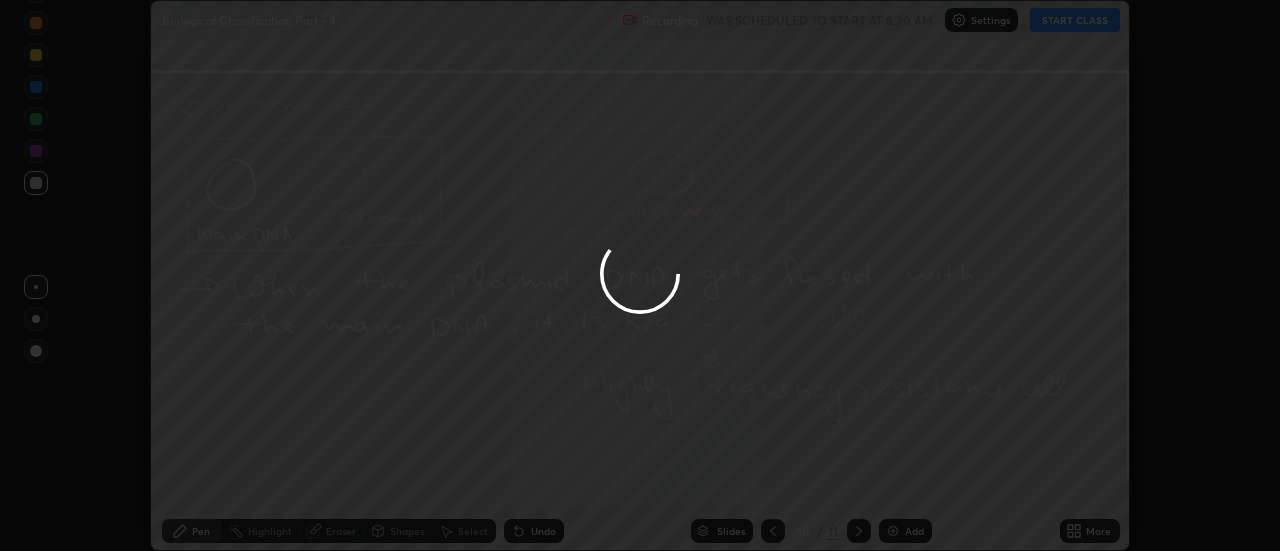 click at bounding box center [640, 275] 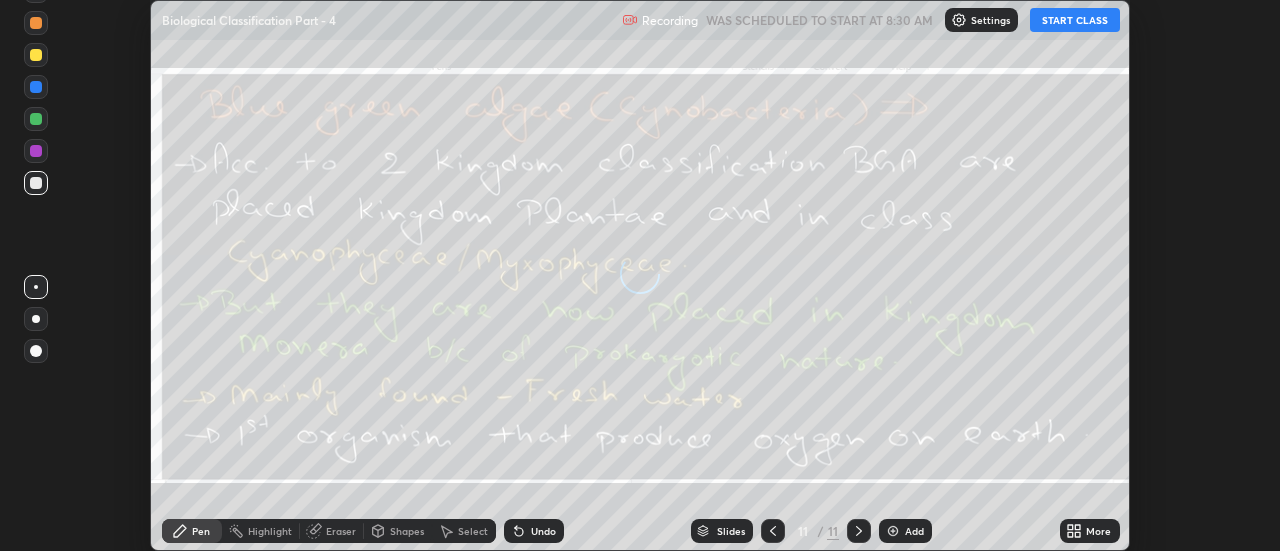 click on "More" at bounding box center (1090, 531) 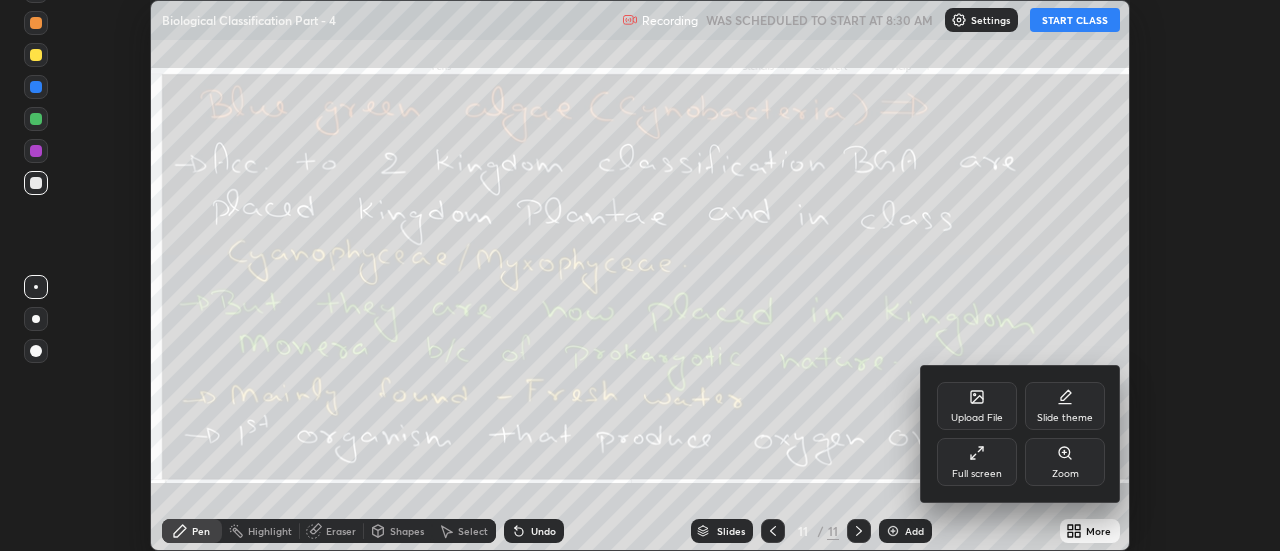 click on "Upload File" at bounding box center (977, 406) 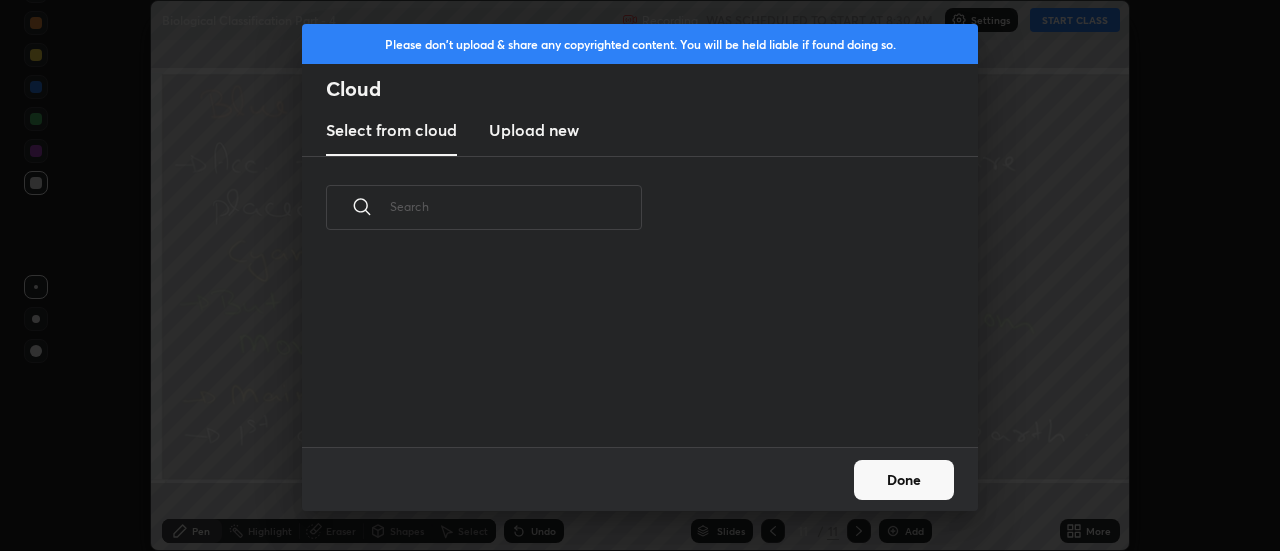 click on "Upload new" at bounding box center (534, 130) 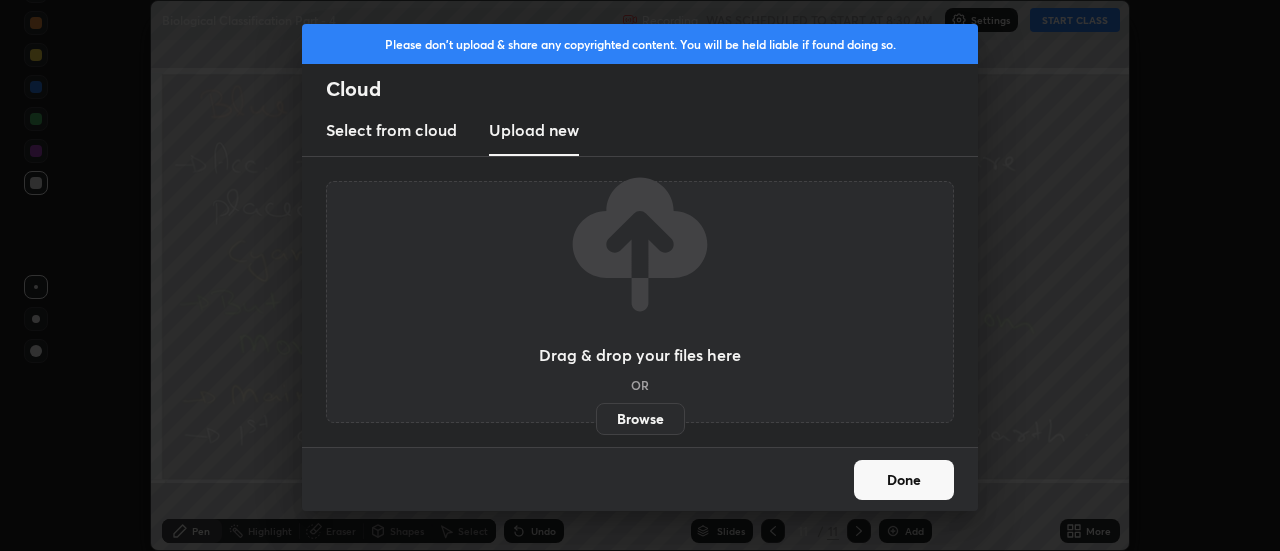 click on "Browse" at bounding box center [640, 419] 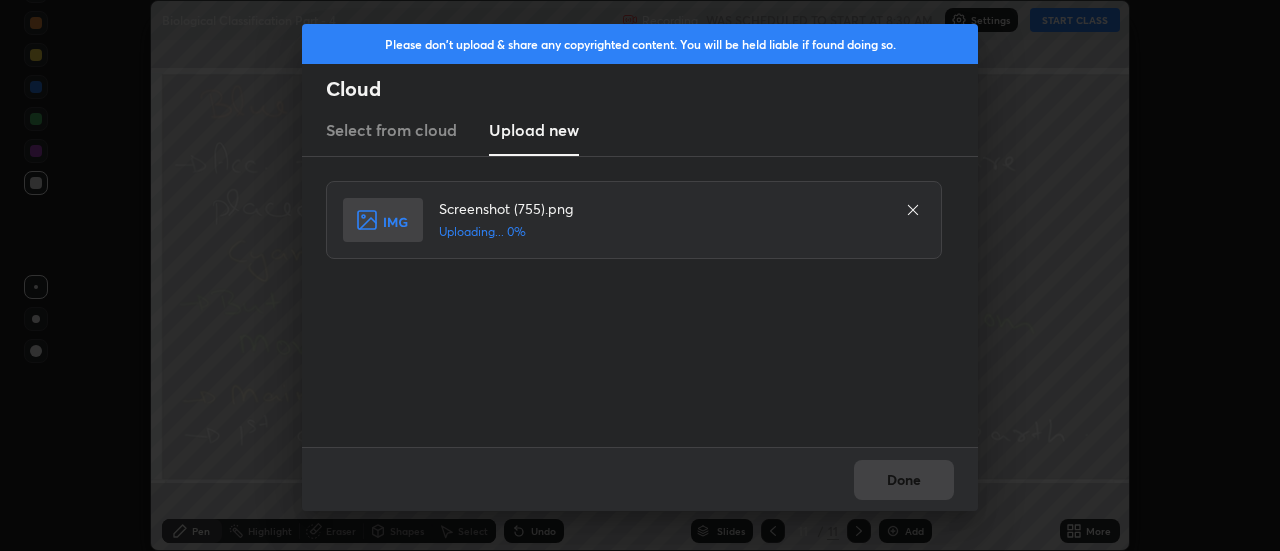 click on "Done" at bounding box center (640, 479) 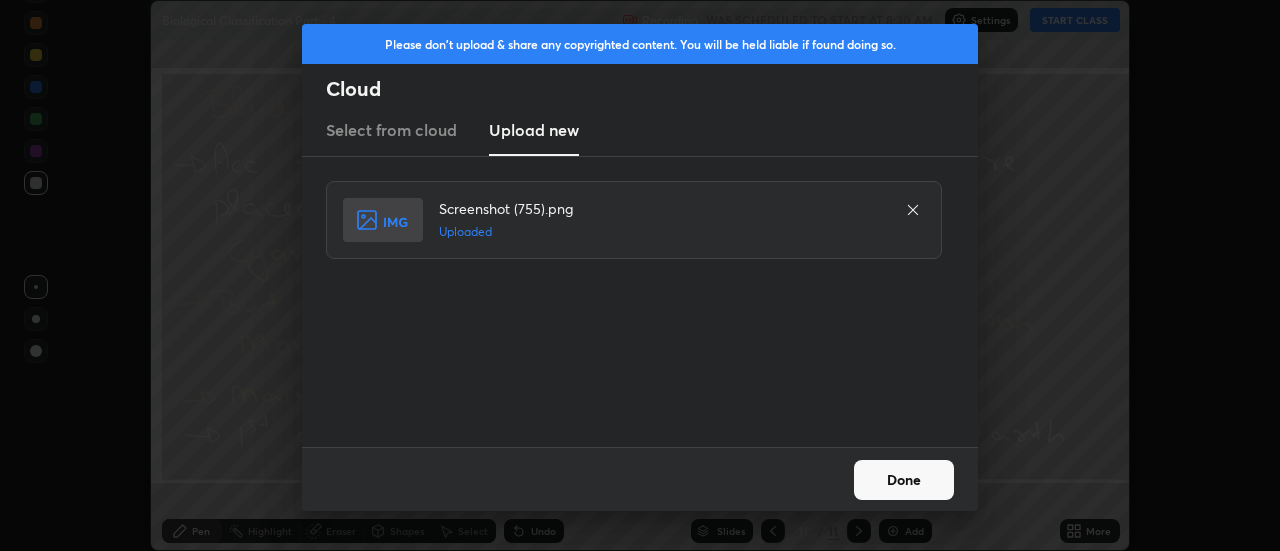 click on "Done" at bounding box center (904, 480) 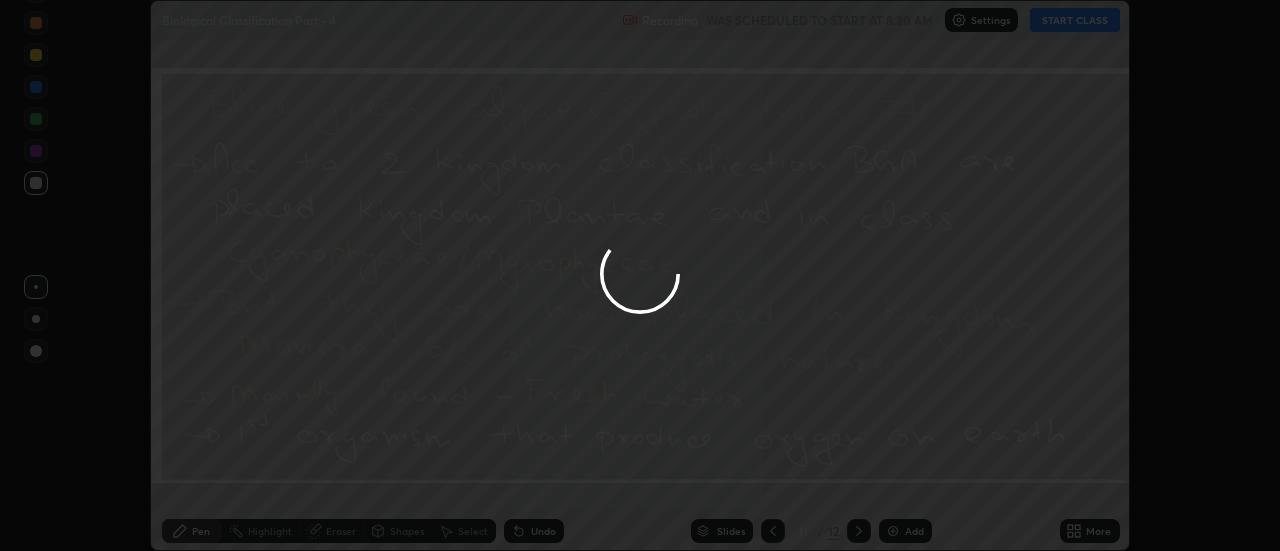 click on "Done" at bounding box center [904, 480] 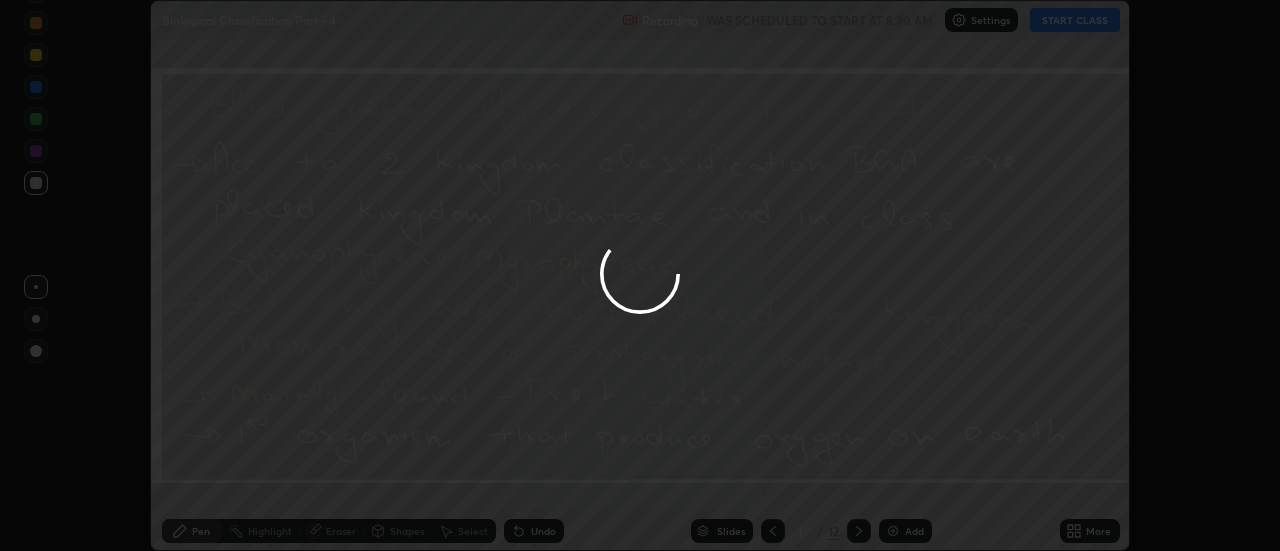 click at bounding box center [640, 275] 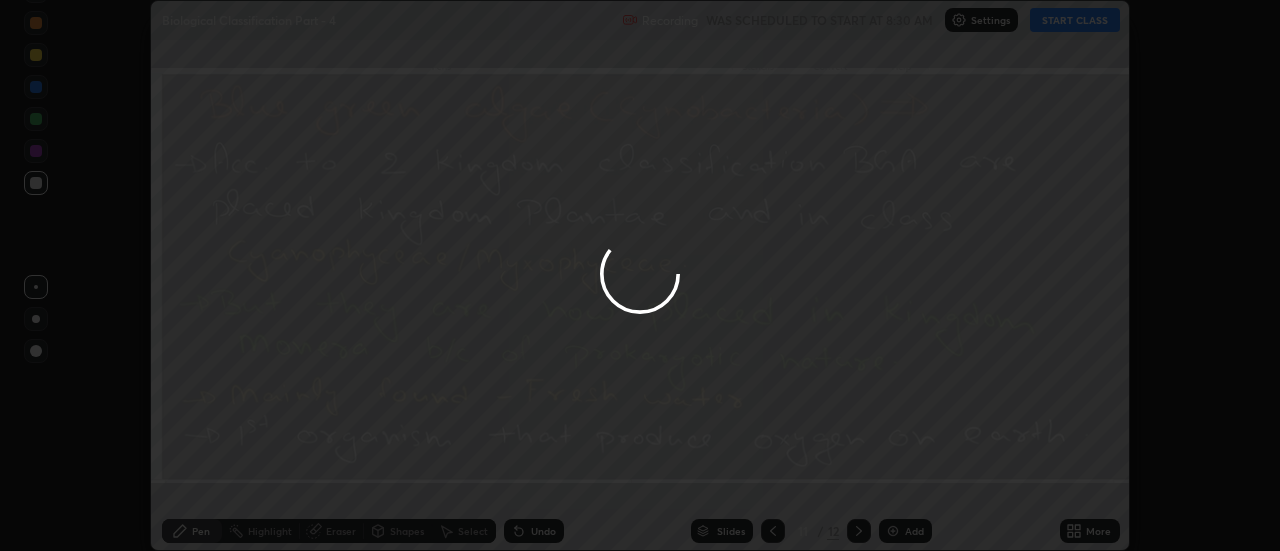 click at bounding box center (640, 275) 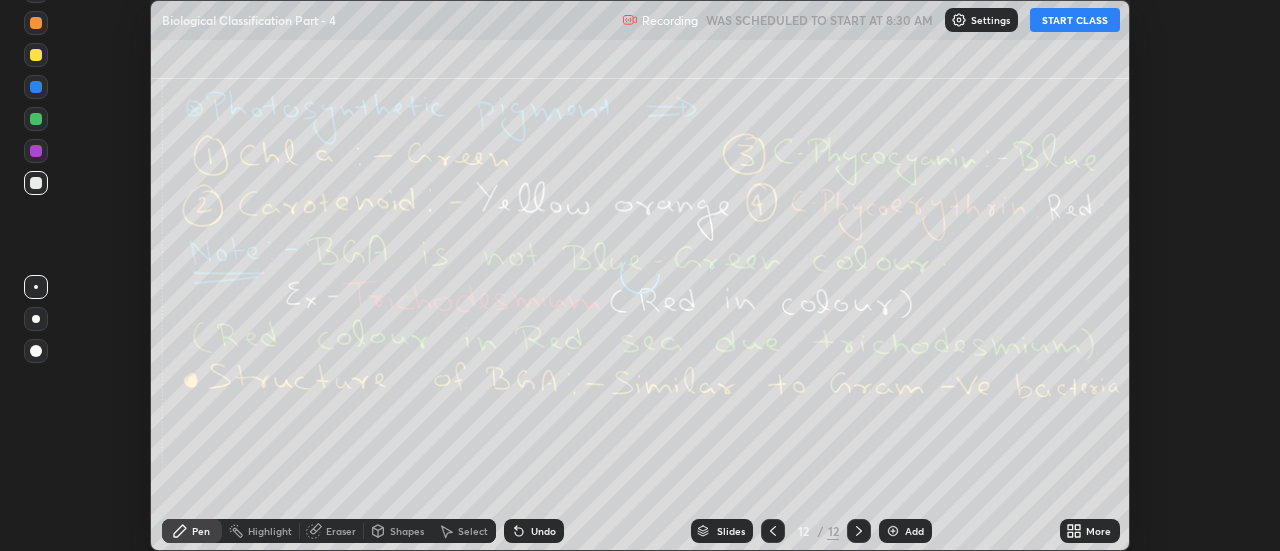 click on "More" at bounding box center (1098, 531) 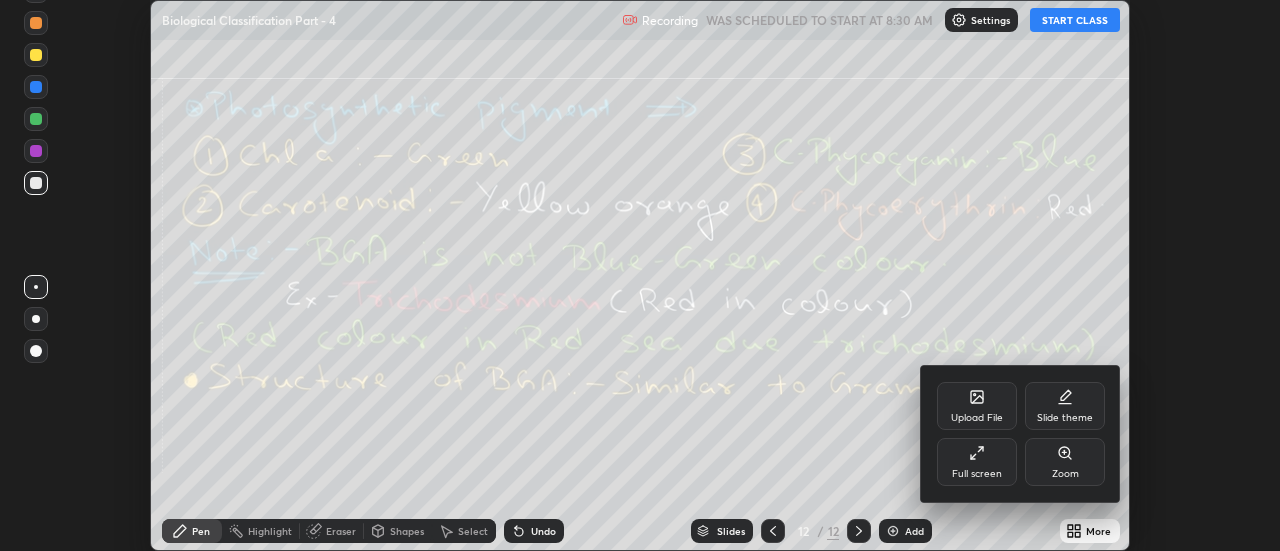 click 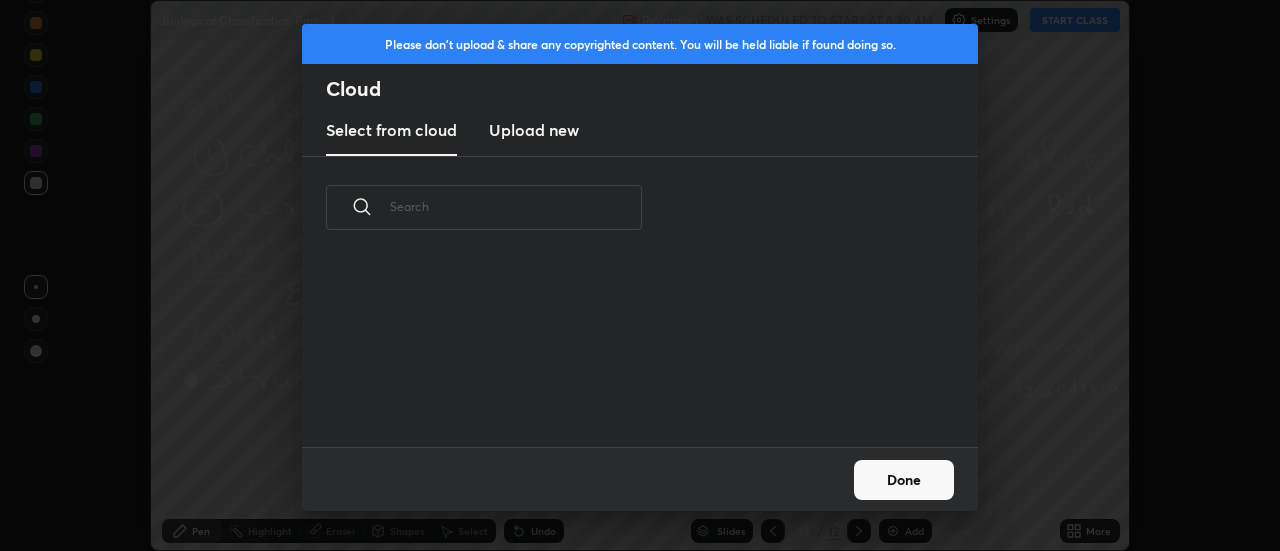 click on "Upload new" at bounding box center [534, 130] 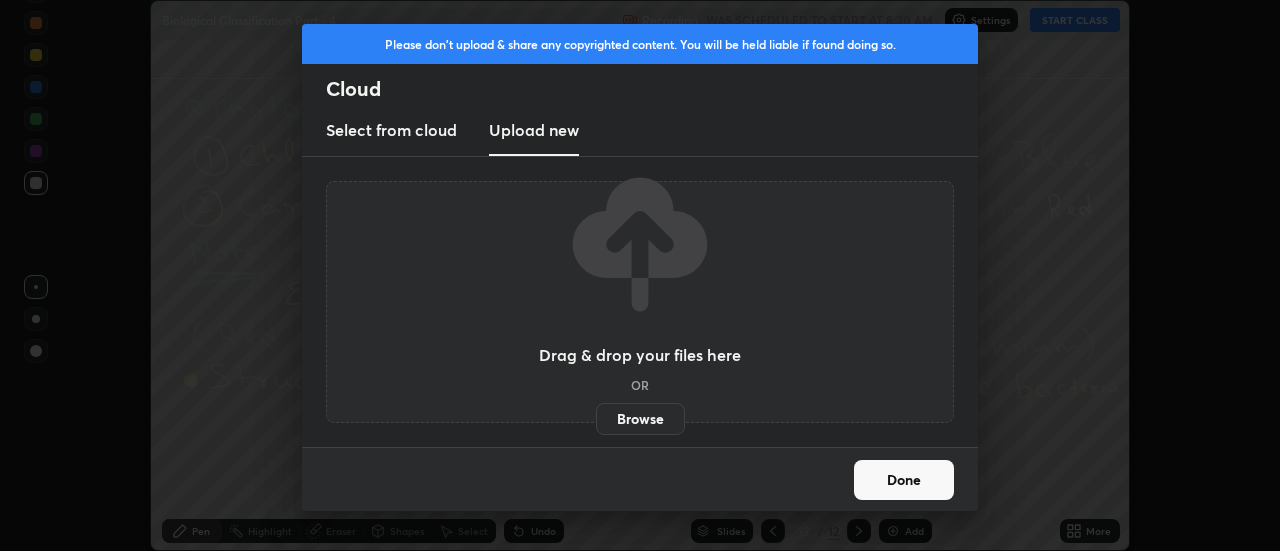 click on "Browse" at bounding box center (640, 419) 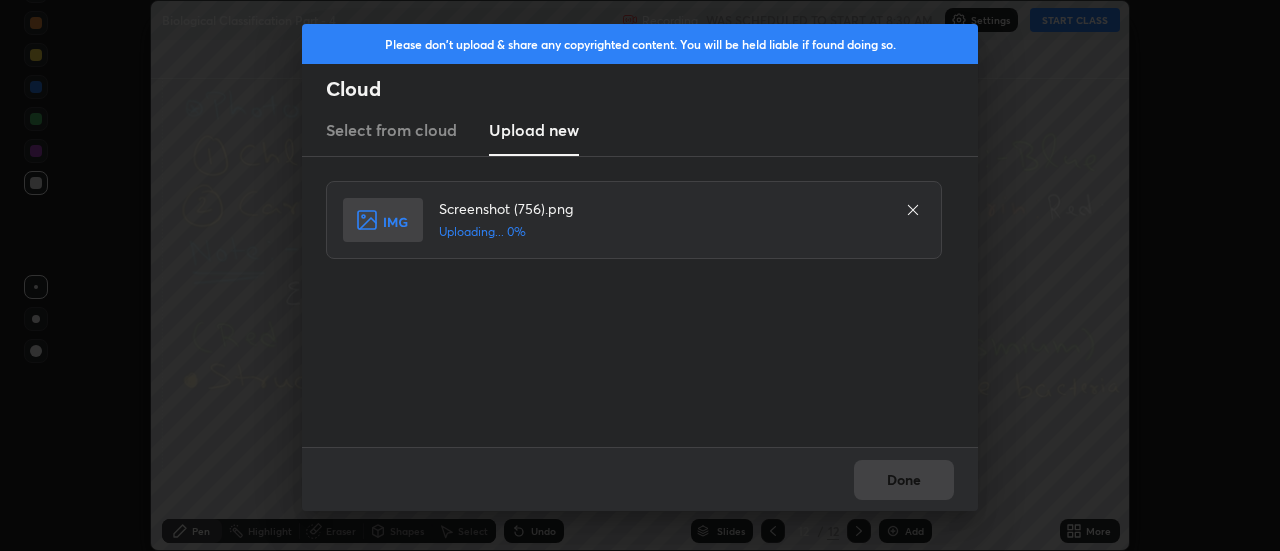 click on "Done" at bounding box center [640, 479] 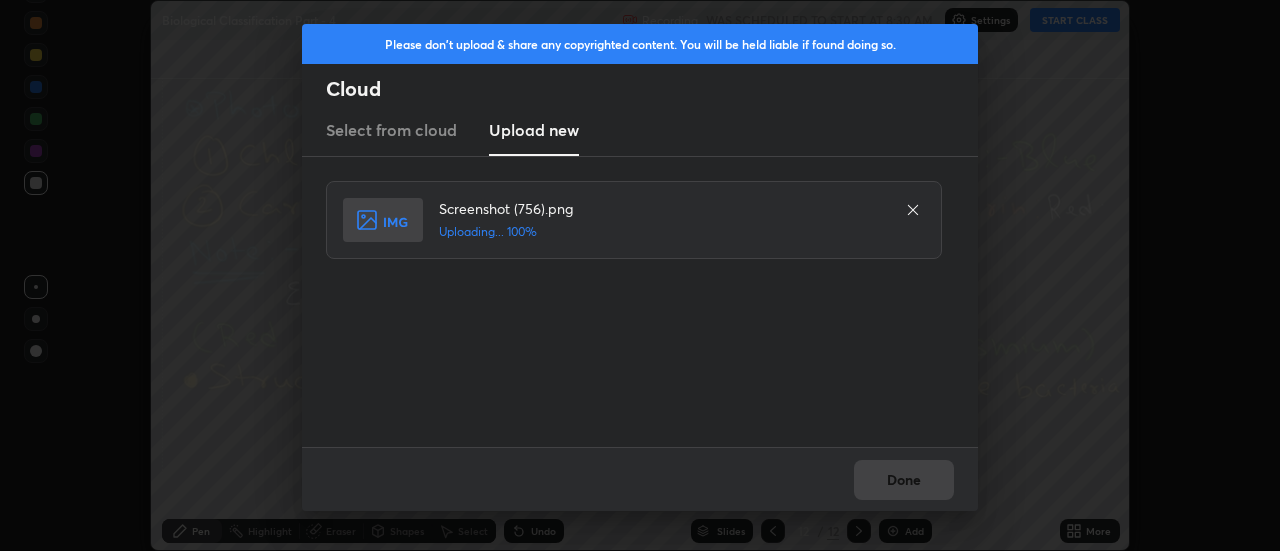 click on "Done" at bounding box center (640, 479) 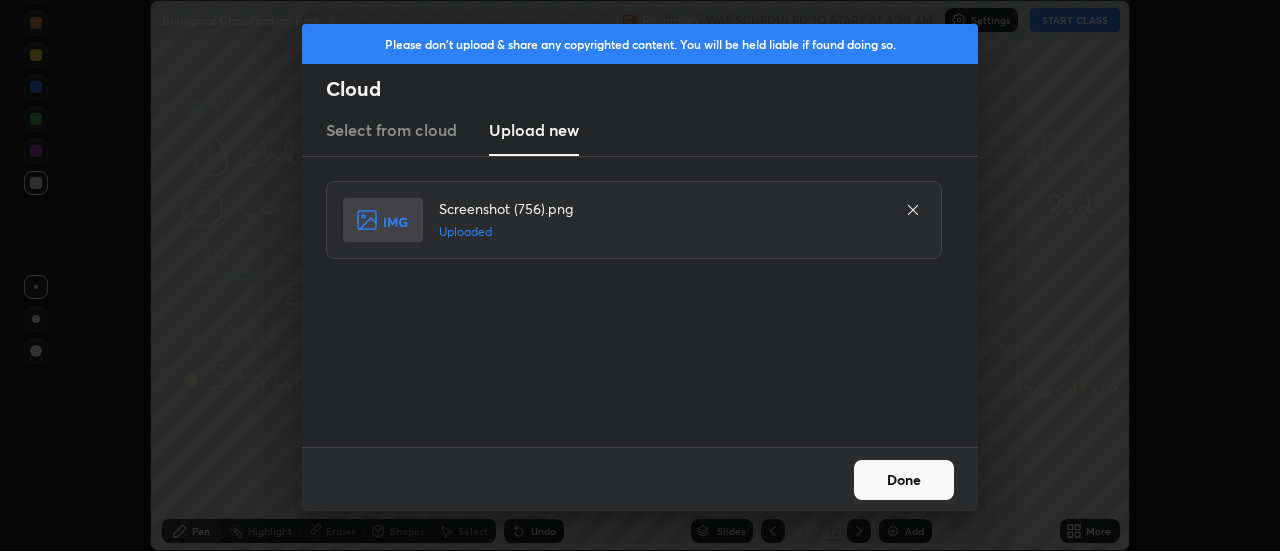 click on "Done" at bounding box center (904, 480) 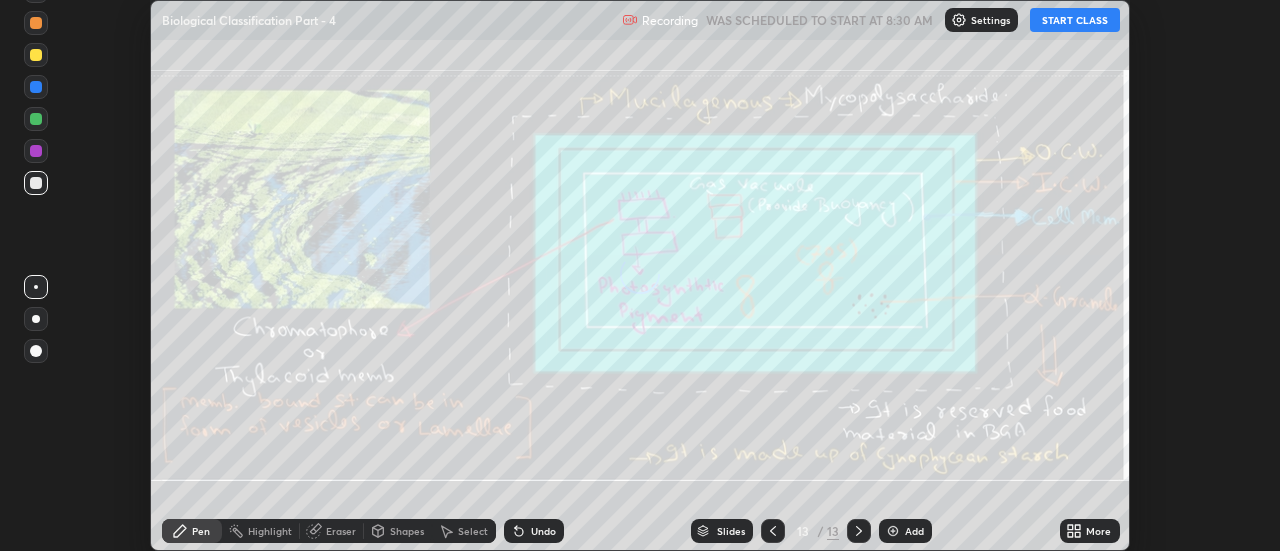 click on "More" at bounding box center [1098, 531] 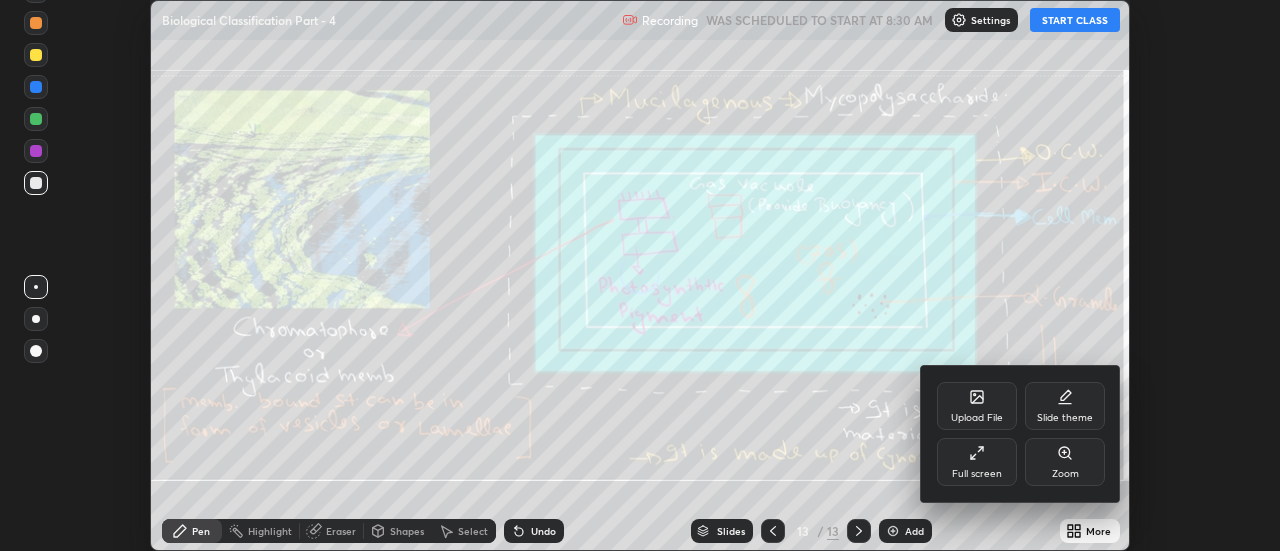 click on "Upload File" at bounding box center (977, 406) 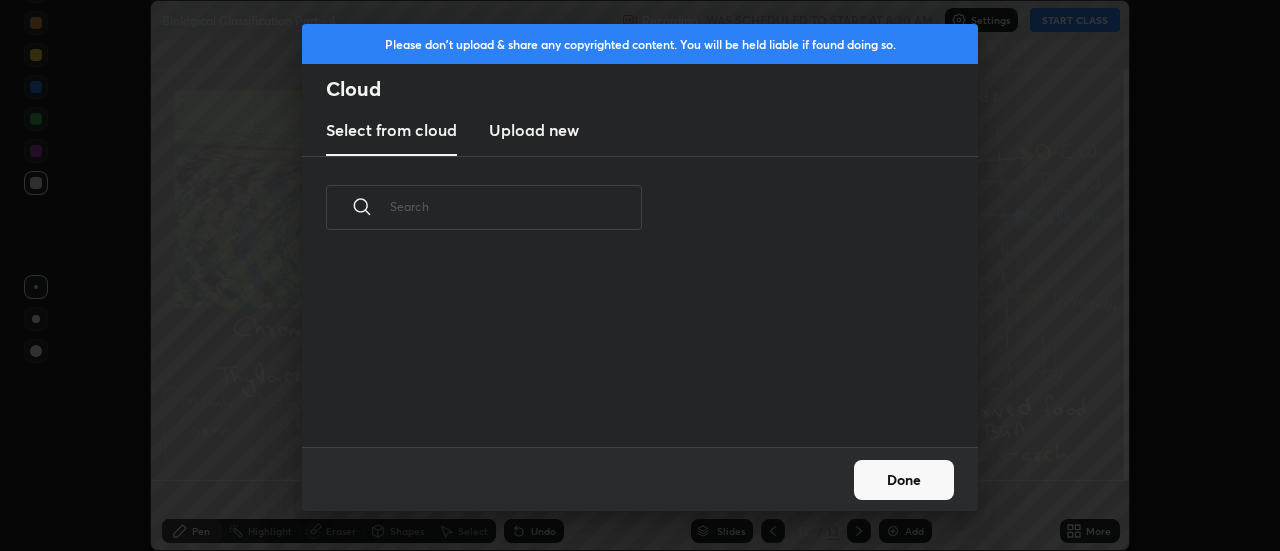 click on "Upload new" at bounding box center (534, 130) 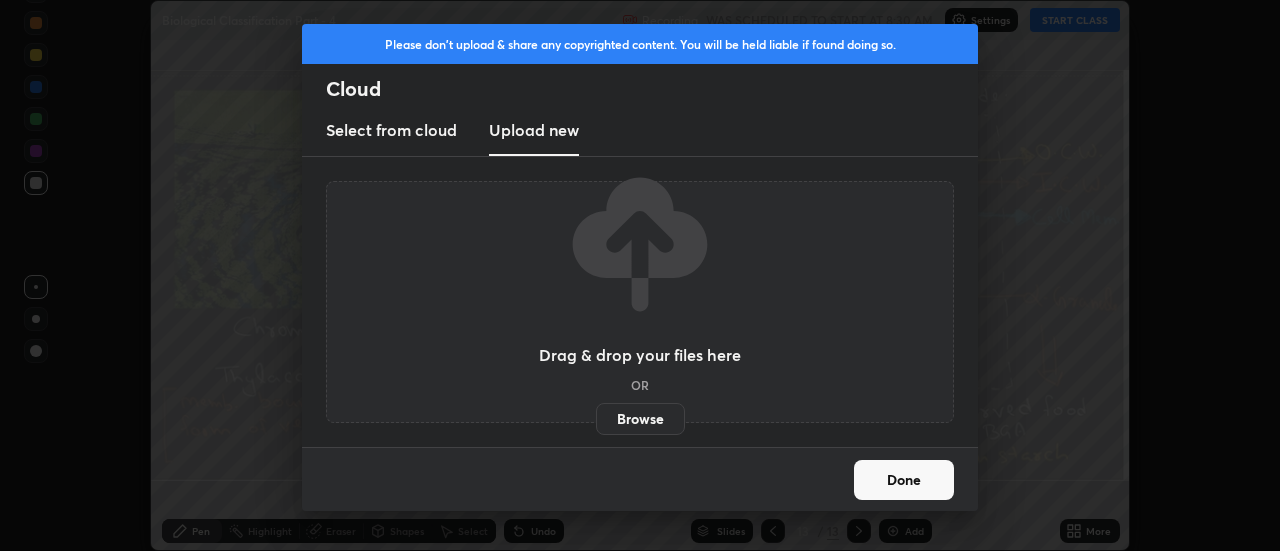 click on "Browse" at bounding box center [640, 419] 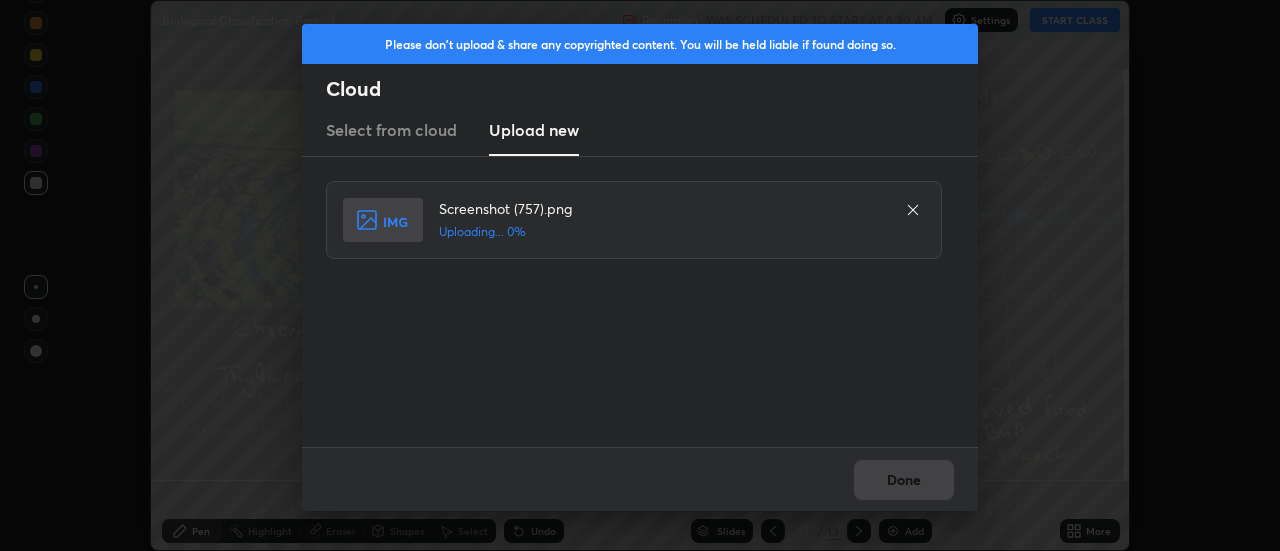 click on "Done" at bounding box center [640, 479] 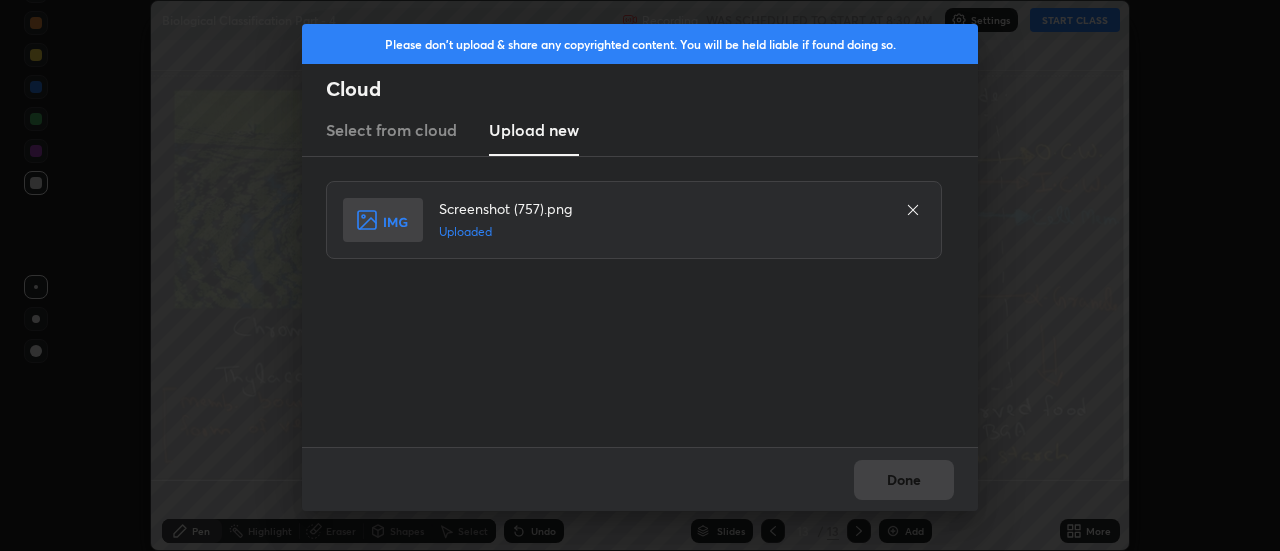 click on "Done" at bounding box center [640, 479] 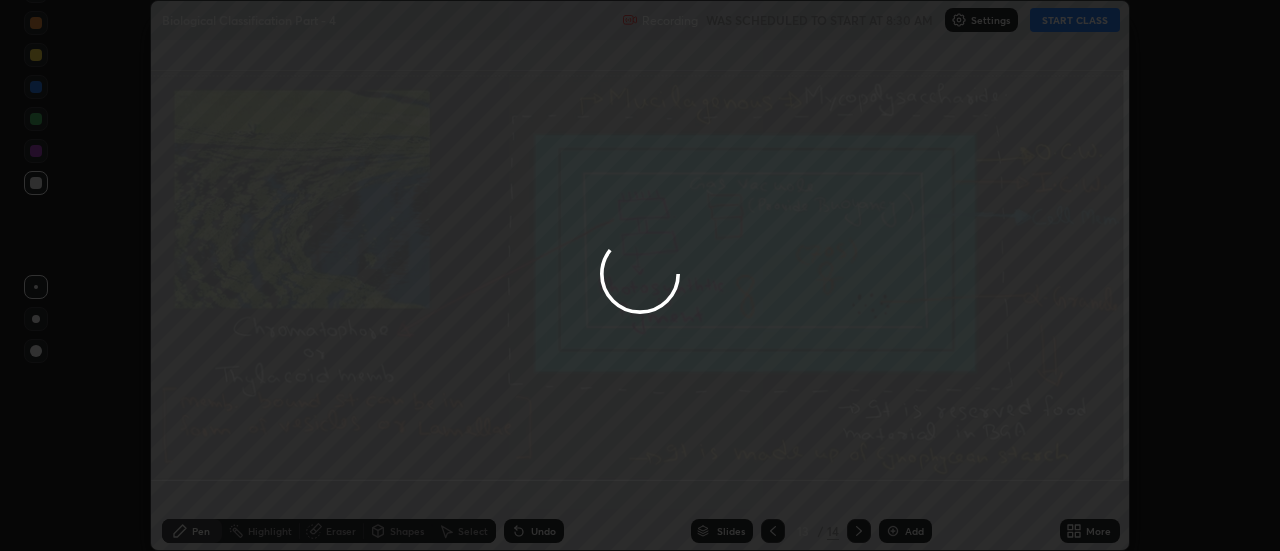 click on "Done" at bounding box center (904, 480) 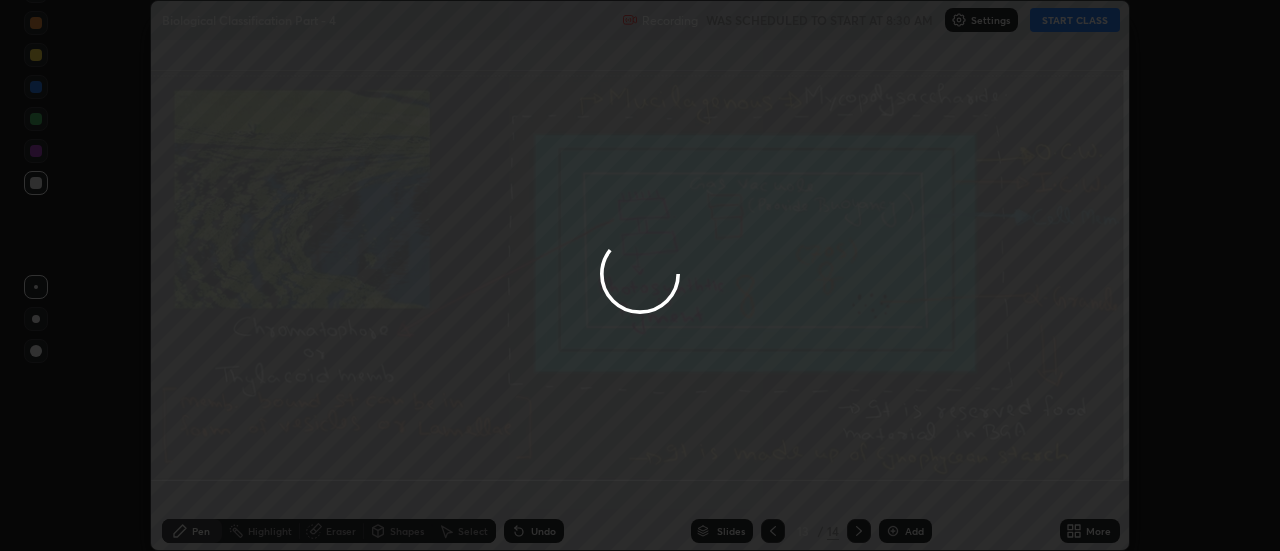 click at bounding box center [640, 275] 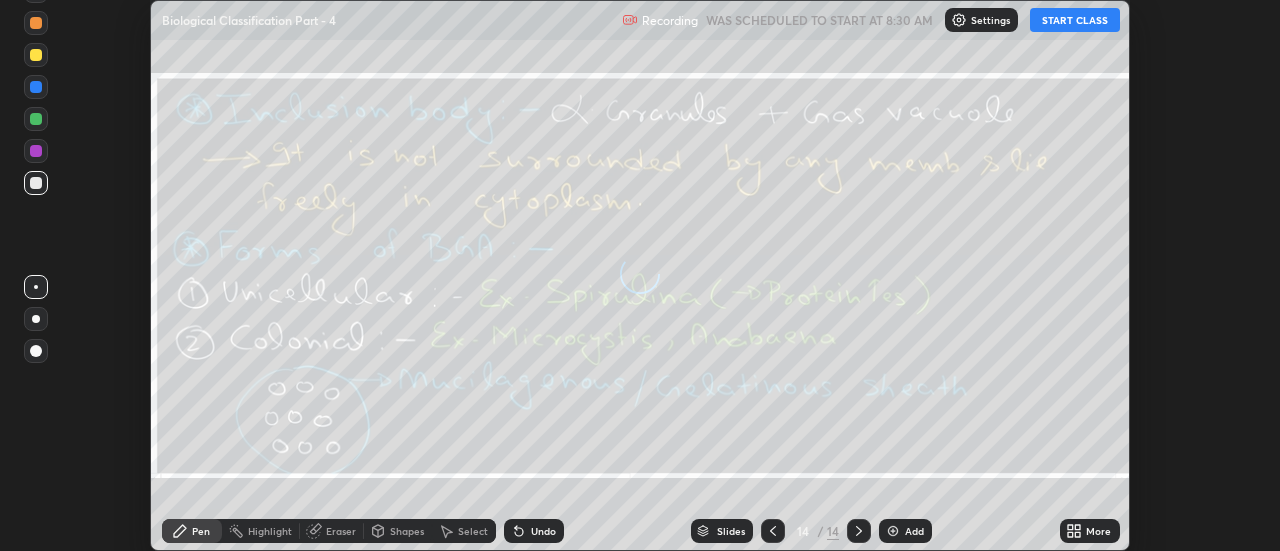 click on "More" at bounding box center (1098, 531) 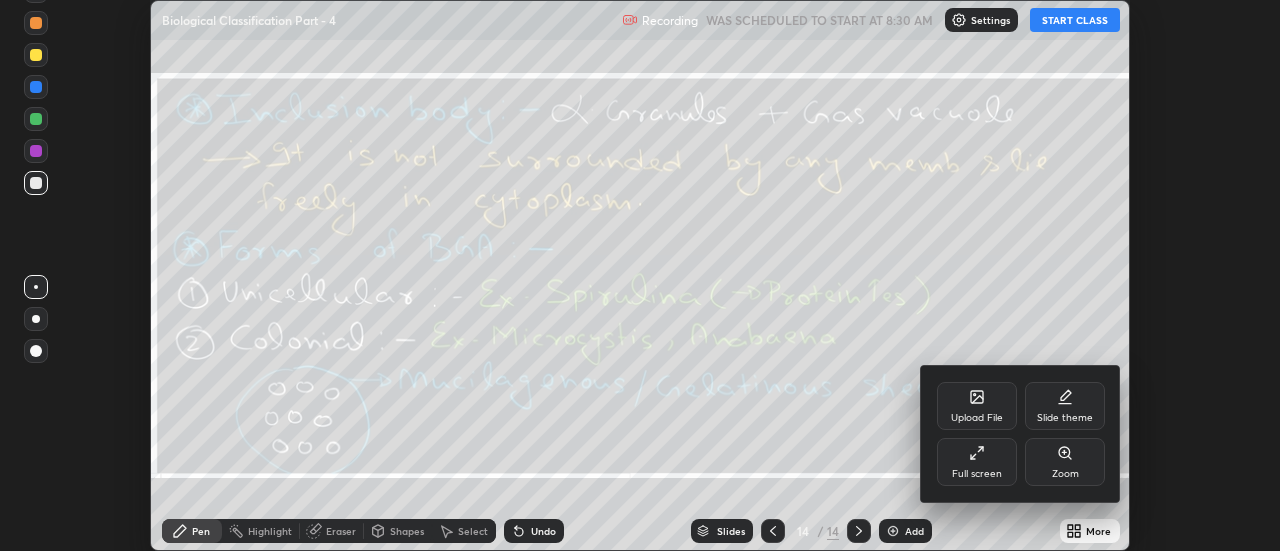 click on "Upload File" at bounding box center (977, 406) 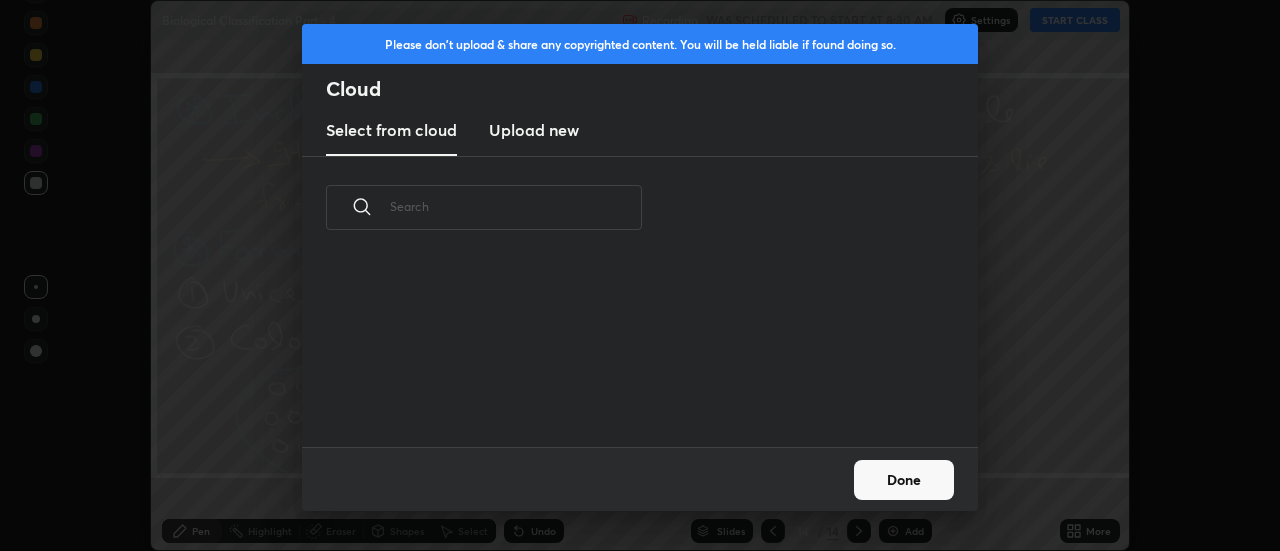 scroll, scrollTop: 92, scrollLeft: 642, axis: both 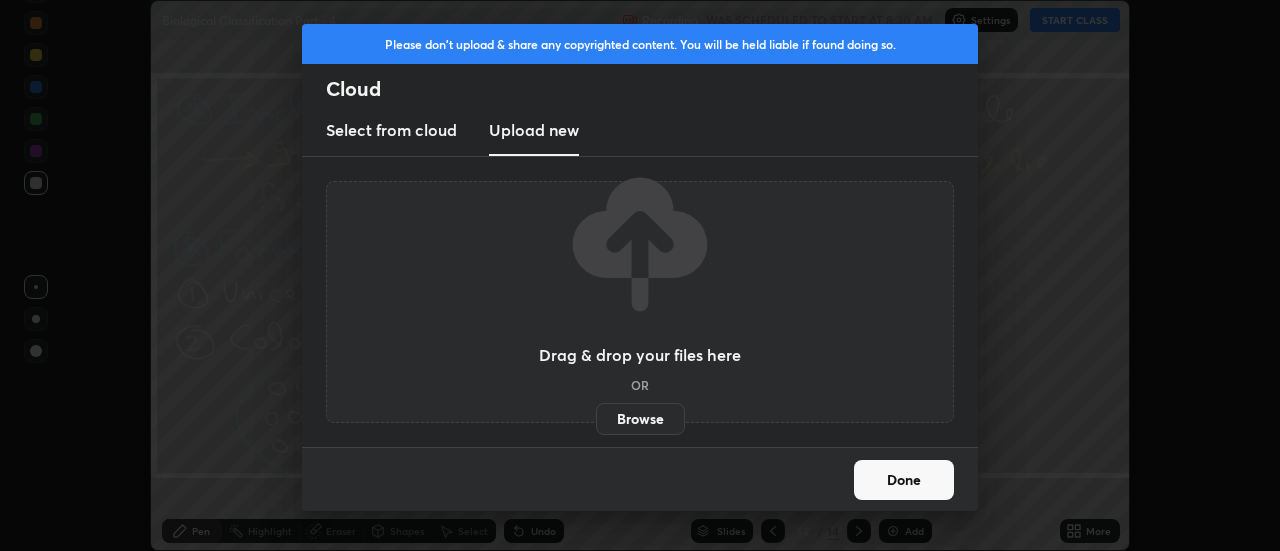 click on "Browse" at bounding box center [640, 419] 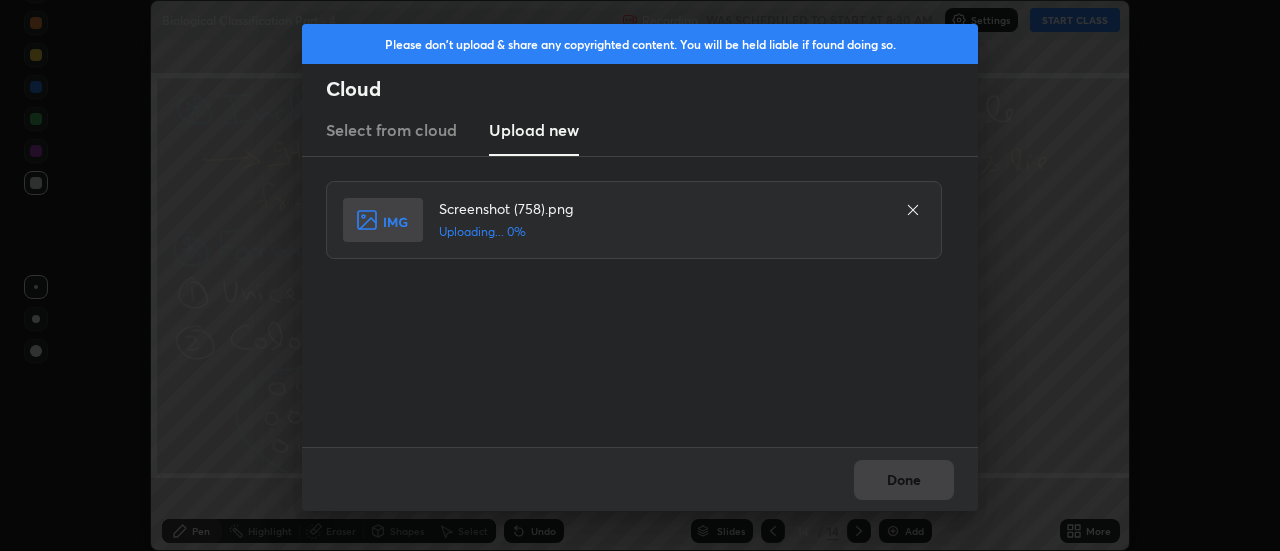 click on "Done" at bounding box center [640, 479] 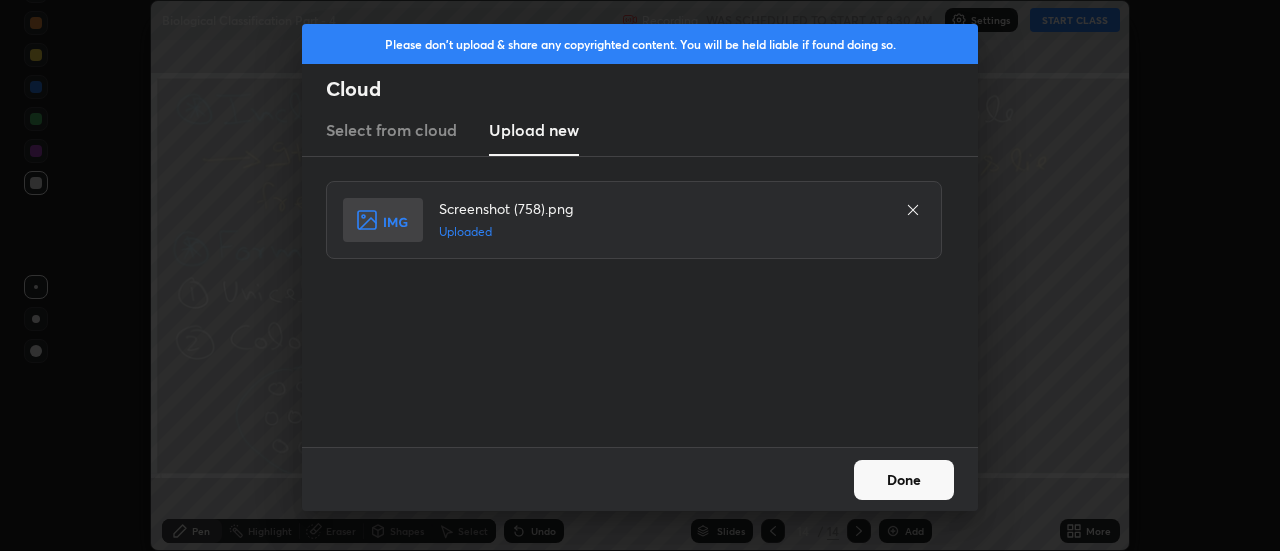 click on "Done" at bounding box center [904, 480] 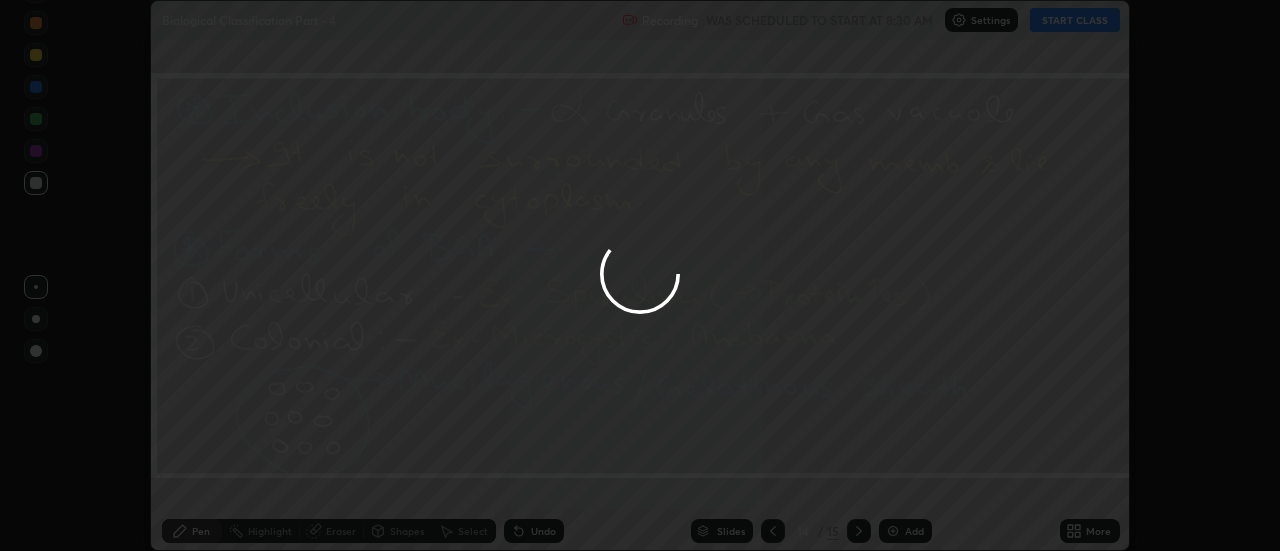click at bounding box center (640, 275) 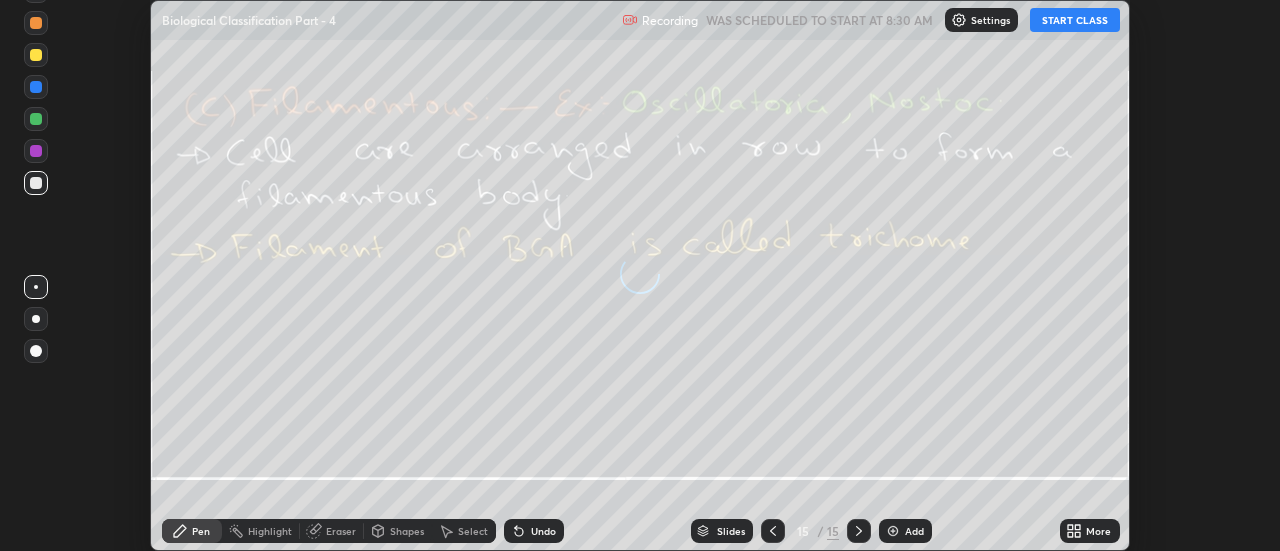click 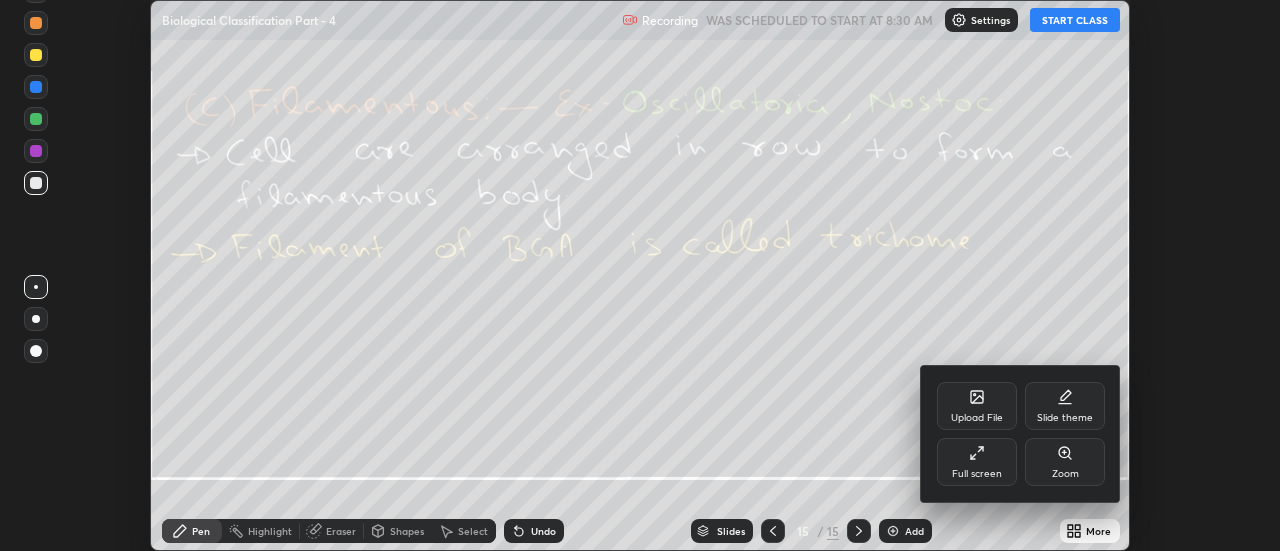 click on "Upload File" at bounding box center [977, 418] 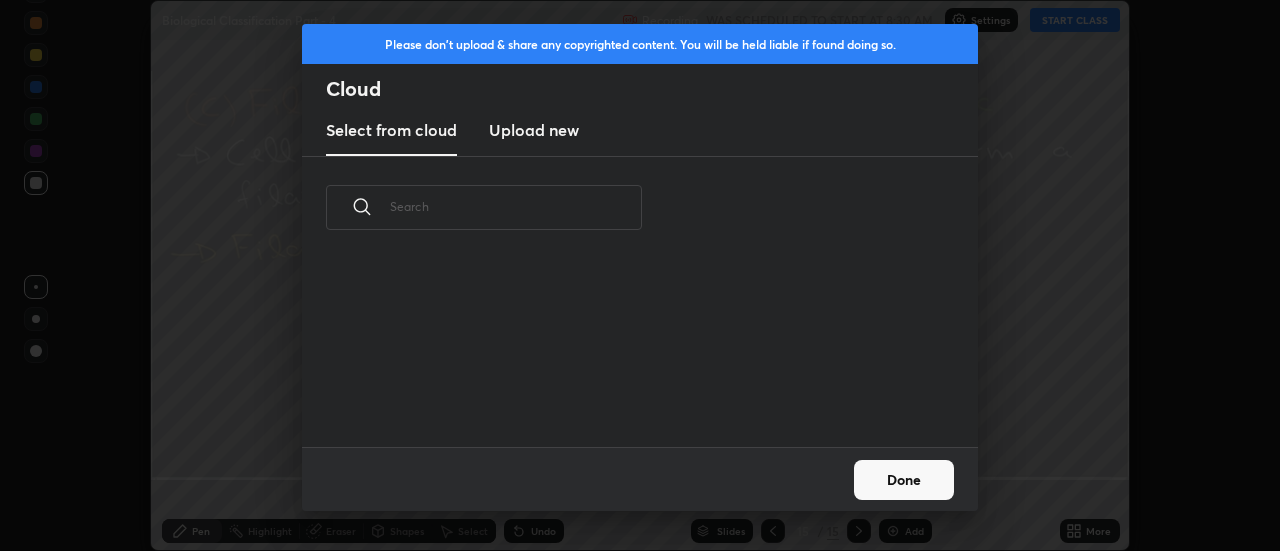 click on "Upload new" at bounding box center [534, 130] 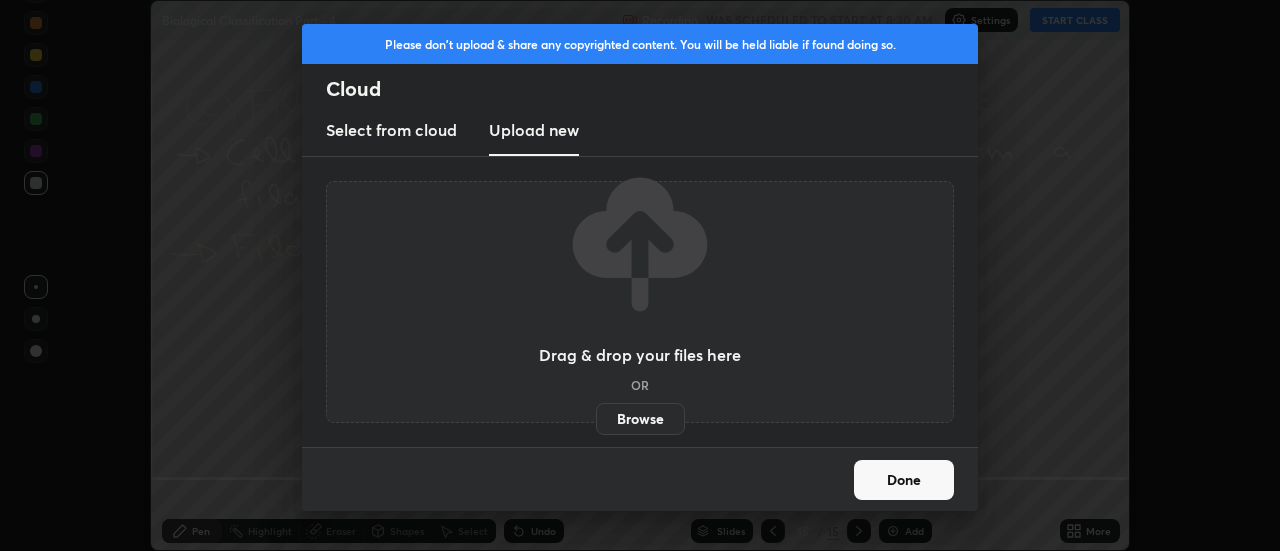 click on "Browse" at bounding box center [640, 419] 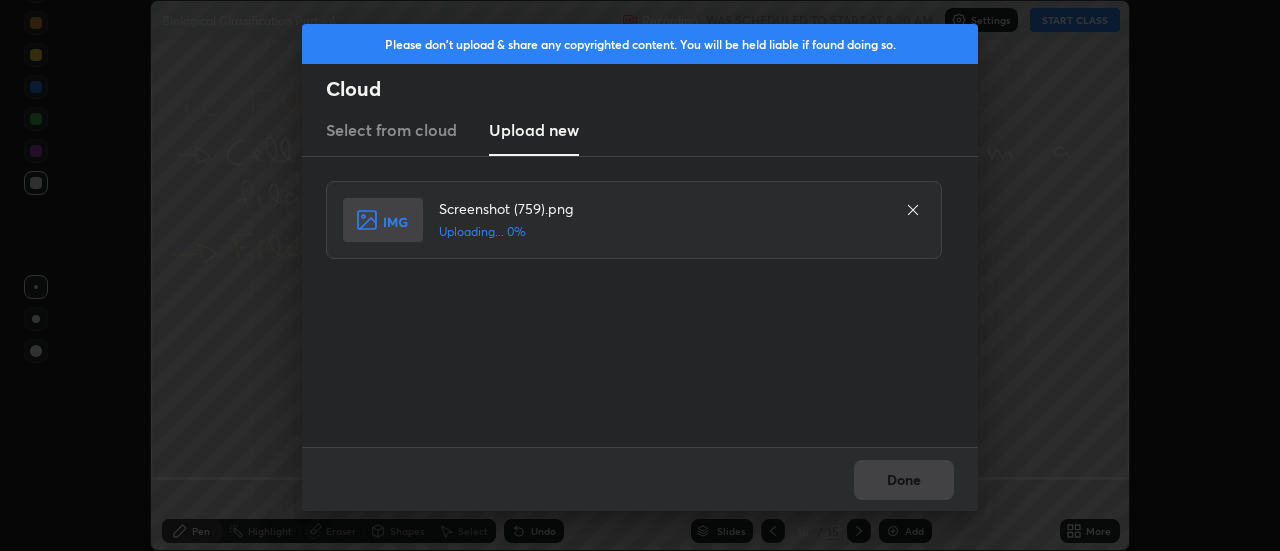 click on "Done" at bounding box center [640, 479] 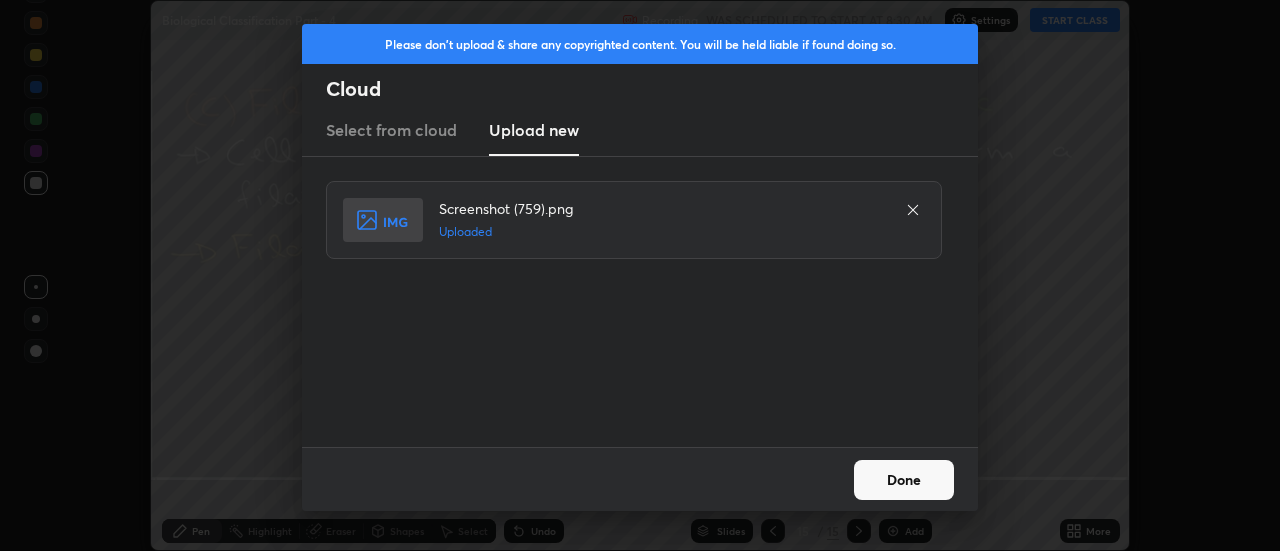 click on "Done" at bounding box center (904, 480) 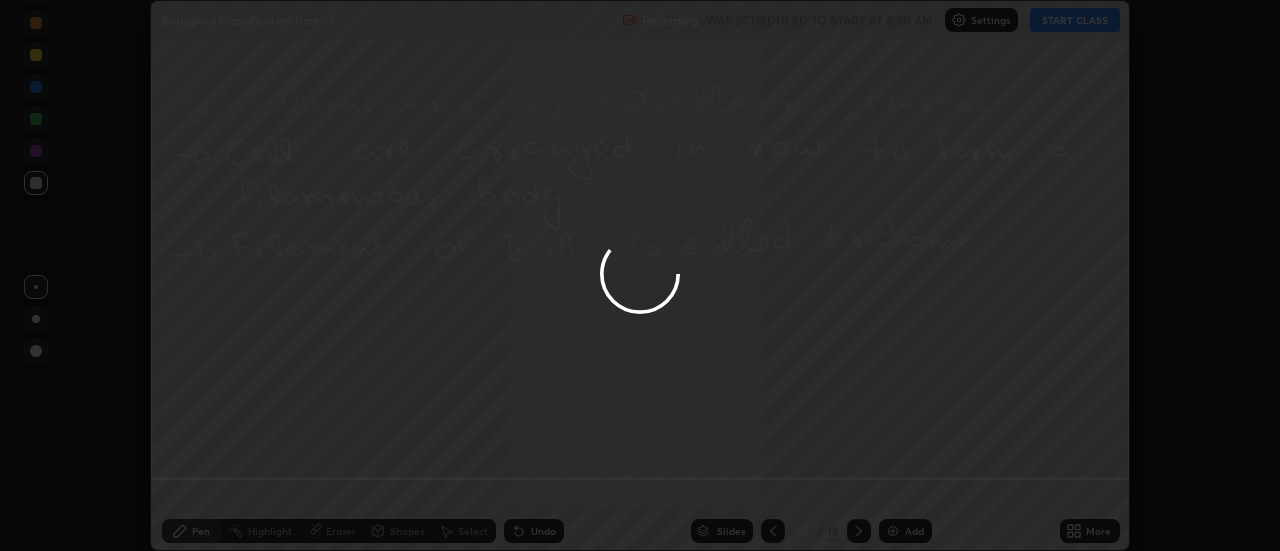 click at bounding box center [640, 275] 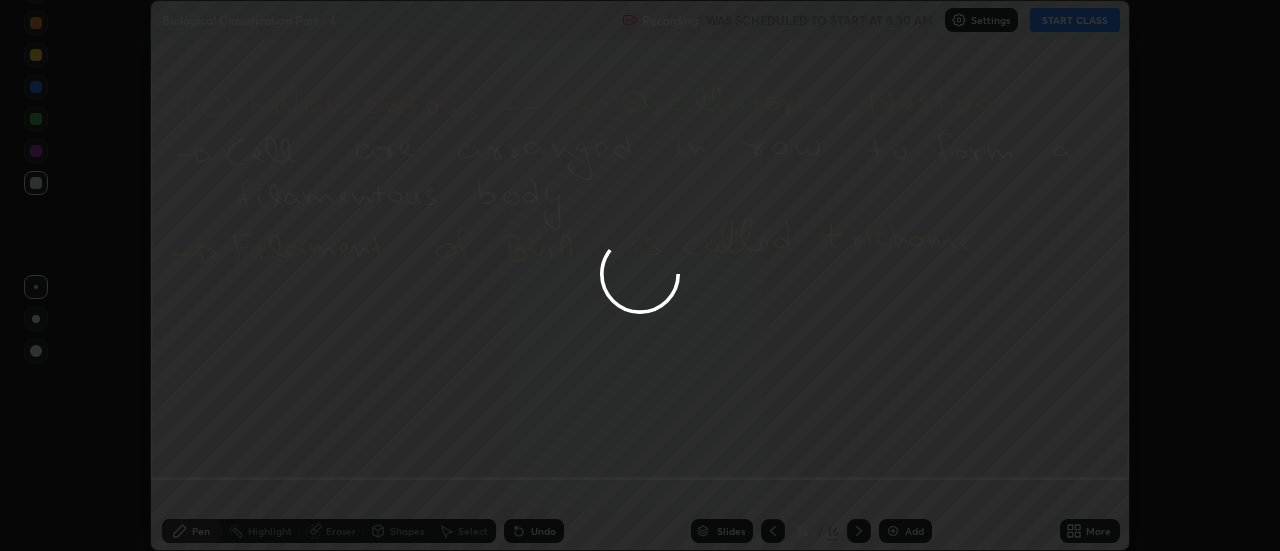 click at bounding box center (640, 275) 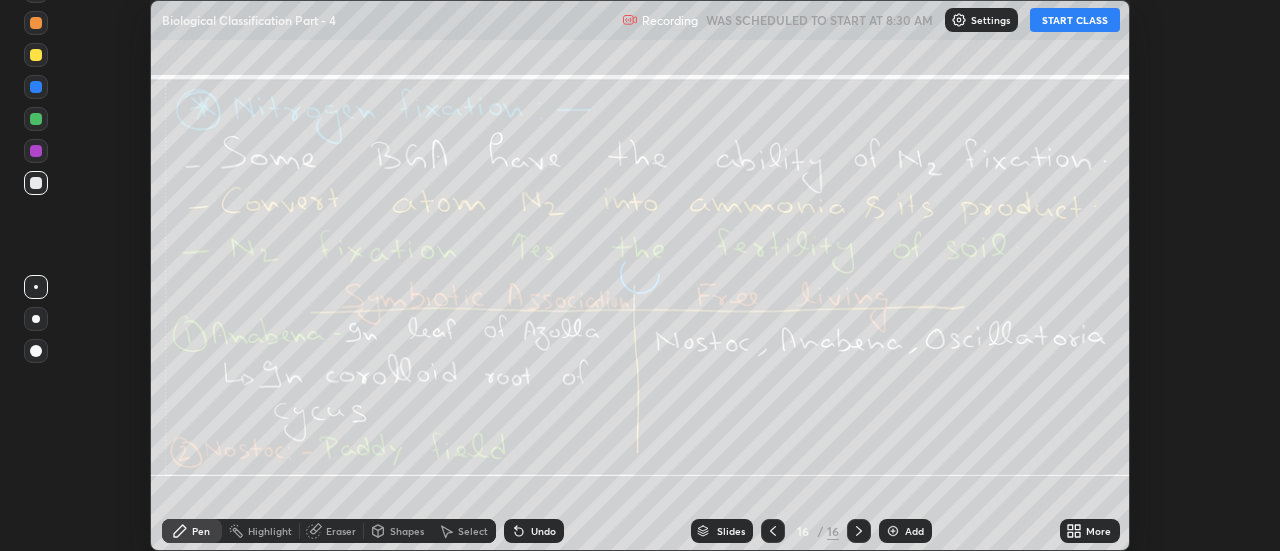 click on "More" at bounding box center [1098, 531] 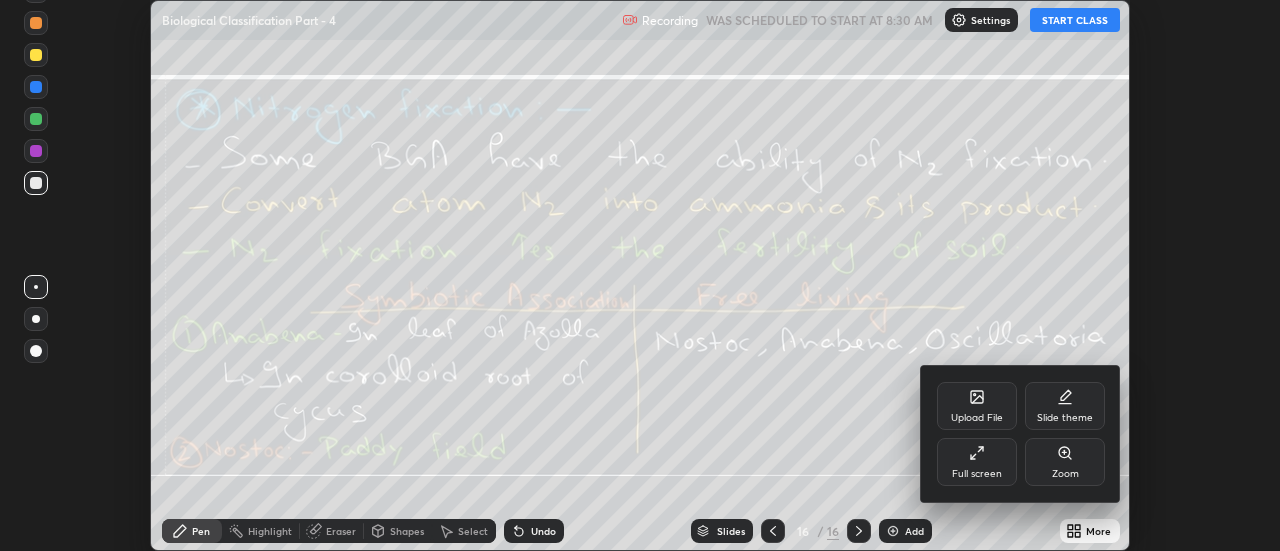 click on "Upload File" at bounding box center [977, 406] 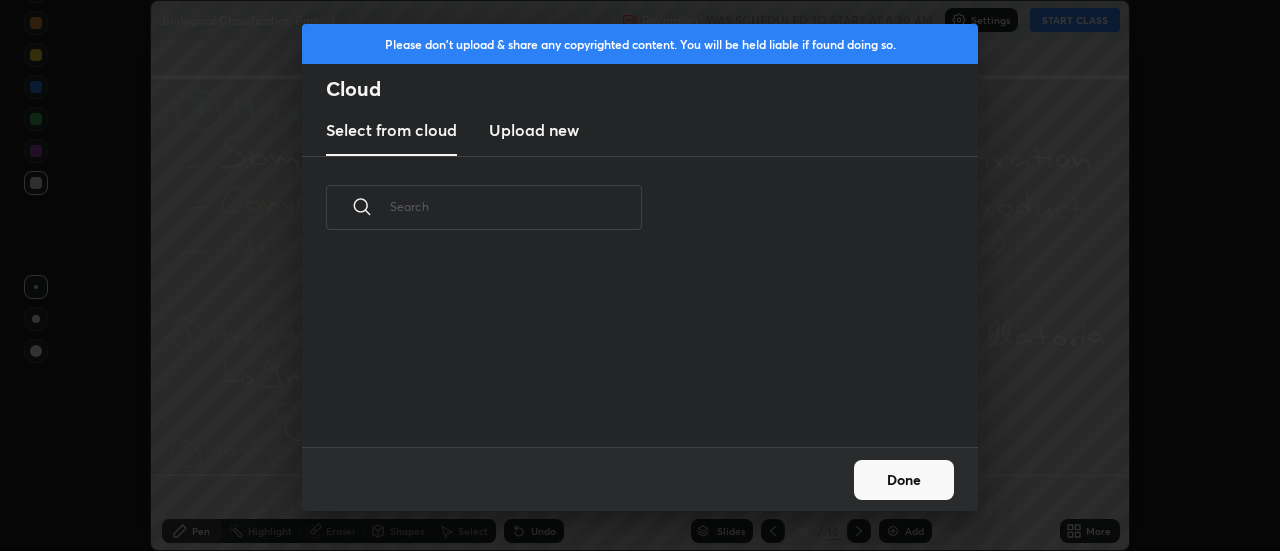 scroll, scrollTop: 188, scrollLeft: 642, axis: both 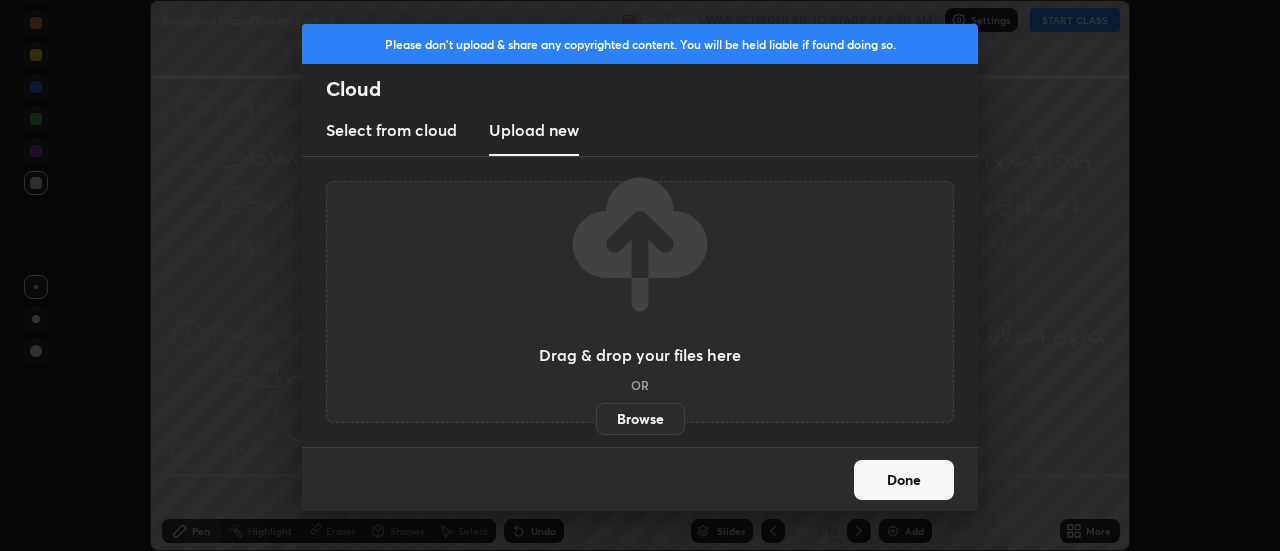 click on "Browse" at bounding box center (640, 419) 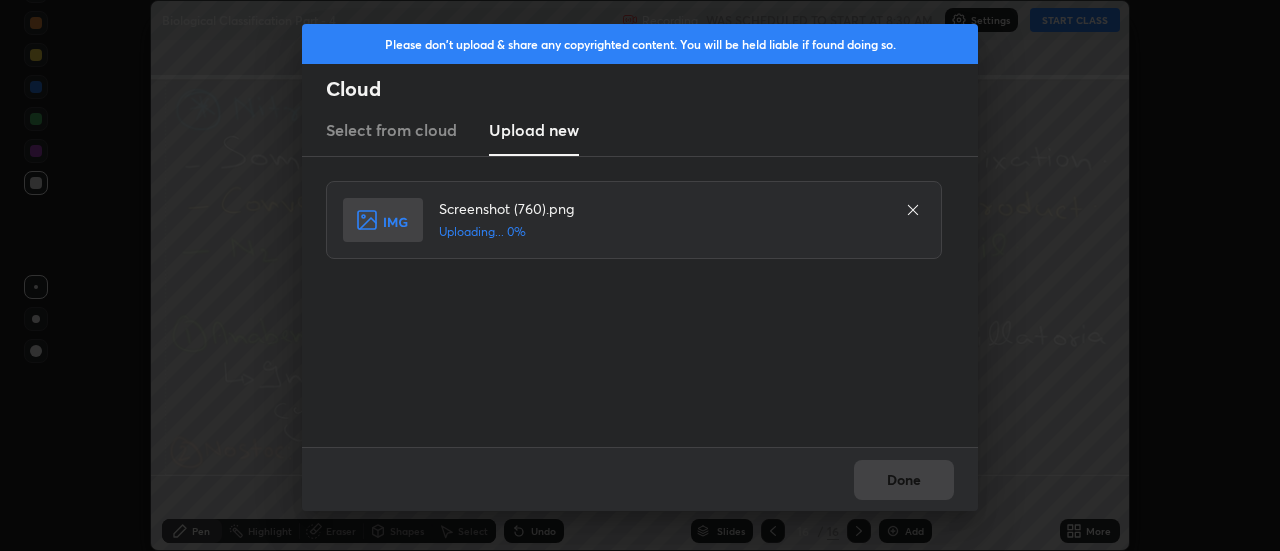 click on "Done" at bounding box center [640, 479] 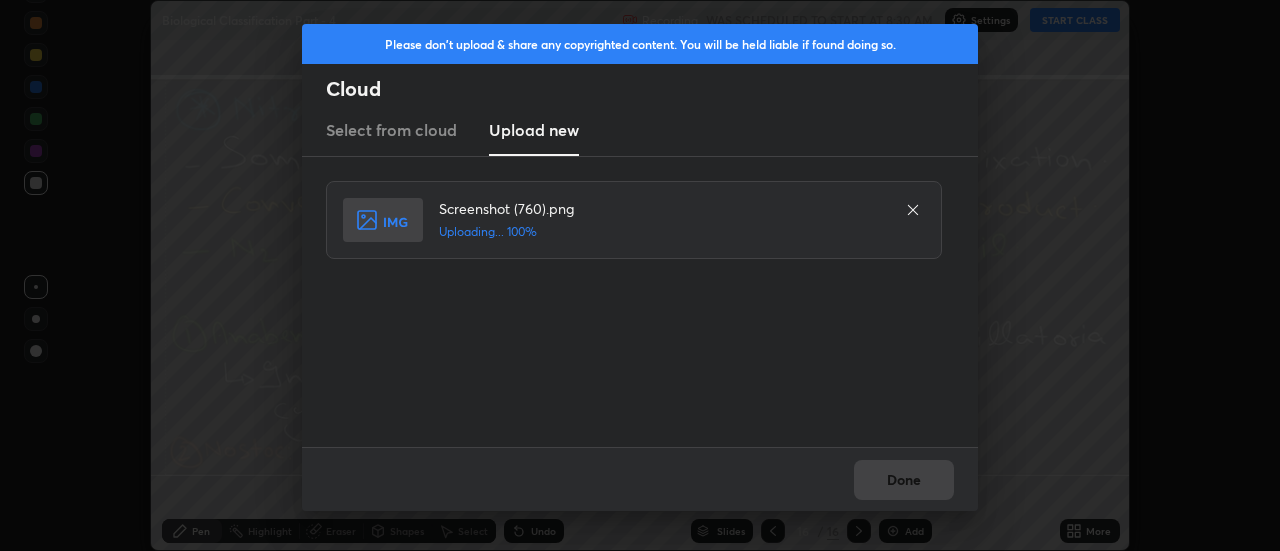 click on "Done" at bounding box center [640, 479] 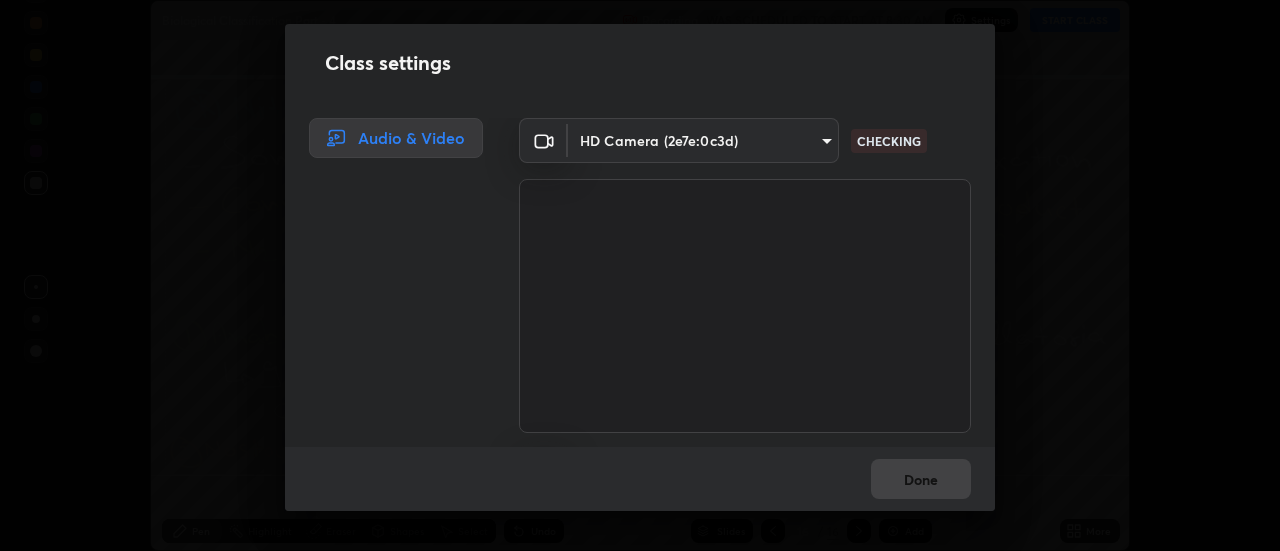 click on "Done" at bounding box center [640, 479] 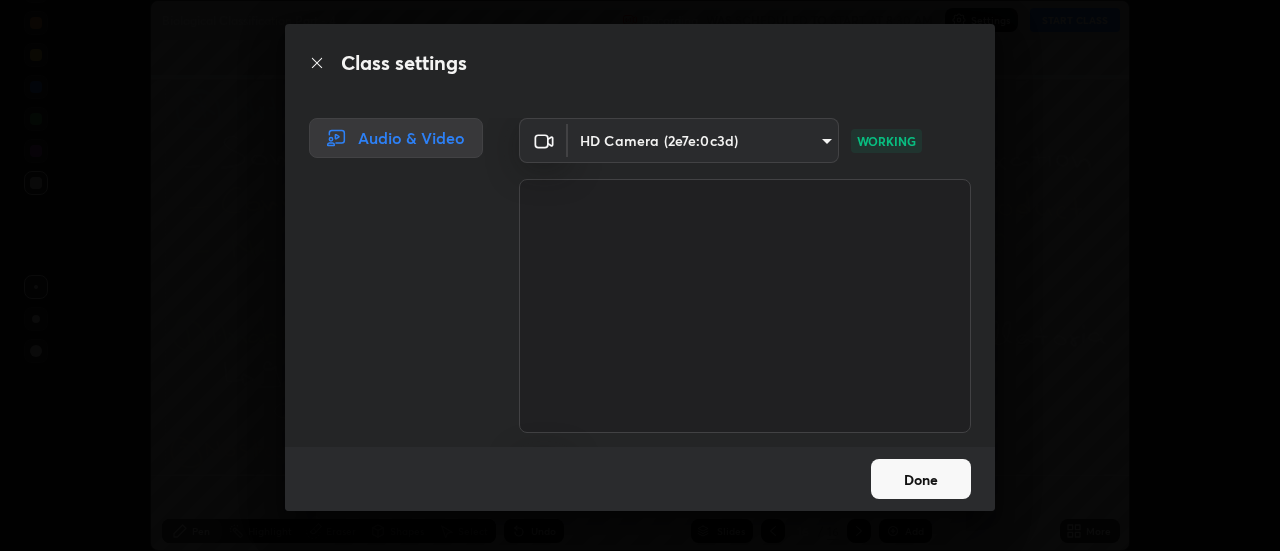 click on "Done" at bounding box center [921, 479] 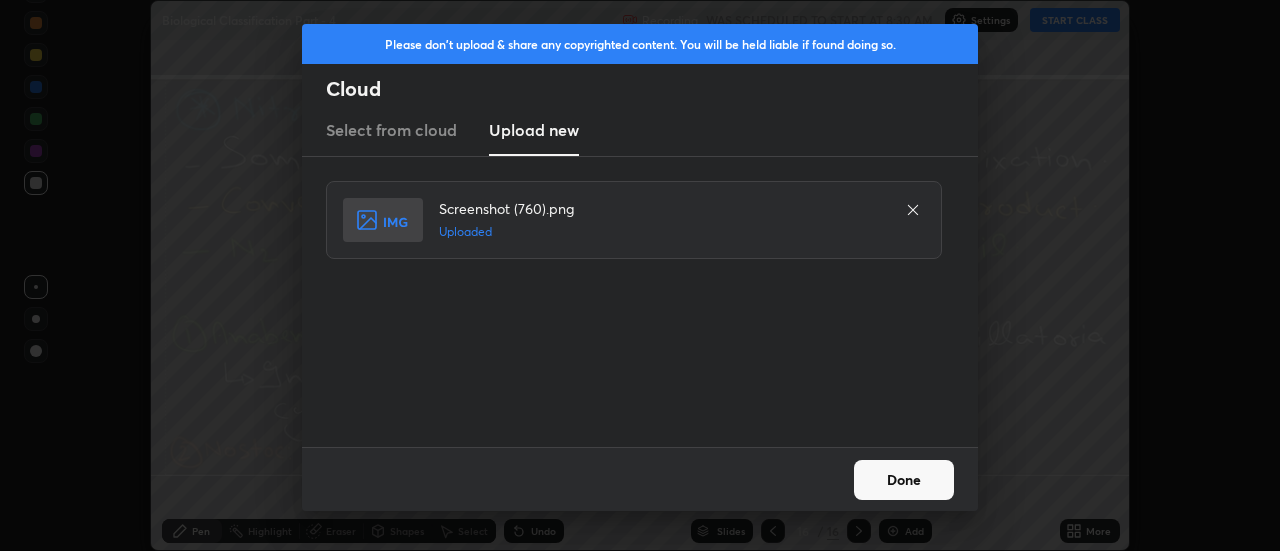 click on "Done" at bounding box center (904, 480) 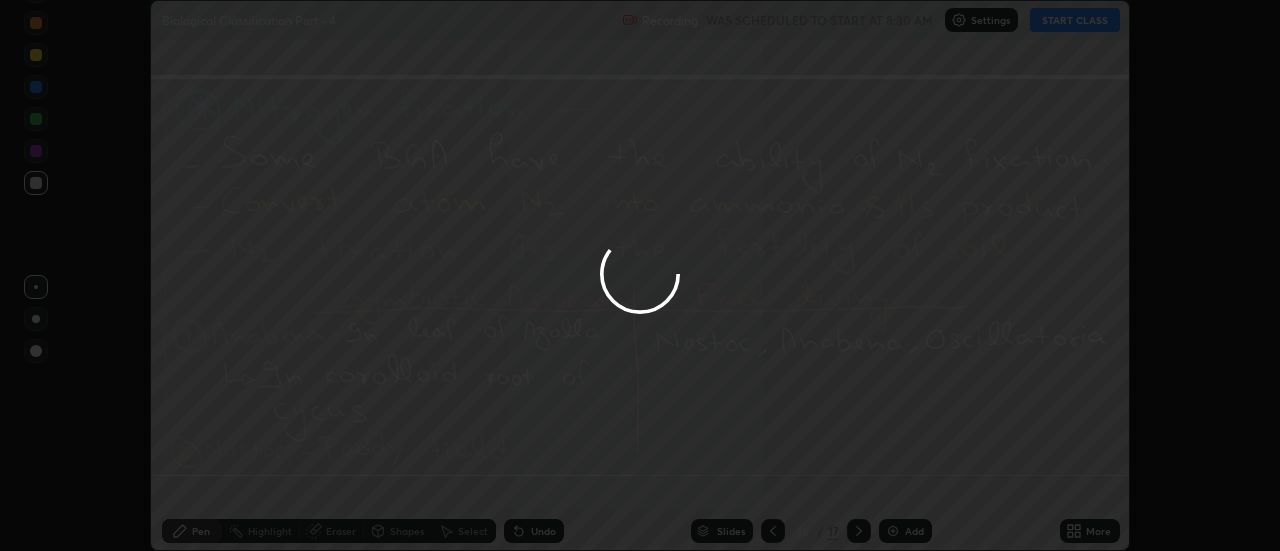 click on "More" at bounding box center (1098, 531) 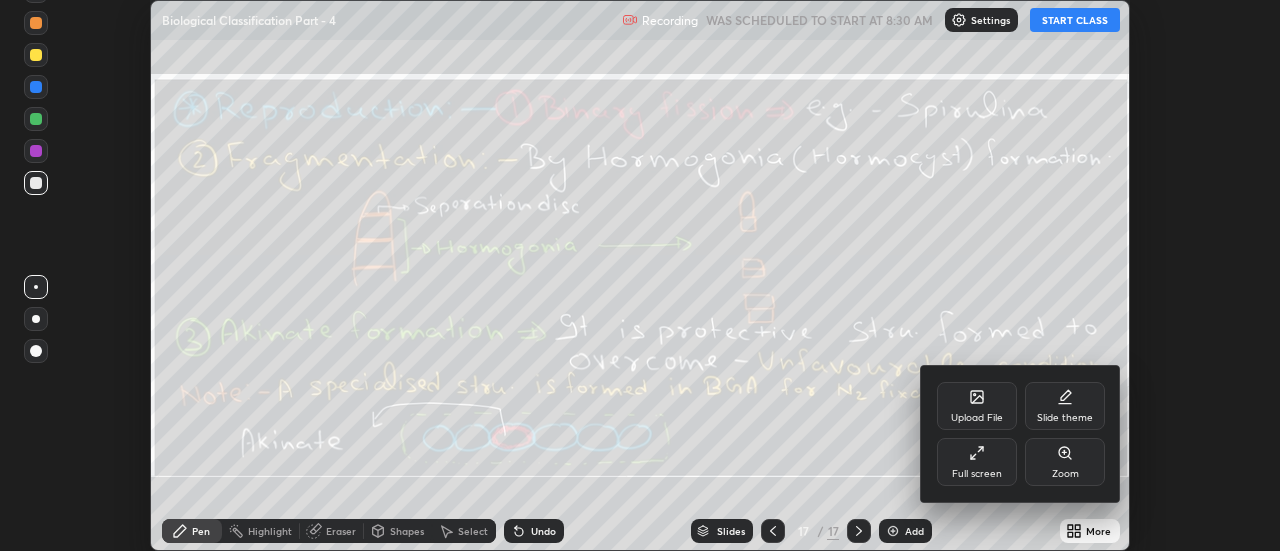 click on "Upload File" at bounding box center [977, 406] 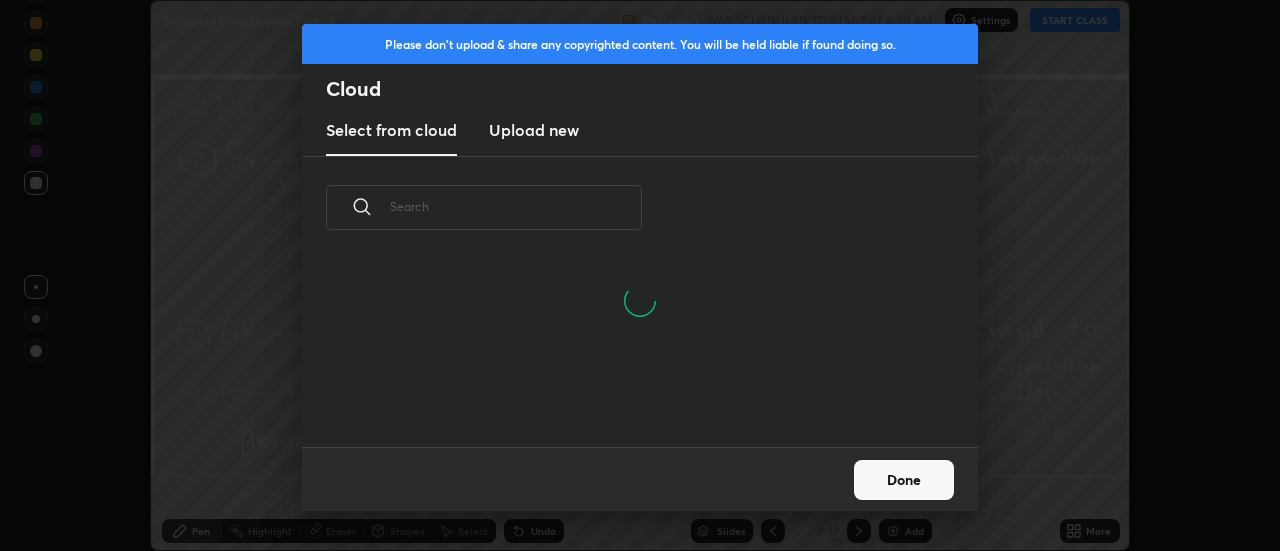 click on "Upload new" at bounding box center [534, 130] 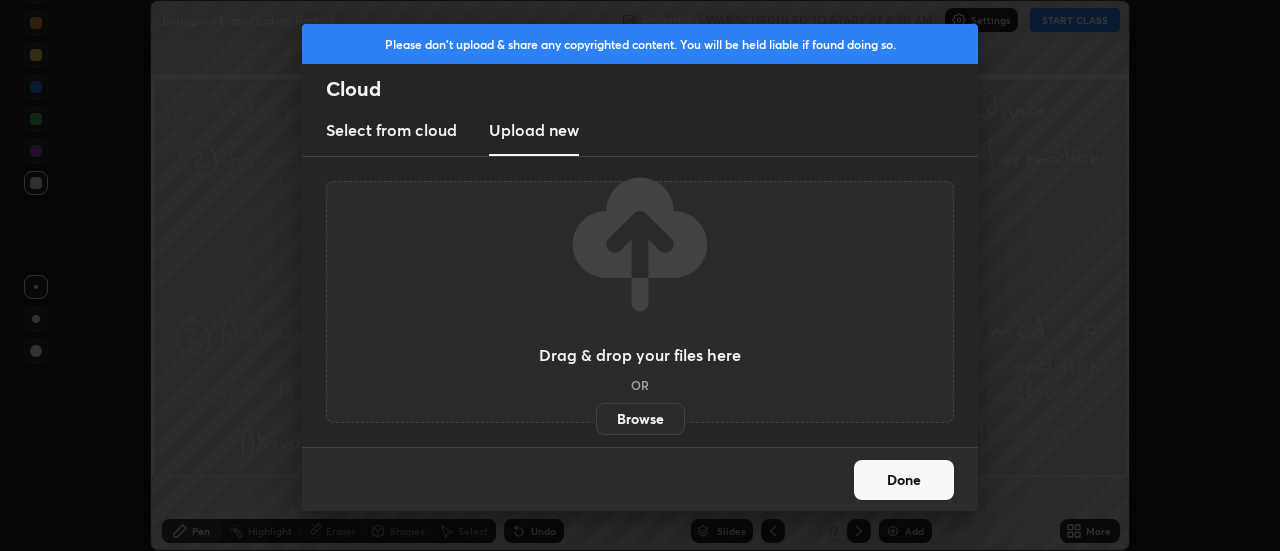 click on "Browse" at bounding box center [640, 419] 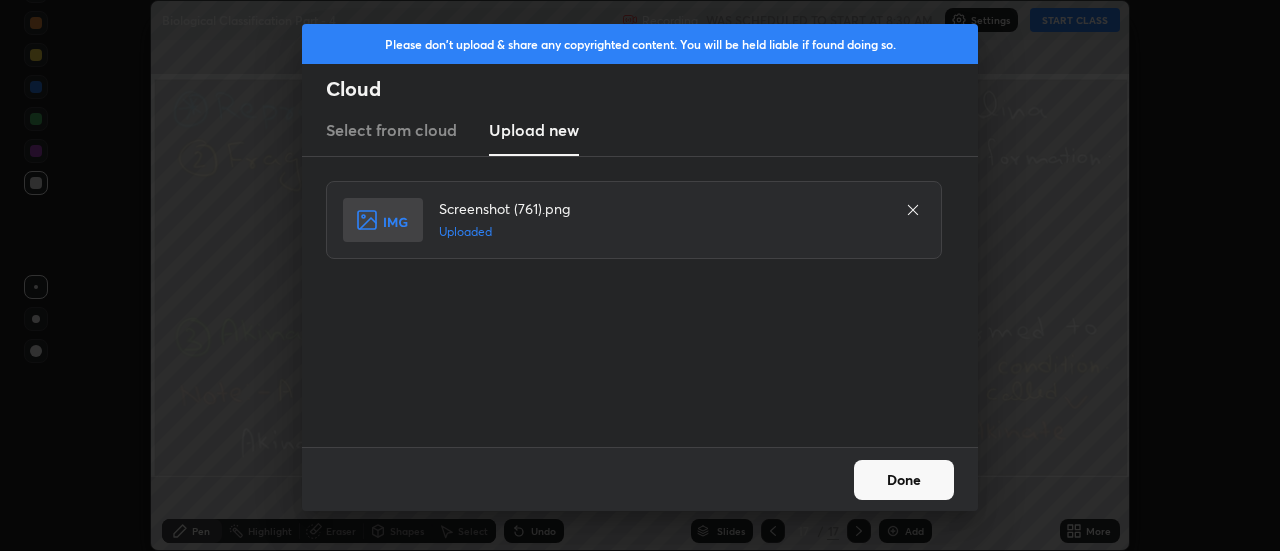 click on "Done" at bounding box center [904, 480] 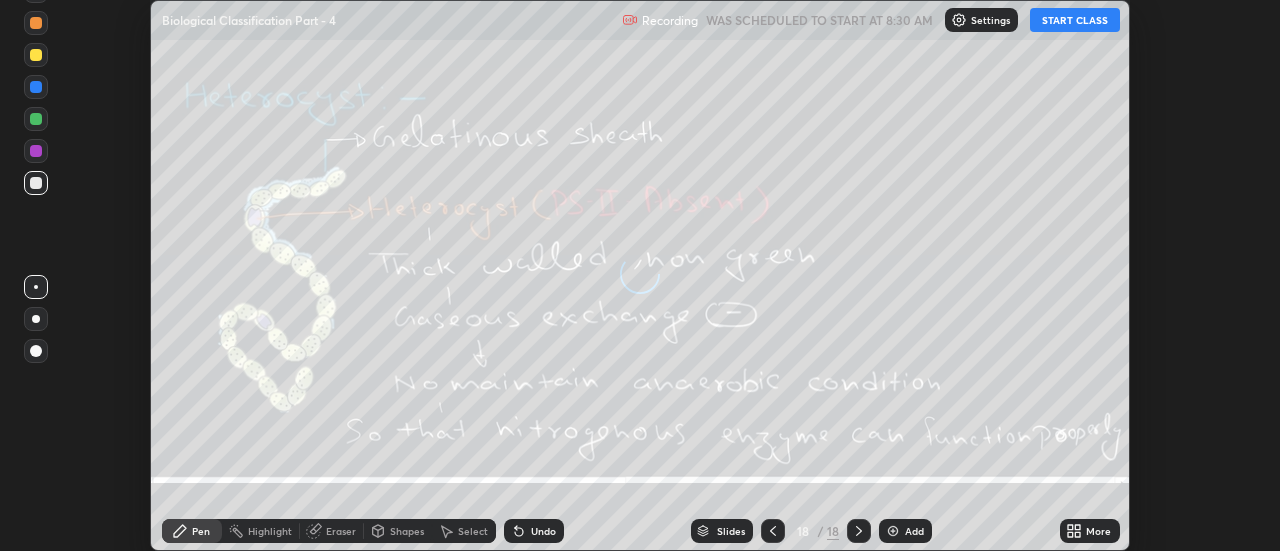 click on "More" at bounding box center [1098, 531] 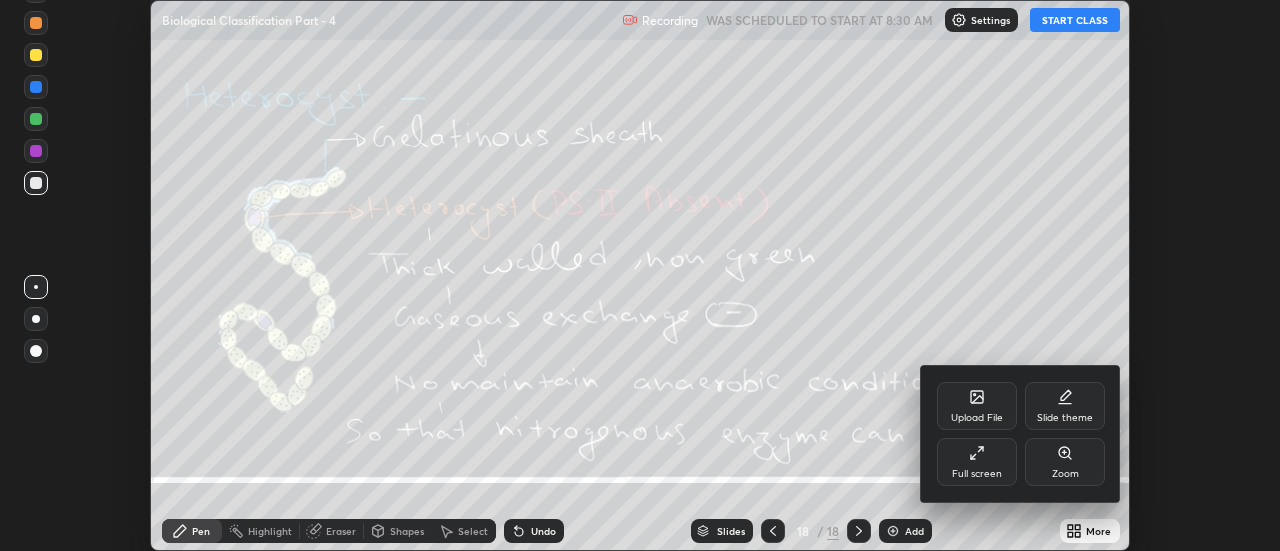 click on "Upload File" at bounding box center (977, 406) 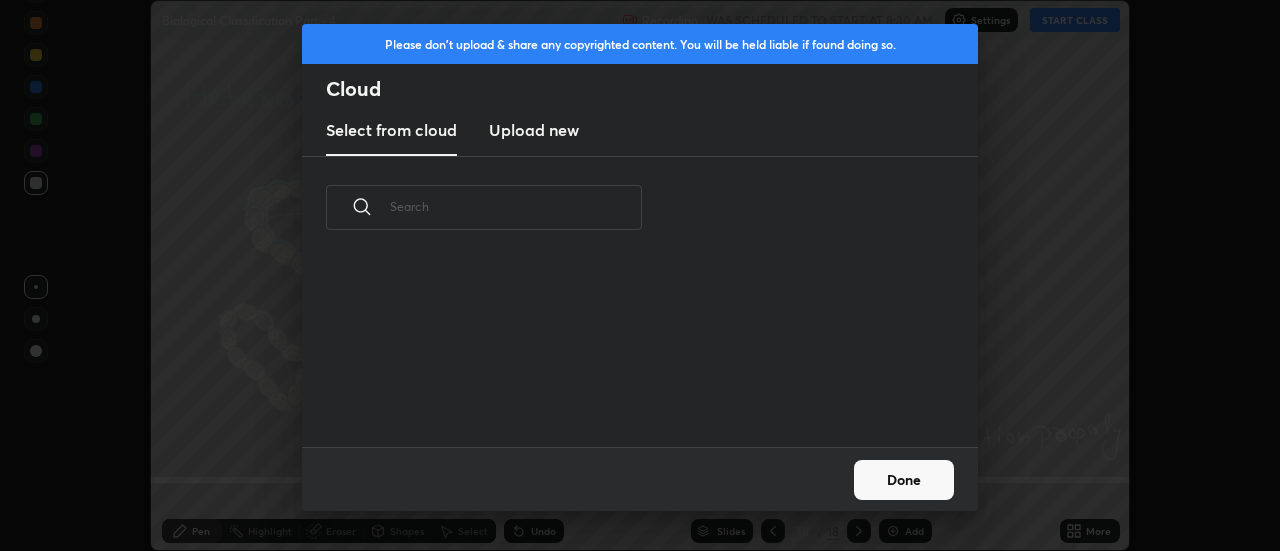 click on "Upload new" at bounding box center [534, 130] 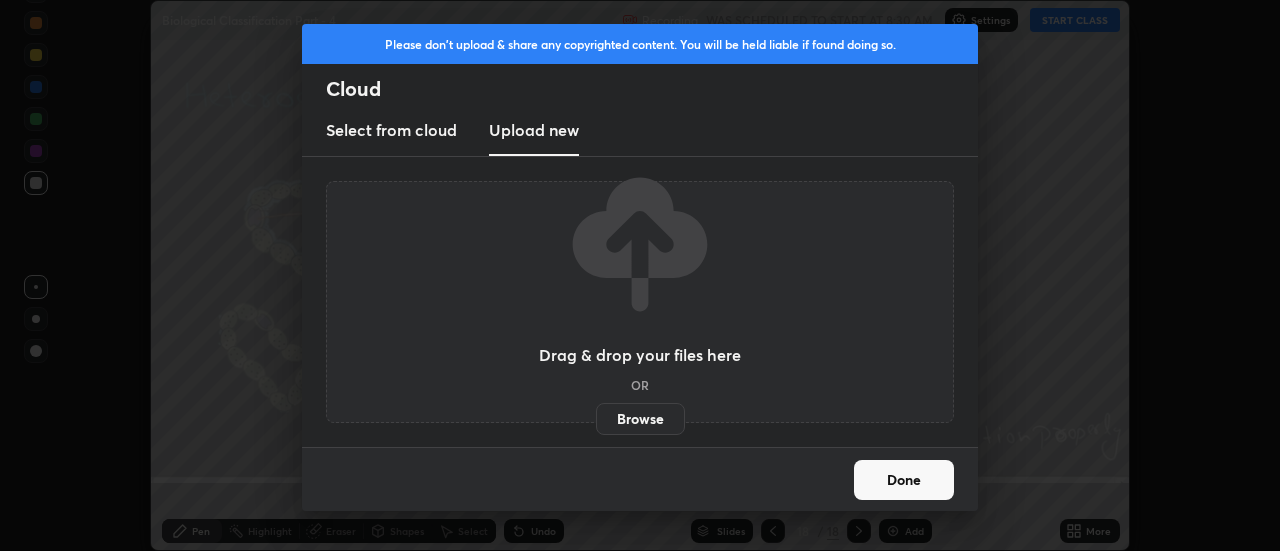 click on "Browse" at bounding box center (640, 419) 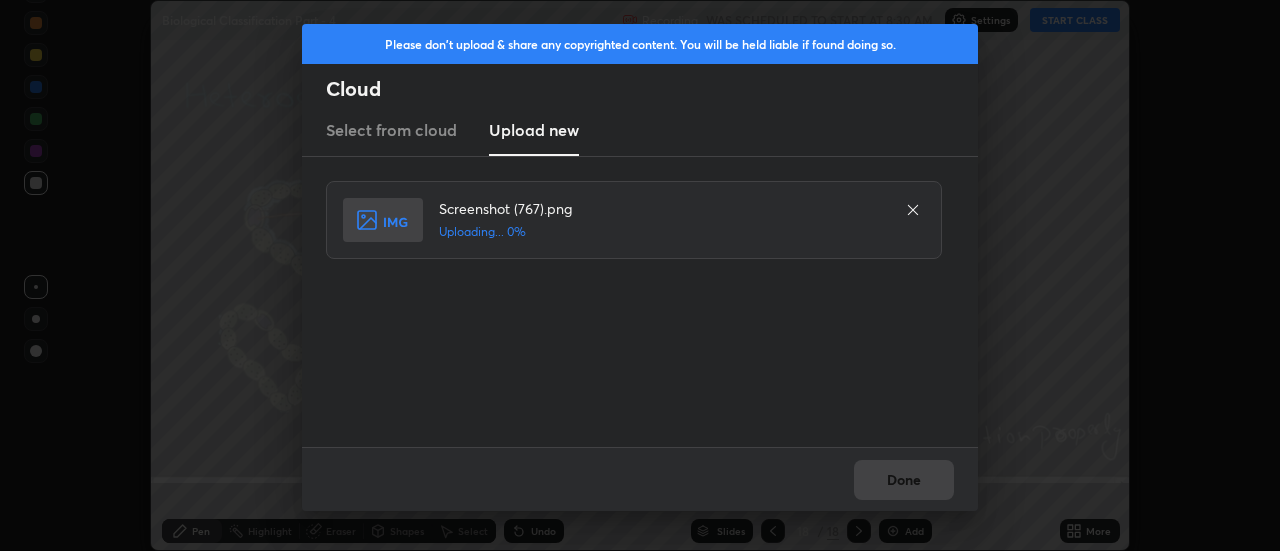 click on "Done" at bounding box center [640, 479] 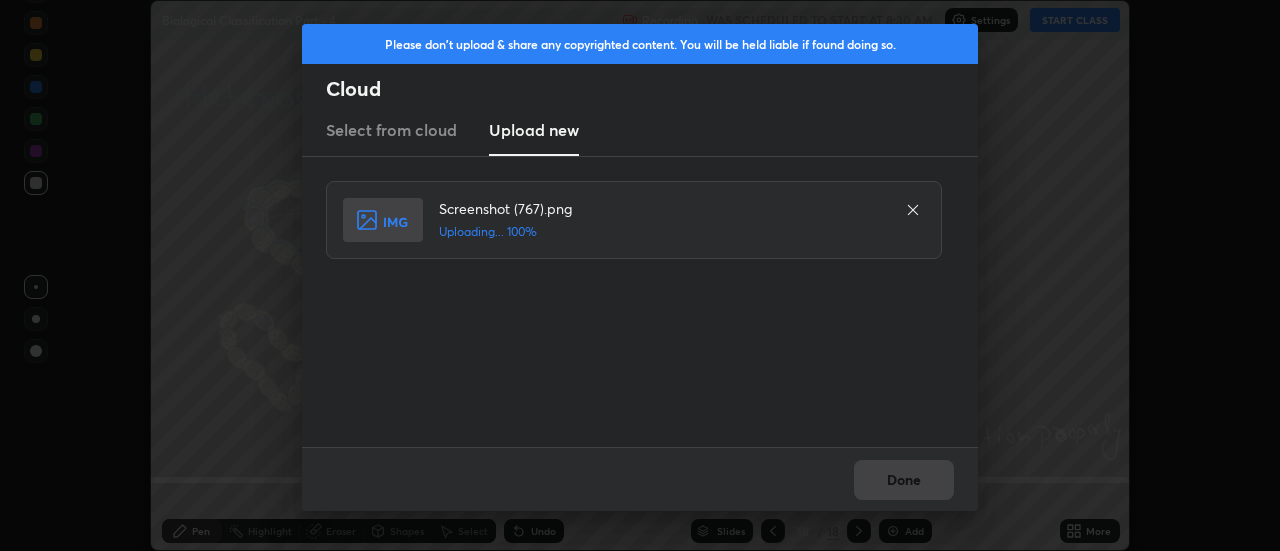click on "Done" at bounding box center [640, 479] 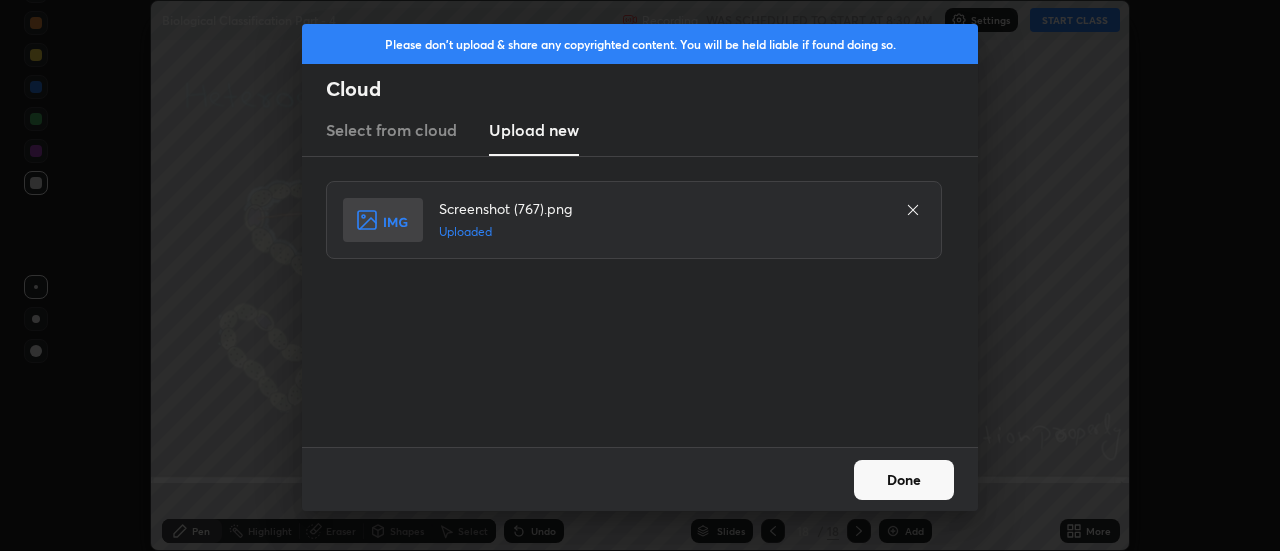 click on "Done" at bounding box center (904, 480) 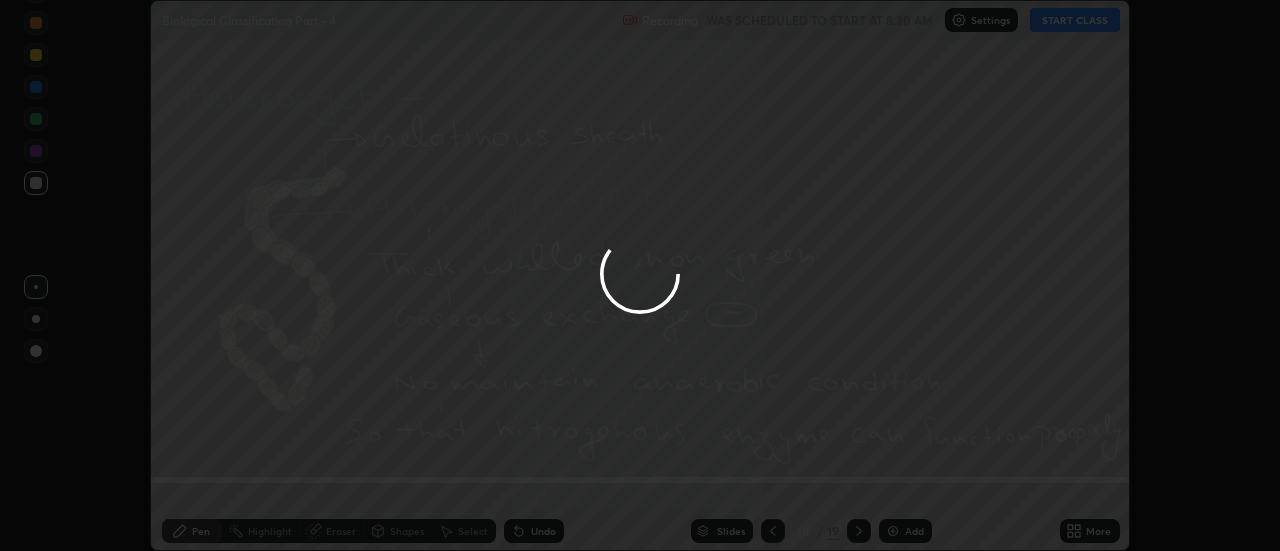 click at bounding box center (640, 275) 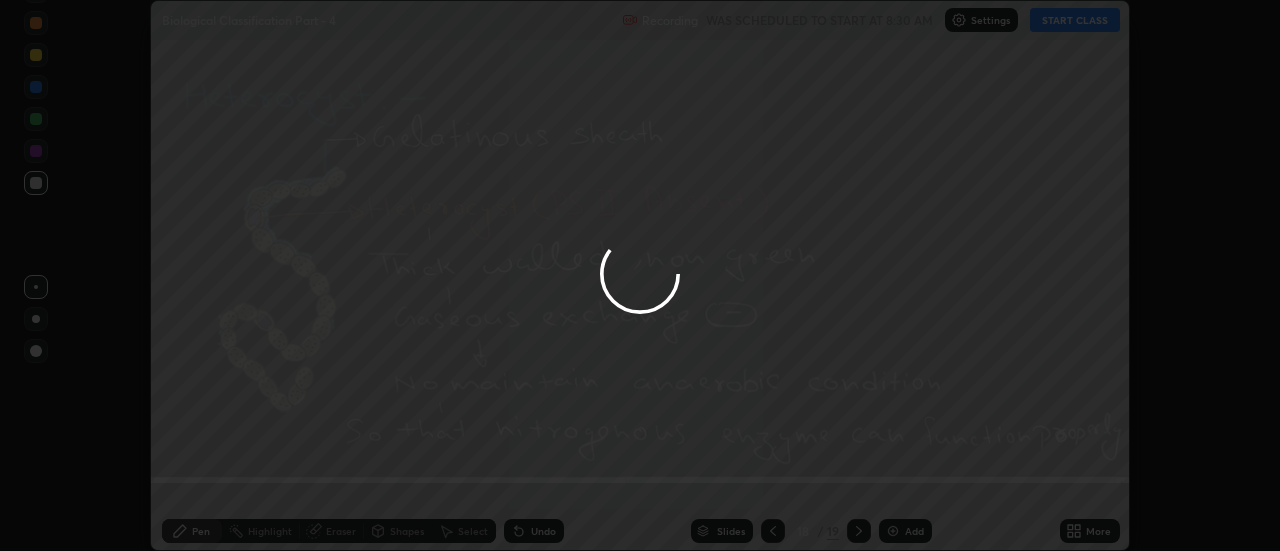 click at bounding box center [640, 275] 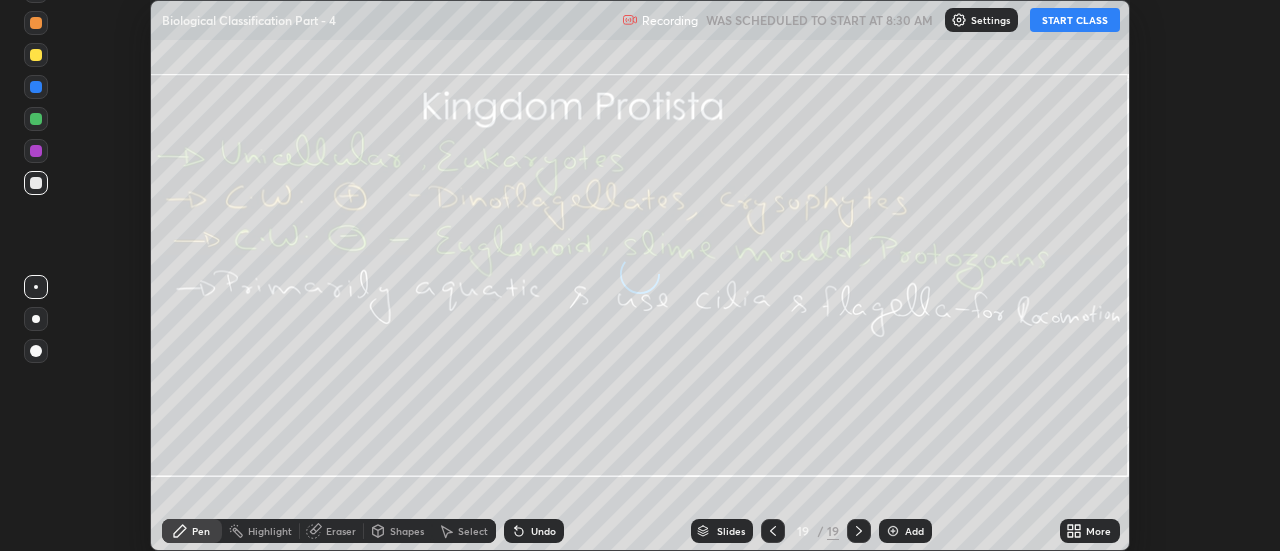 click on "More" at bounding box center [1098, 531] 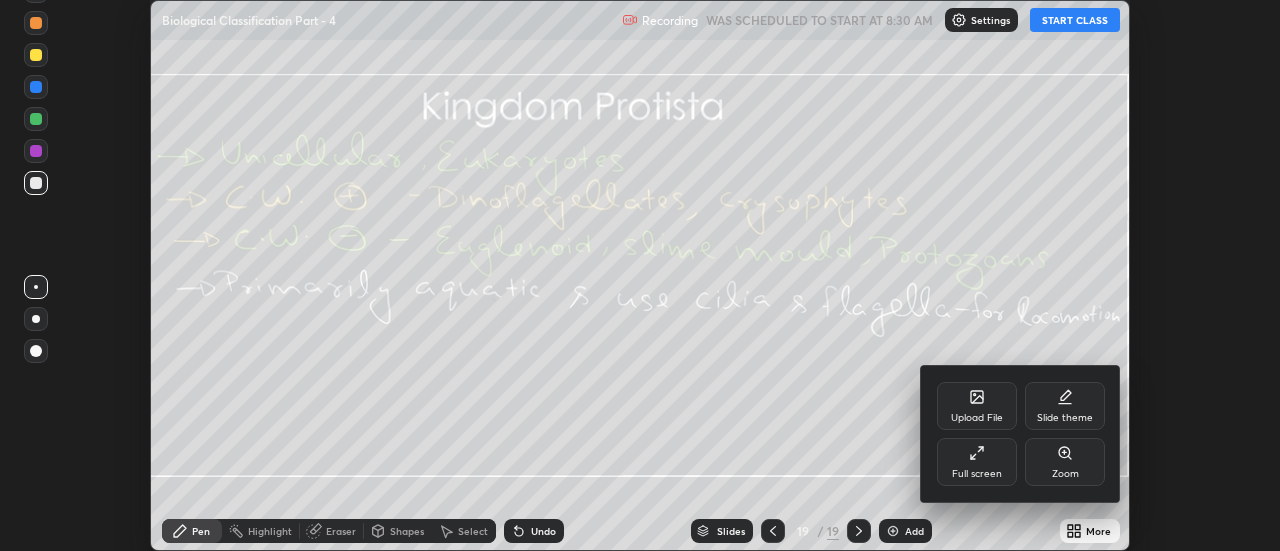 click on "Upload File" at bounding box center (977, 406) 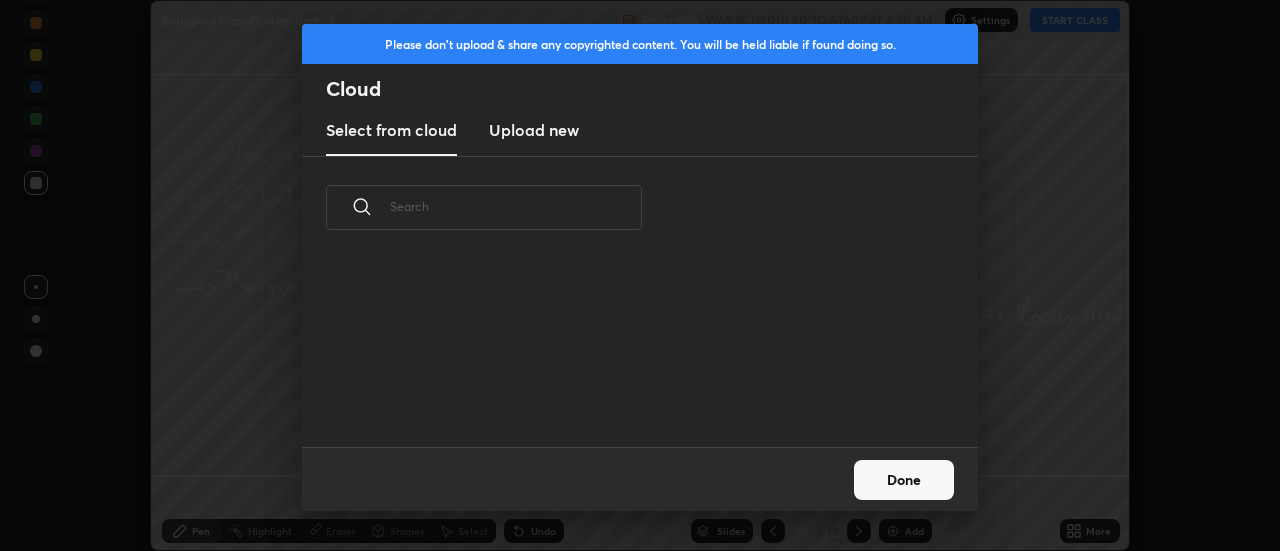click on "Upload new" at bounding box center (534, 130) 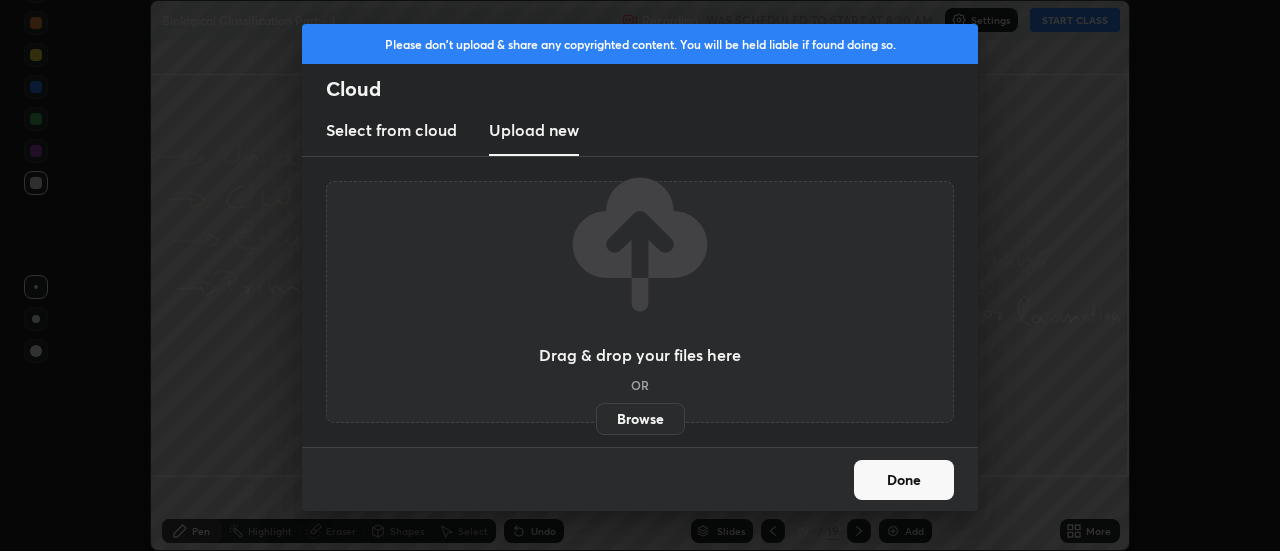 click on "Browse" at bounding box center [640, 419] 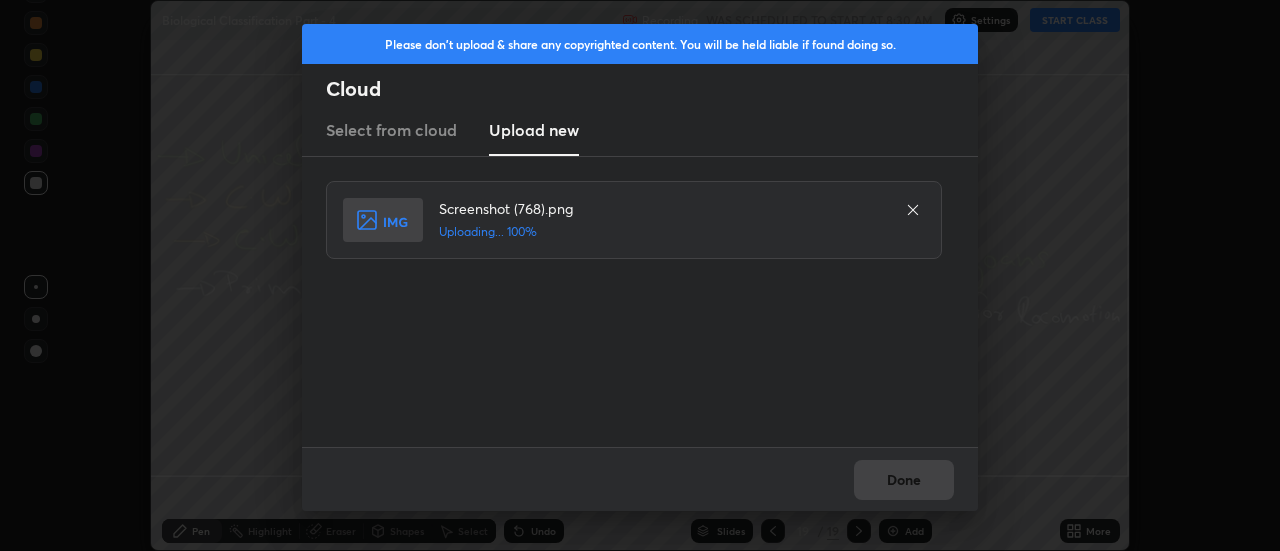 click on "Done" at bounding box center [640, 479] 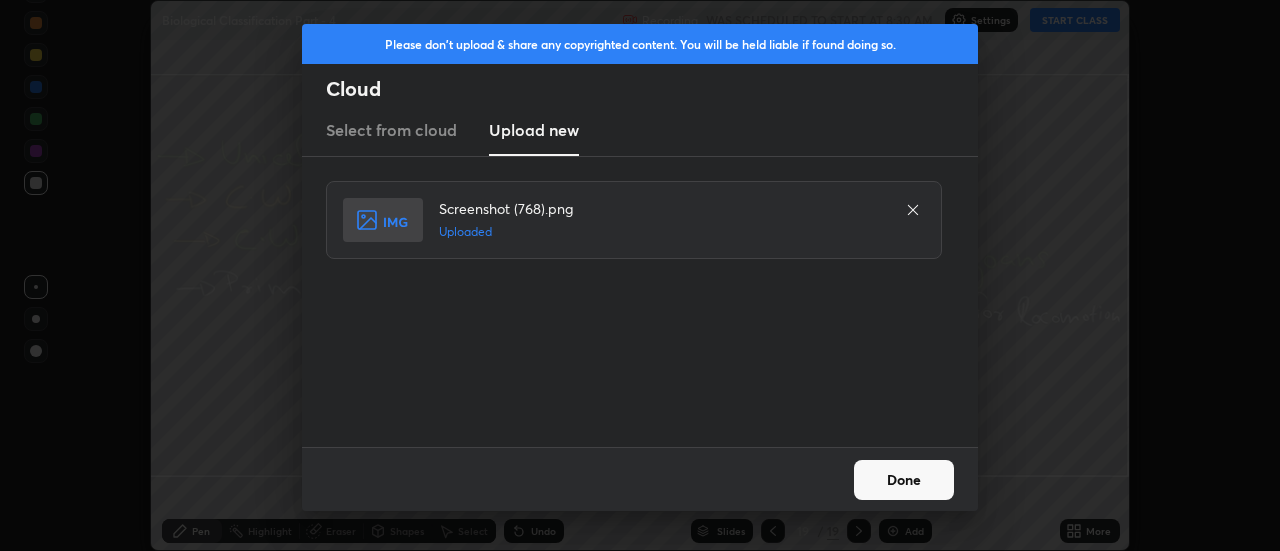 click on "Done" at bounding box center (904, 480) 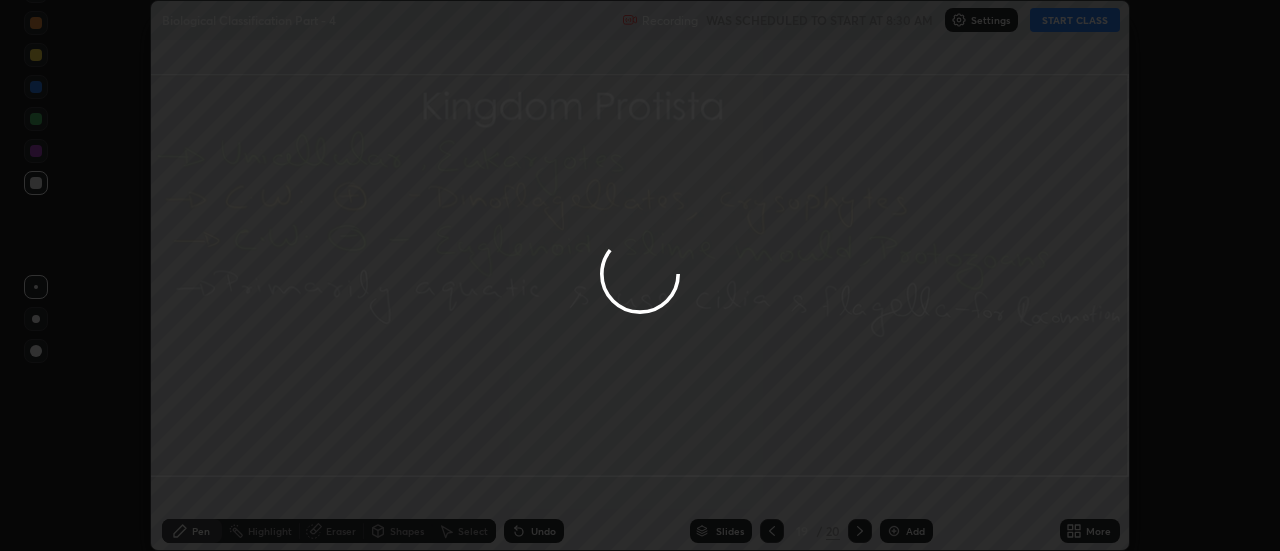 click at bounding box center [640, 275] 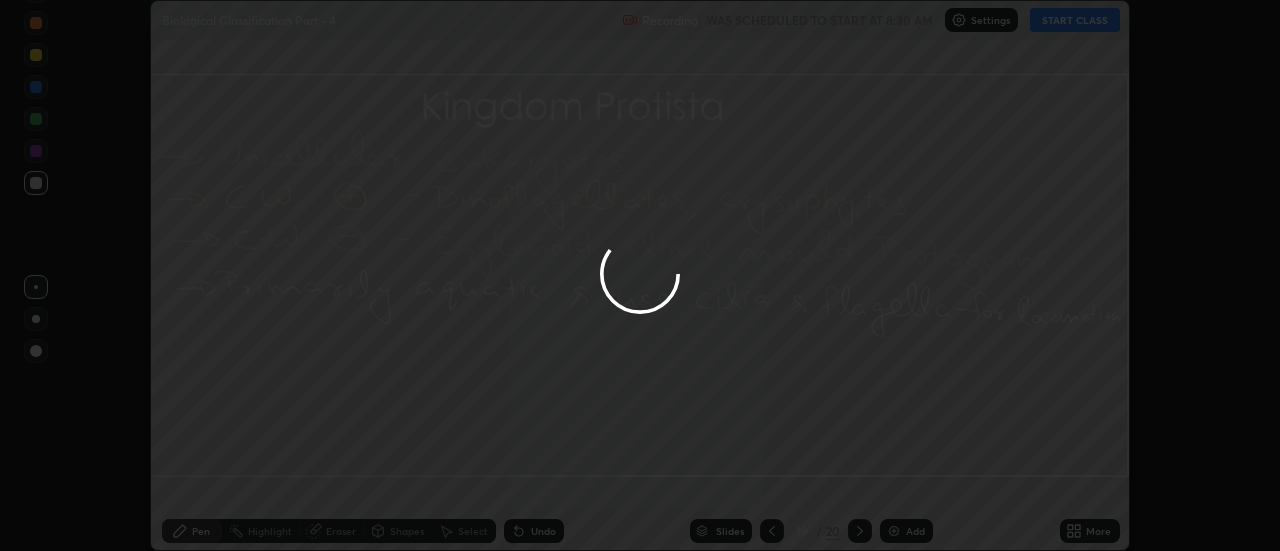 click at bounding box center [640, 275] 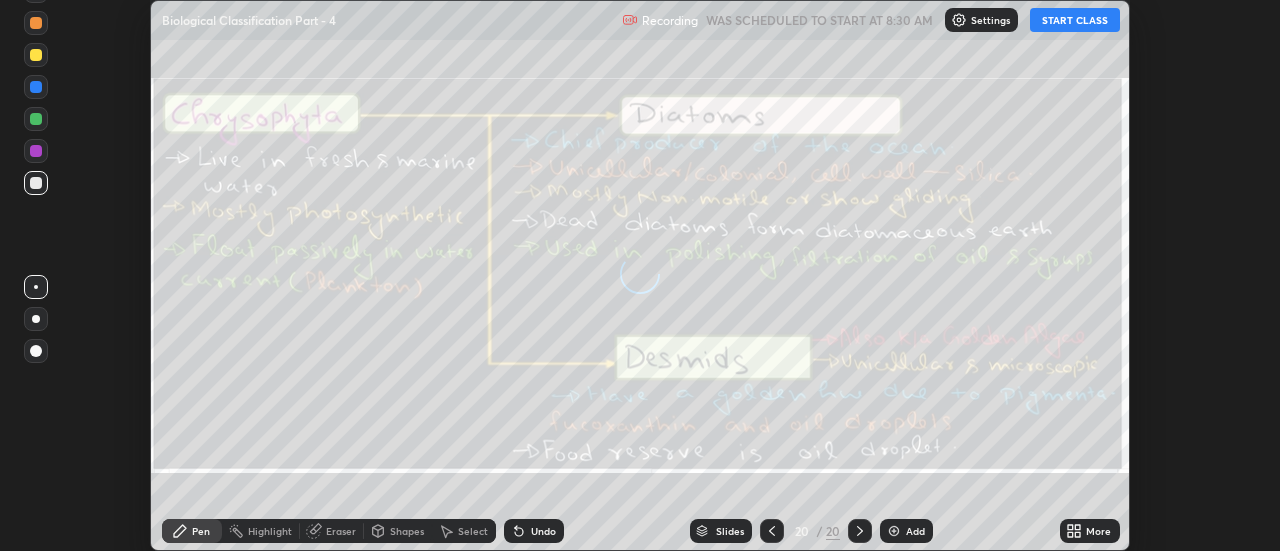 click on "More" at bounding box center (1090, 531) 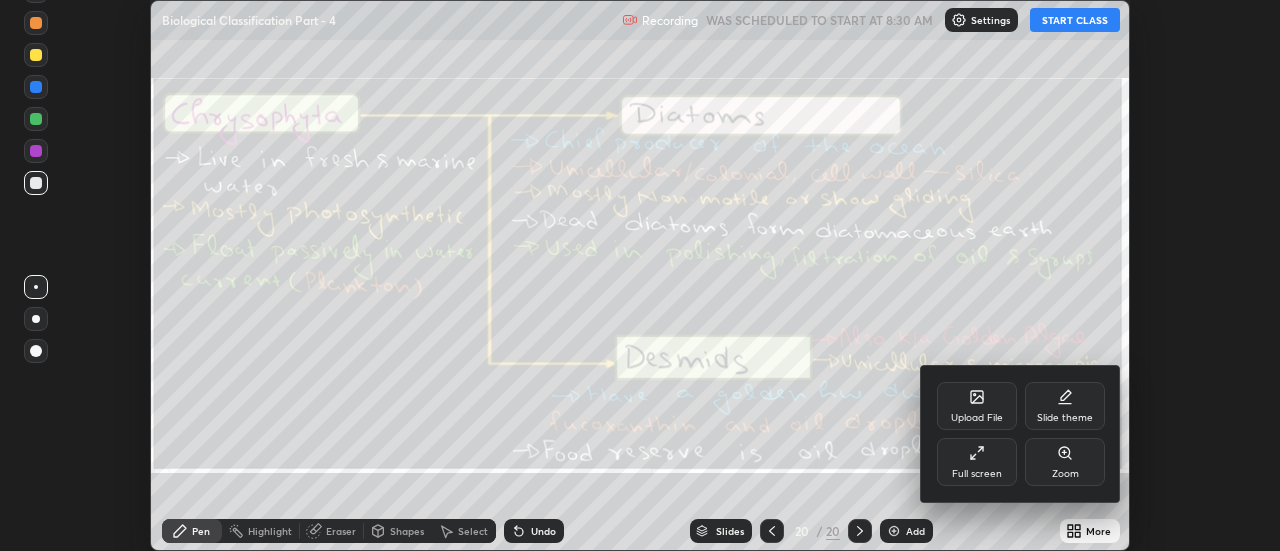 click on "Upload File" at bounding box center (977, 406) 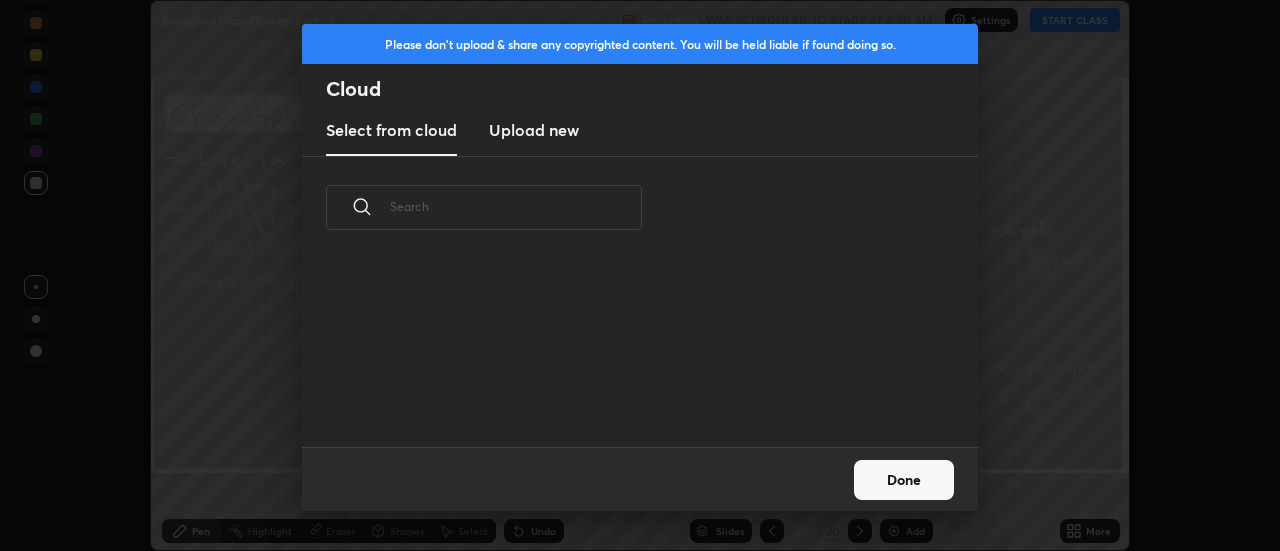 click on "Upload new" at bounding box center [534, 130] 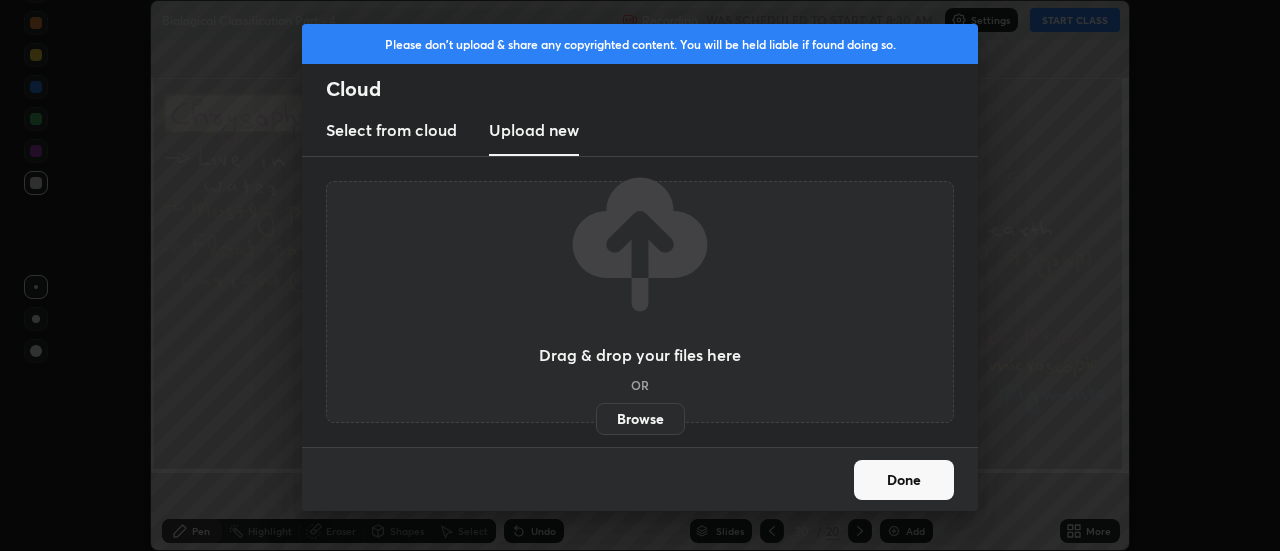 click on "Browse" at bounding box center [640, 419] 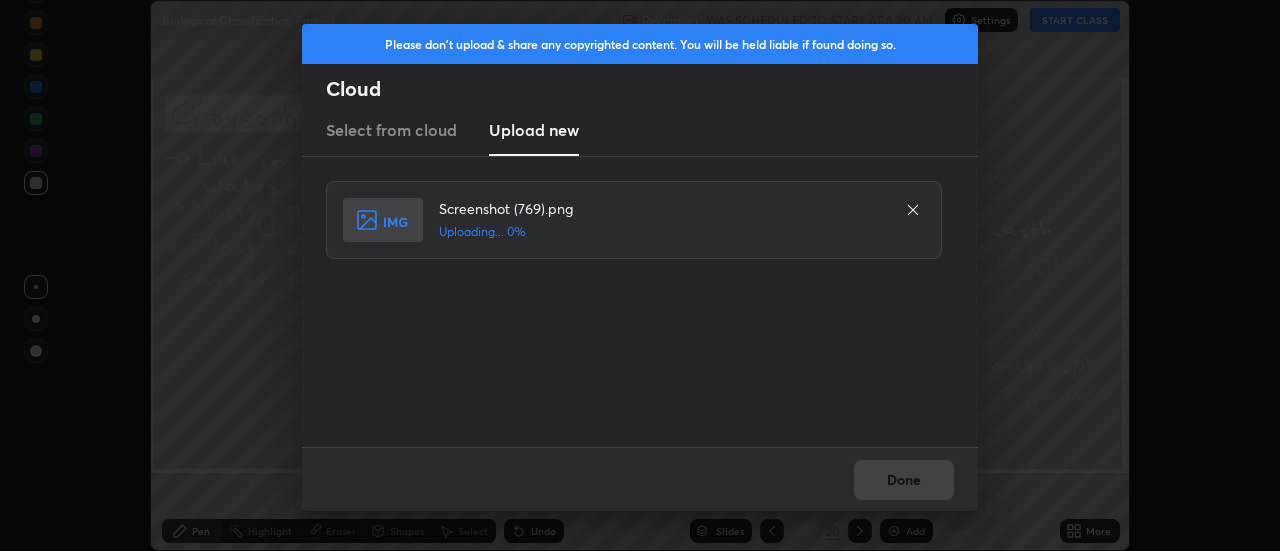 click on "Done" at bounding box center [640, 479] 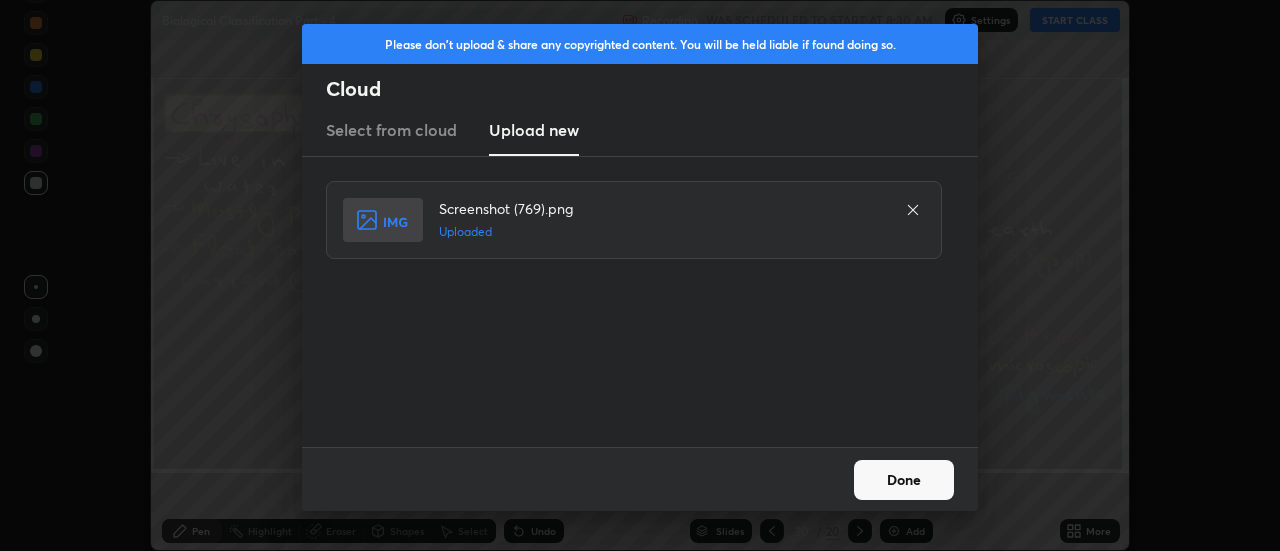 click on "Done" at bounding box center (904, 480) 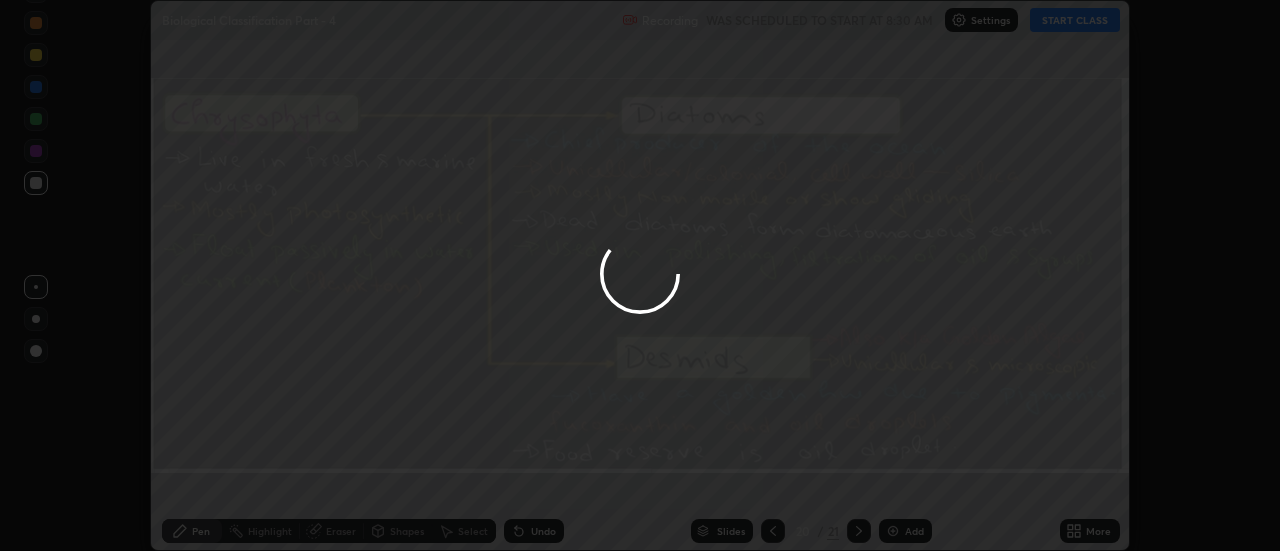 click on "Done" at bounding box center [904, 480] 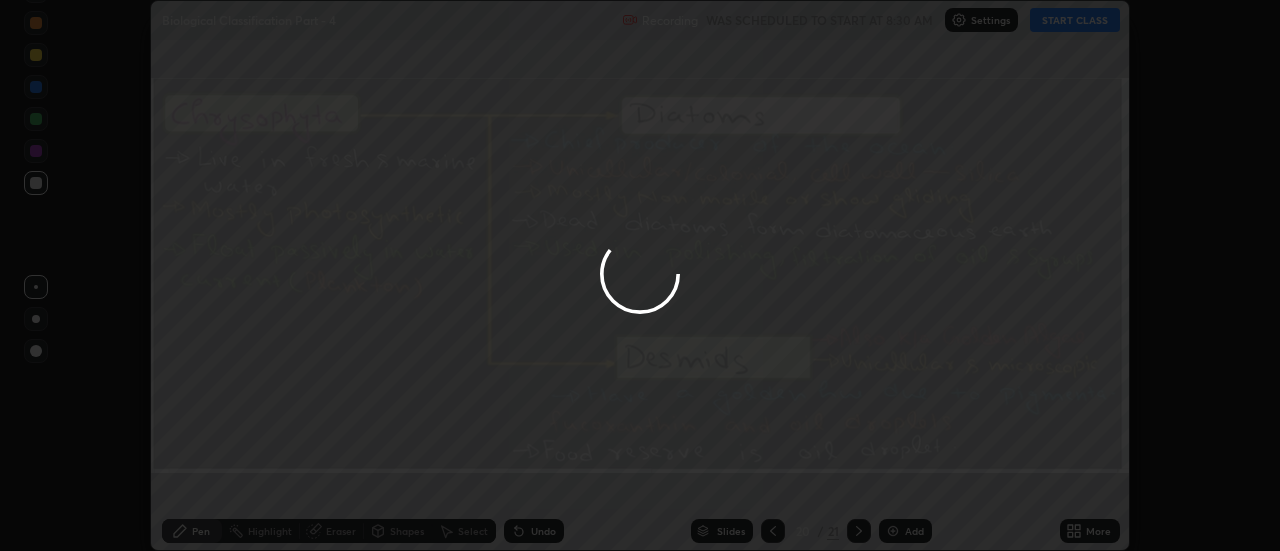 click at bounding box center [640, 275] 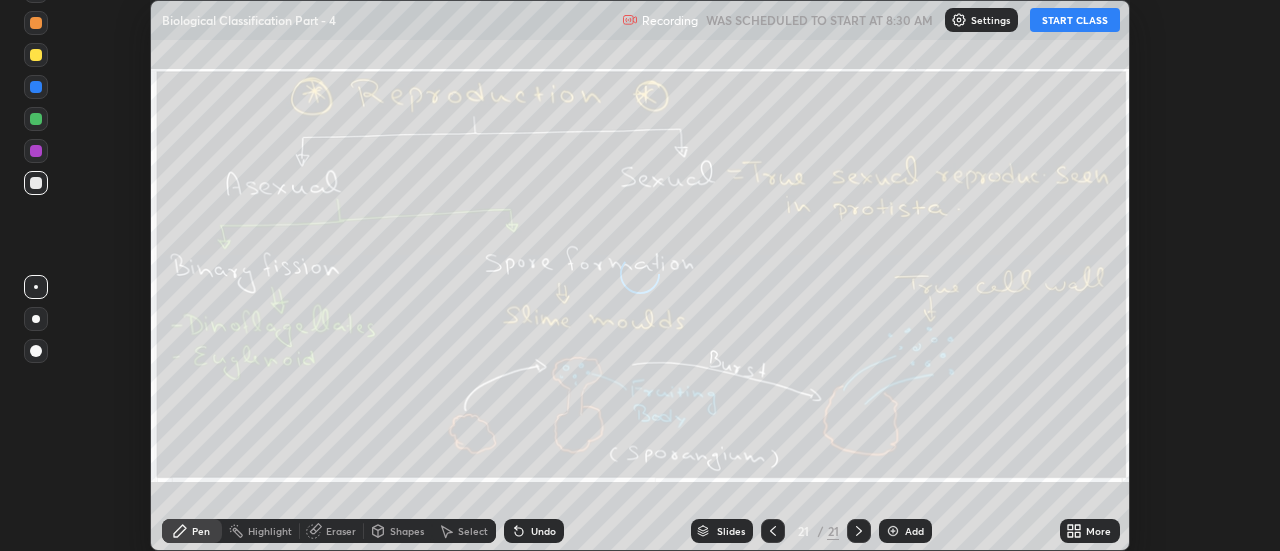 click on "More" at bounding box center [1098, 531] 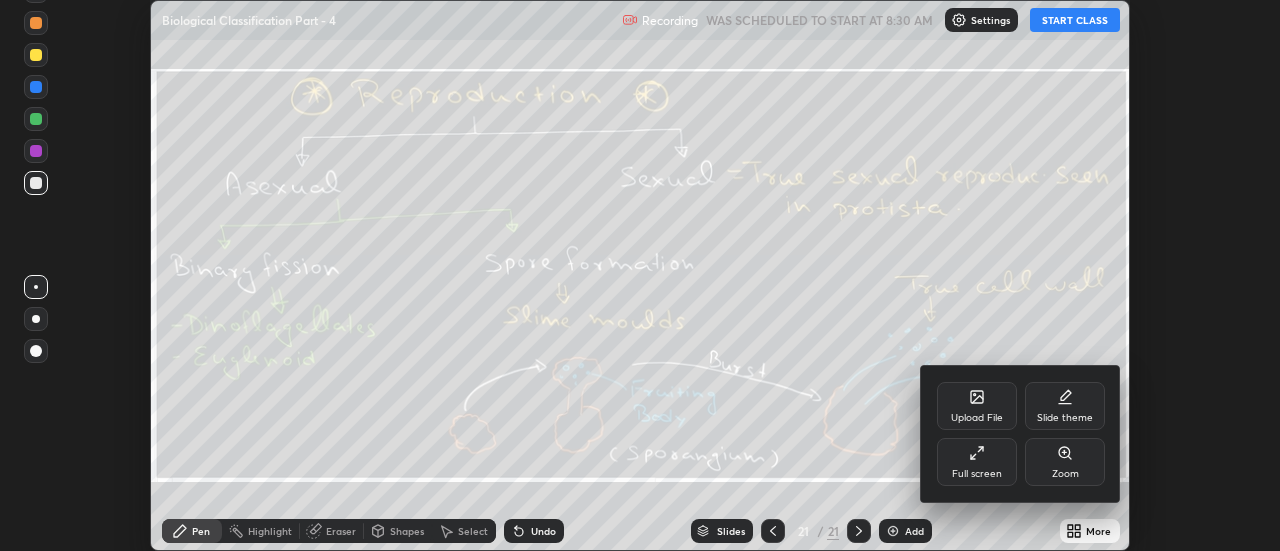 click on "Upload File" at bounding box center [977, 406] 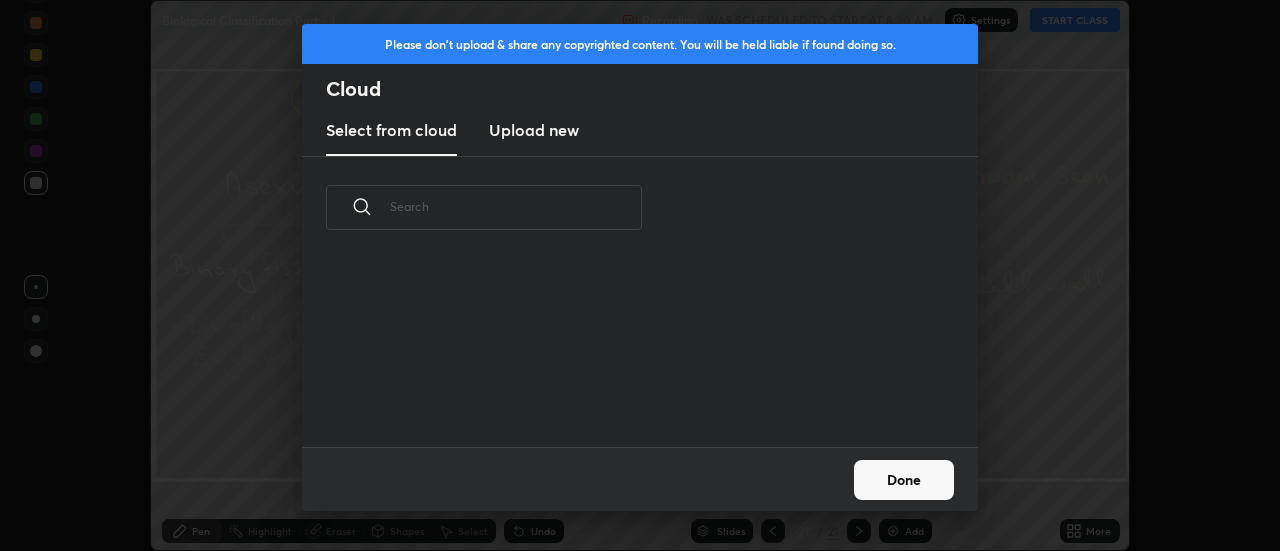 click on "Upload new" at bounding box center [534, 130] 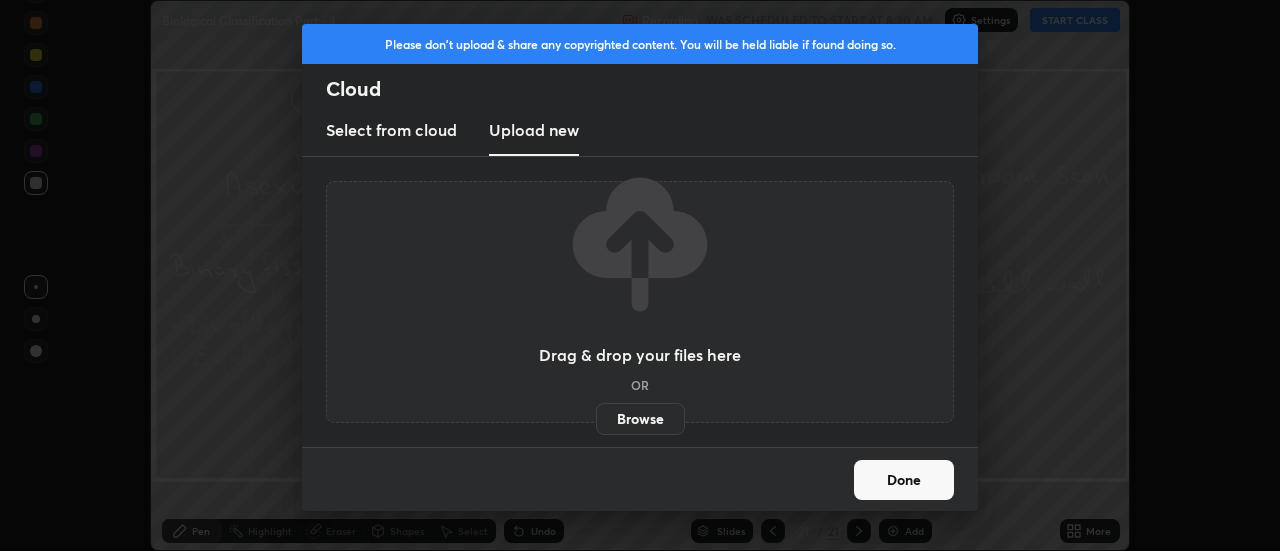 click on "Browse" at bounding box center (640, 419) 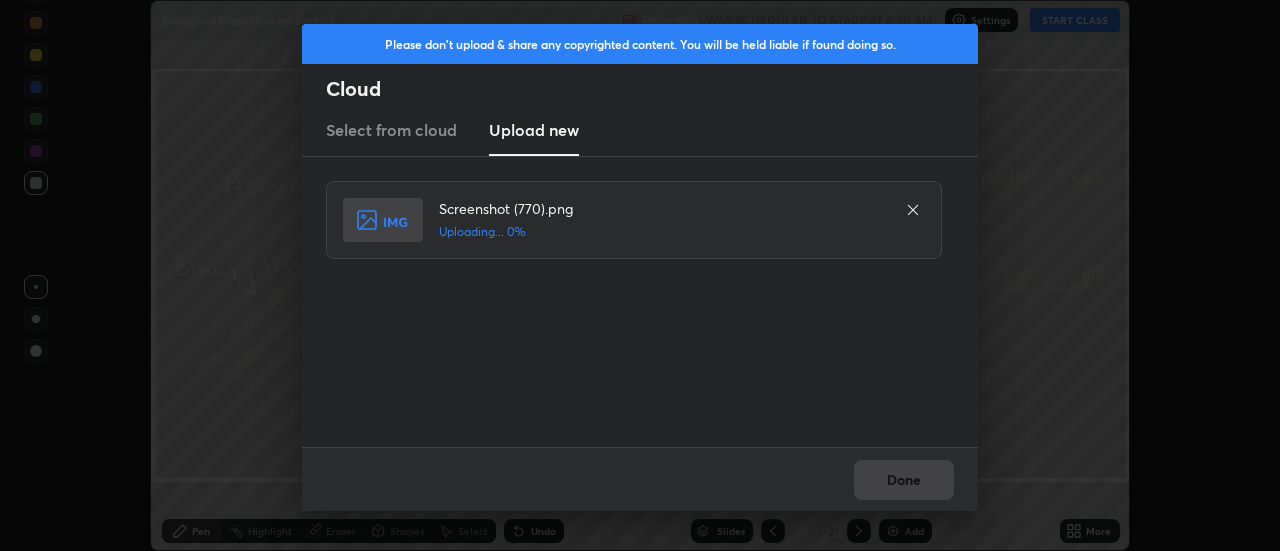 click on "Done" at bounding box center [640, 479] 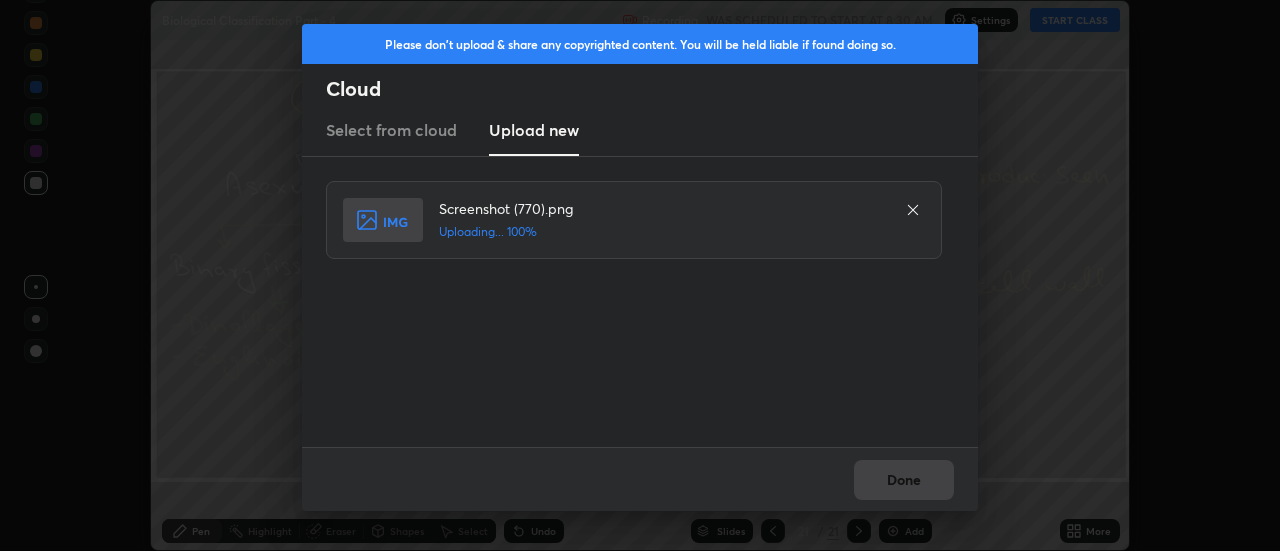 click on "Done" at bounding box center (640, 479) 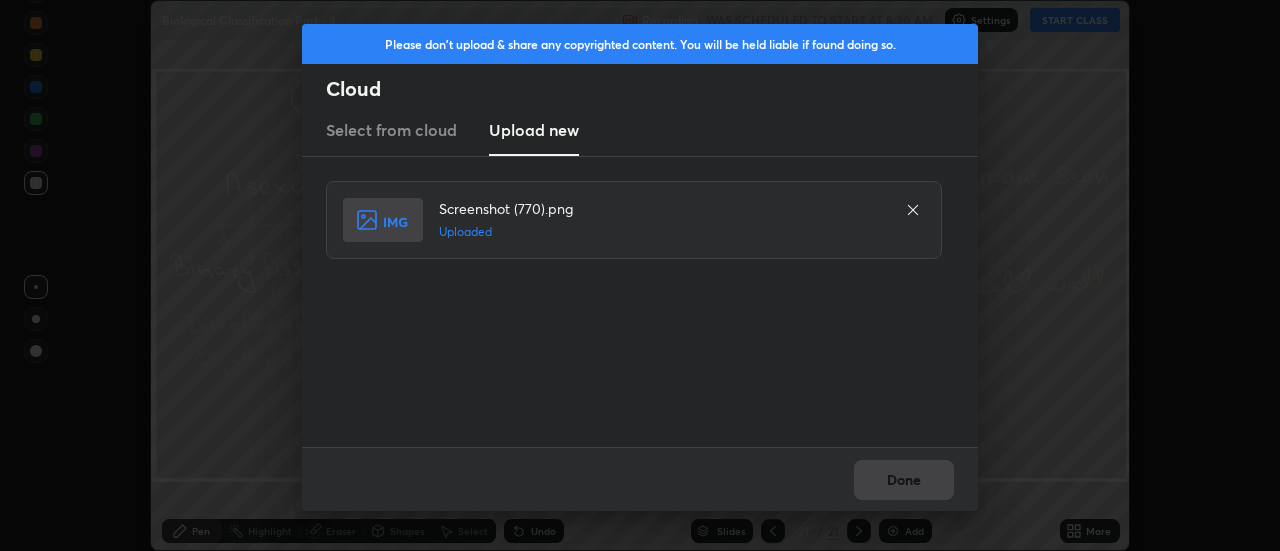 click on "Done" at bounding box center (640, 479) 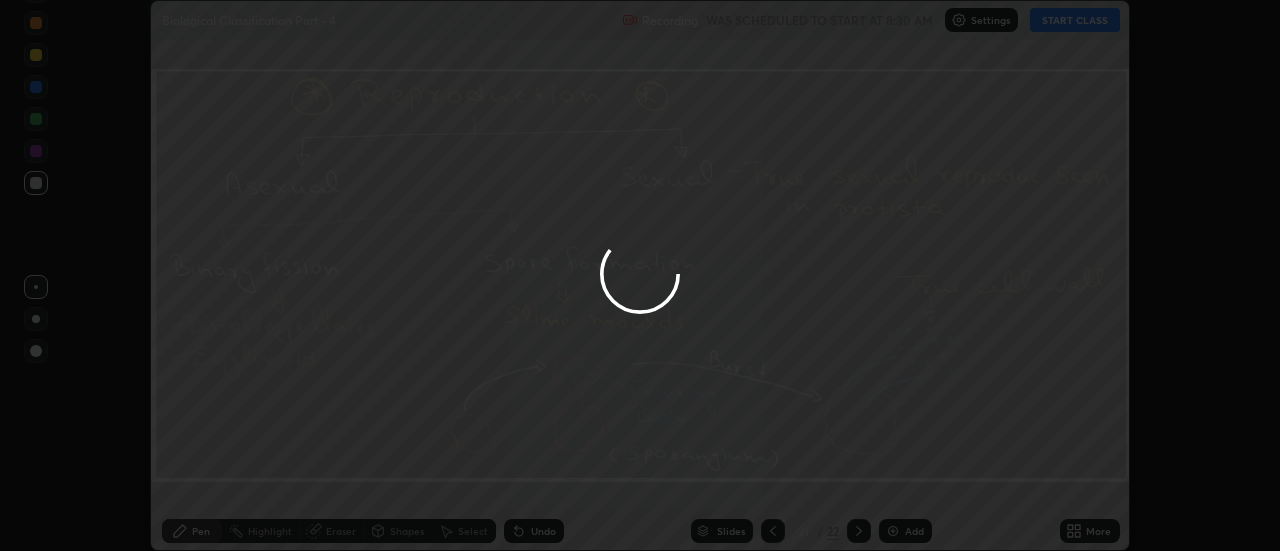 click on "Done" at bounding box center [904, 480] 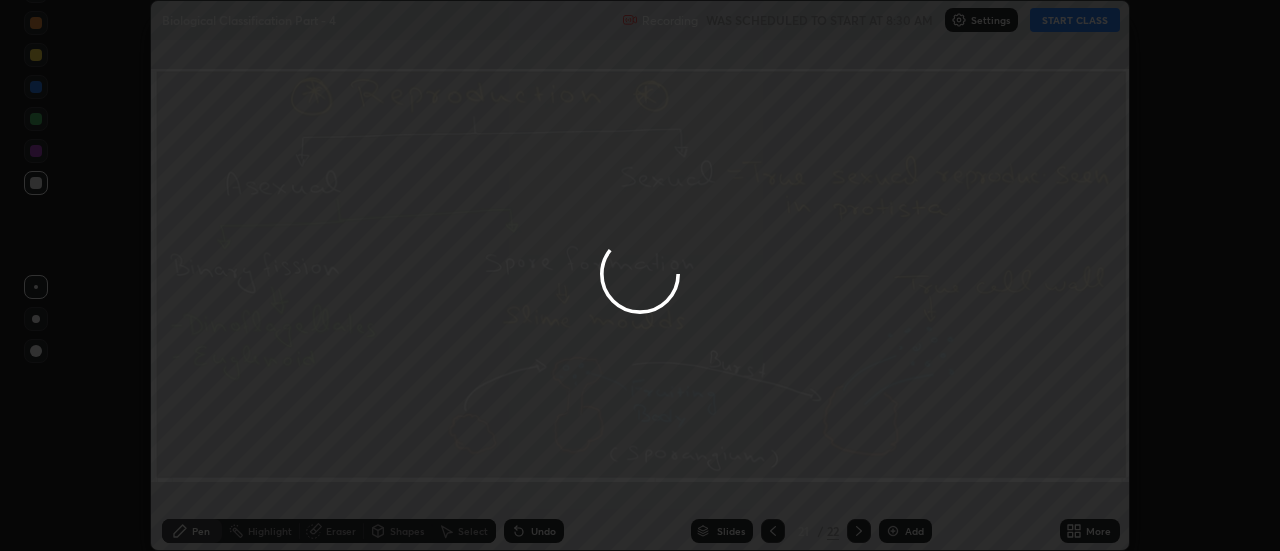 click on "Done" at bounding box center (904, 480) 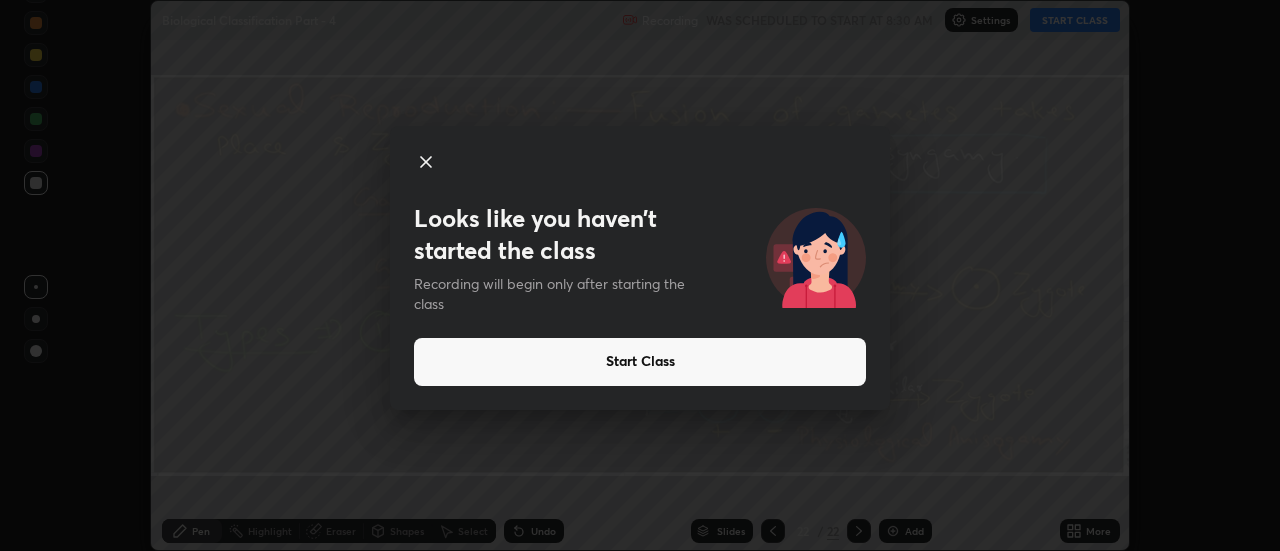 click 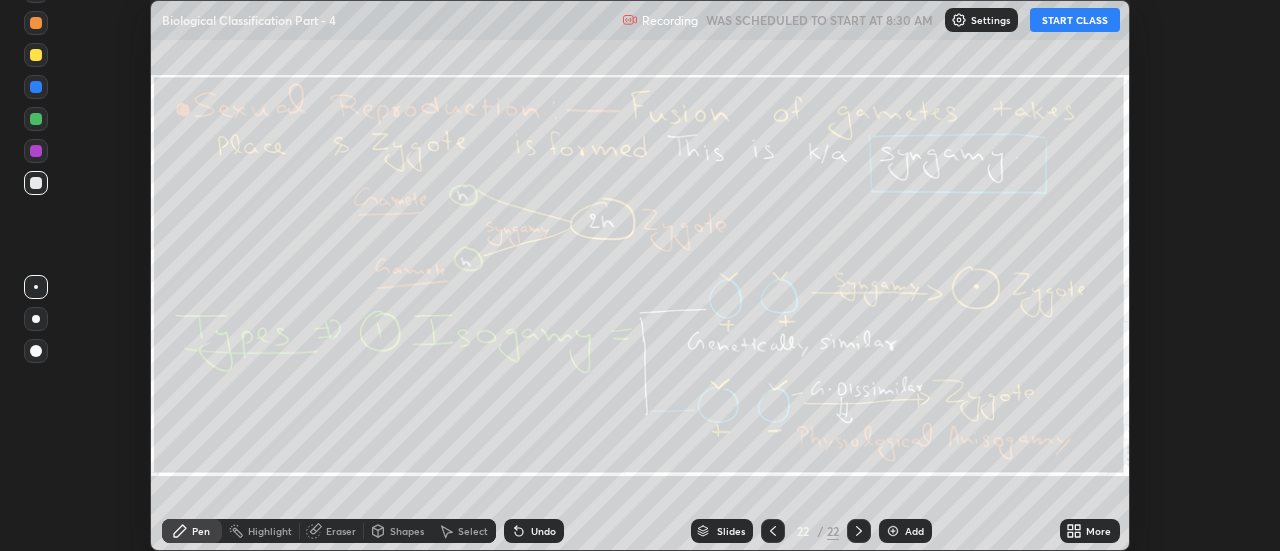 click on "More" at bounding box center [1098, 531] 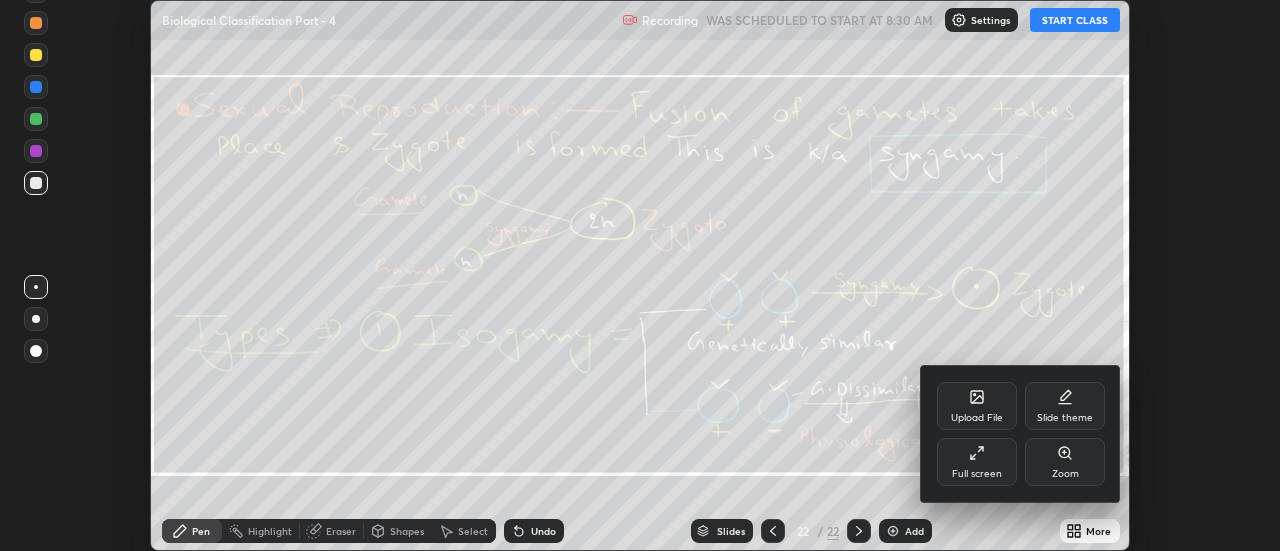 click on "Upload File" at bounding box center [977, 418] 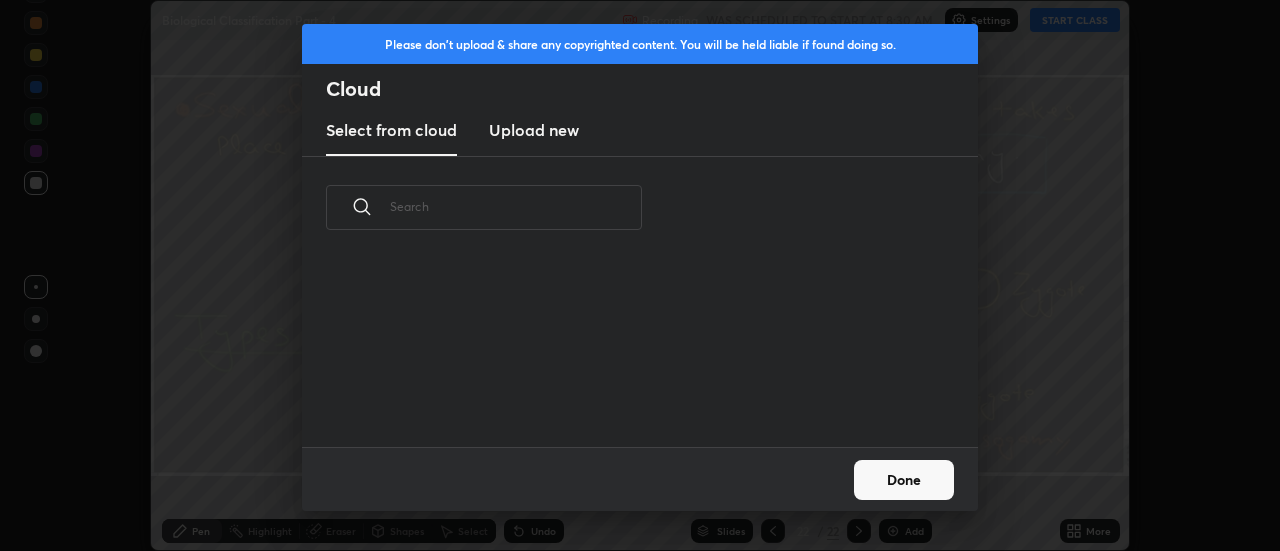 scroll, scrollTop: 7, scrollLeft: 11, axis: both 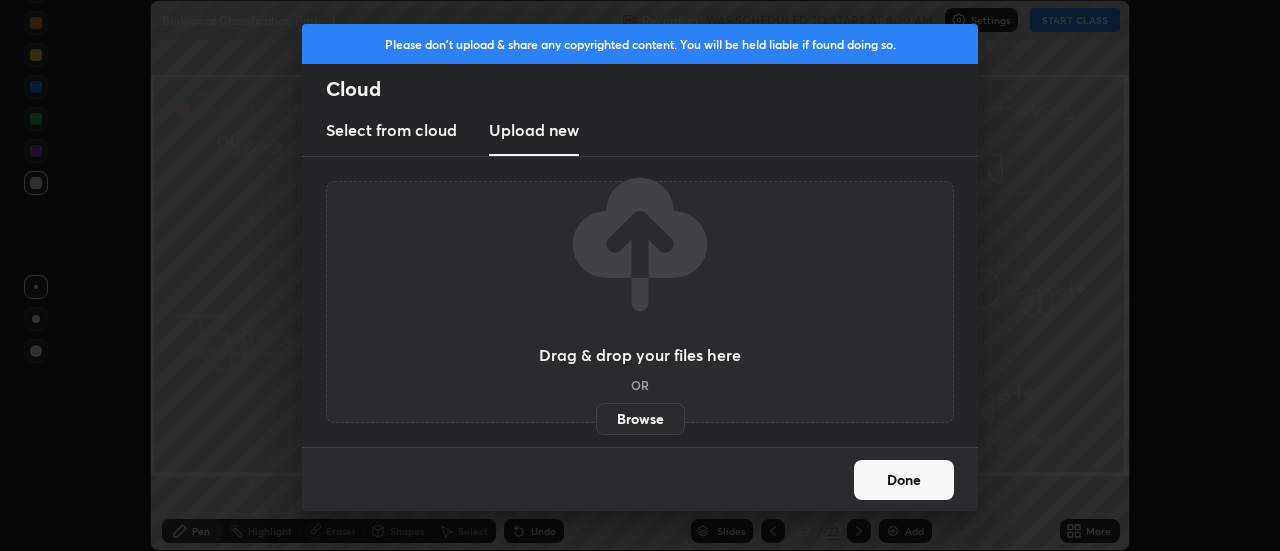 click on "Browse" at bounding box center (640, 419) 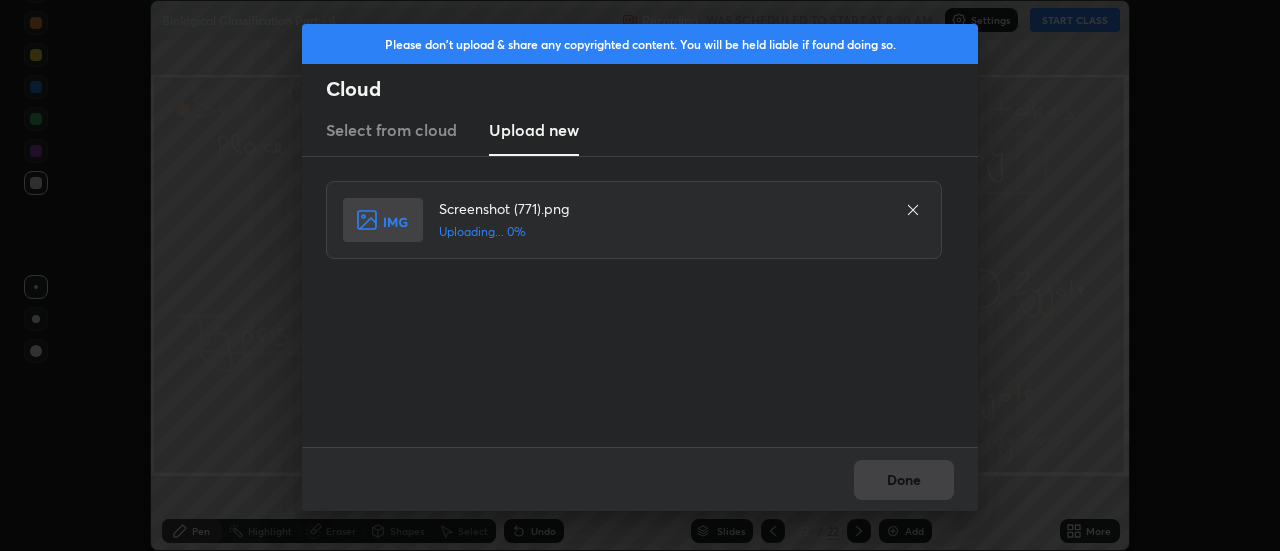 click on "Done" at bounding box center (640, 479) 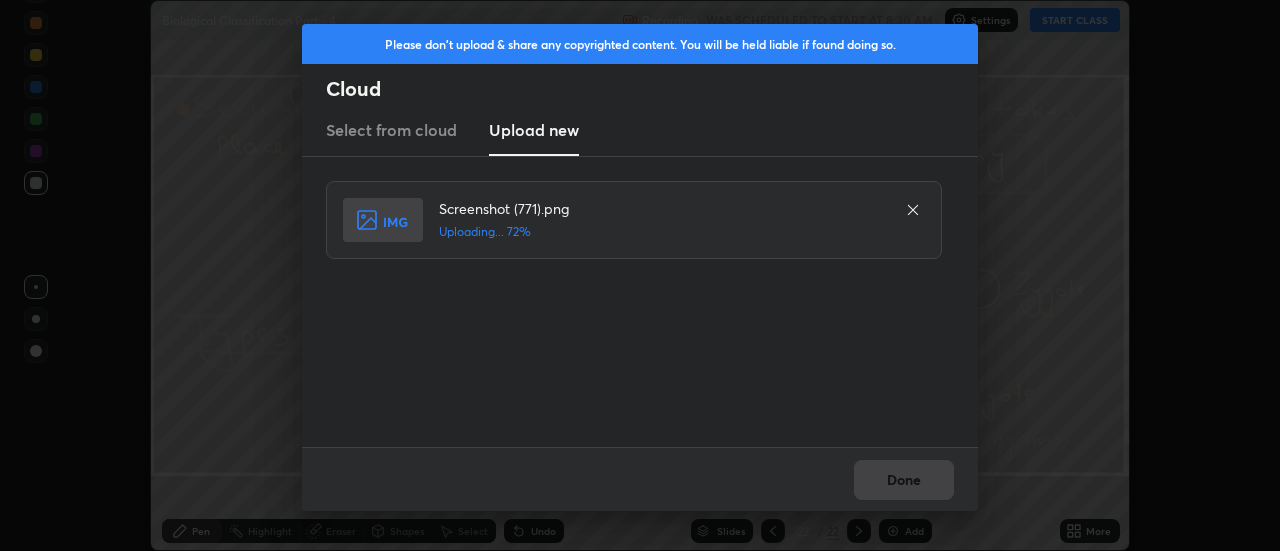 click on "Done" at bounding box center (640, 479) 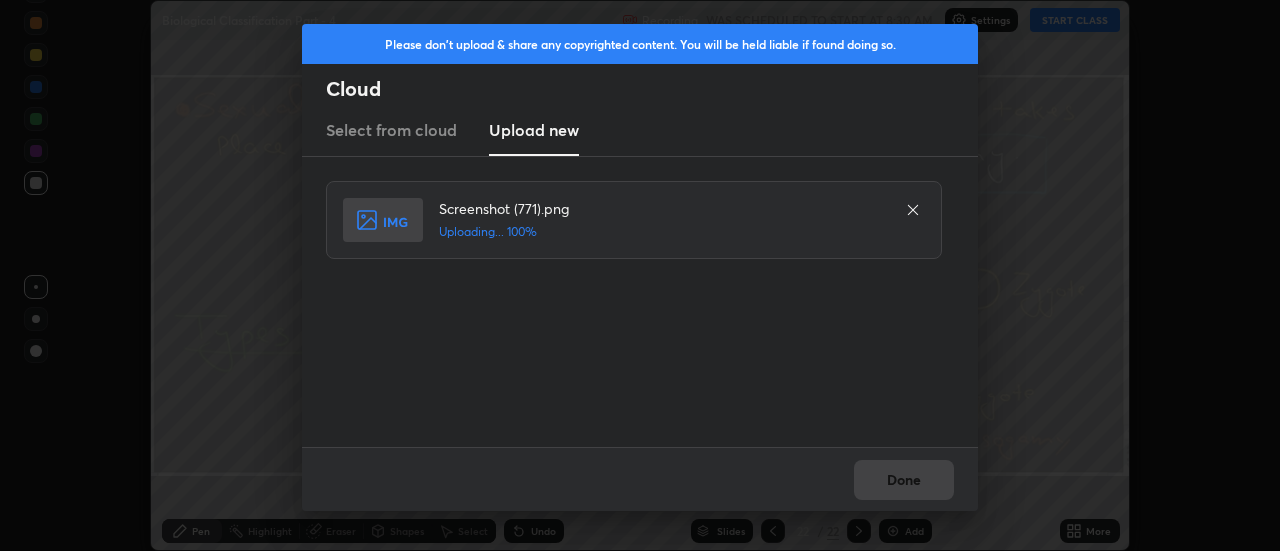 click on "Done" at bounding box center [640, 479] 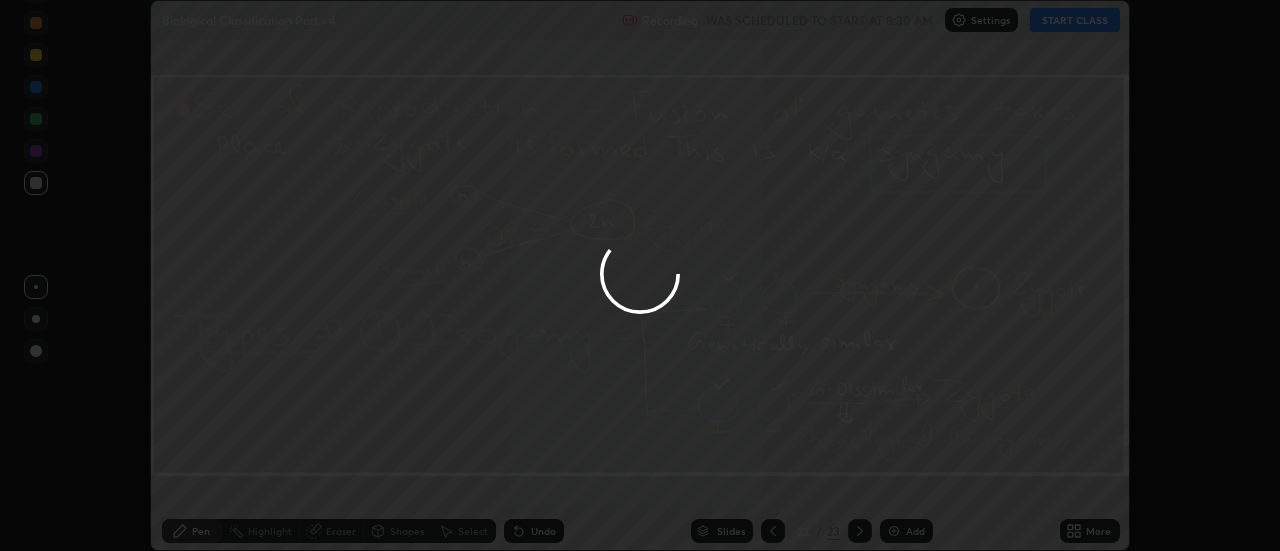 click on "Done" at bounding box center [904, 480] 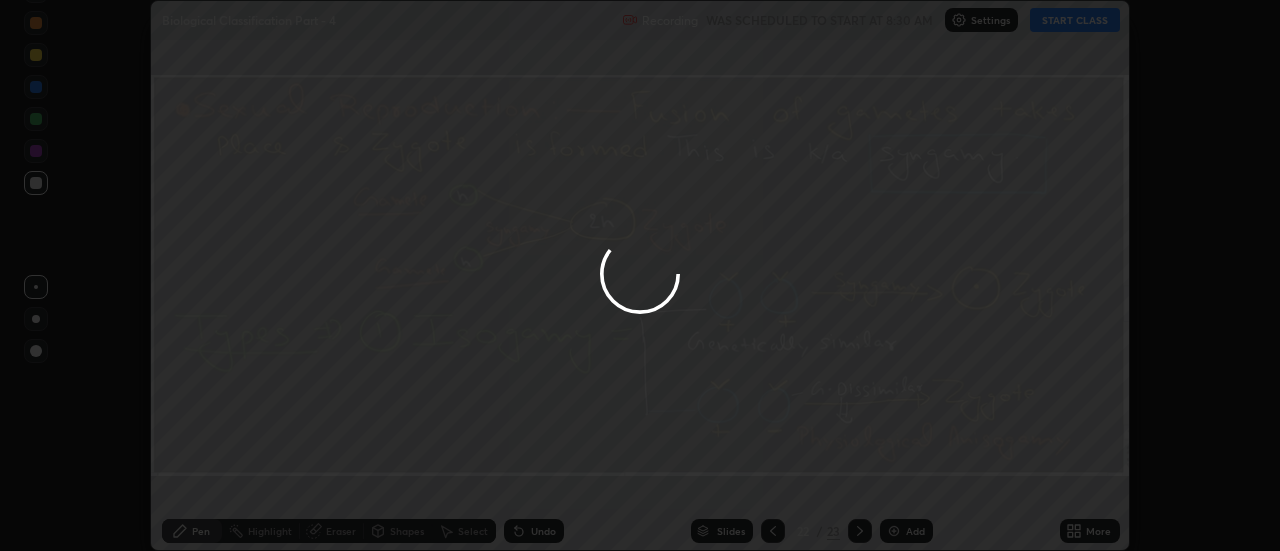 click at bounding box center (640, 275) 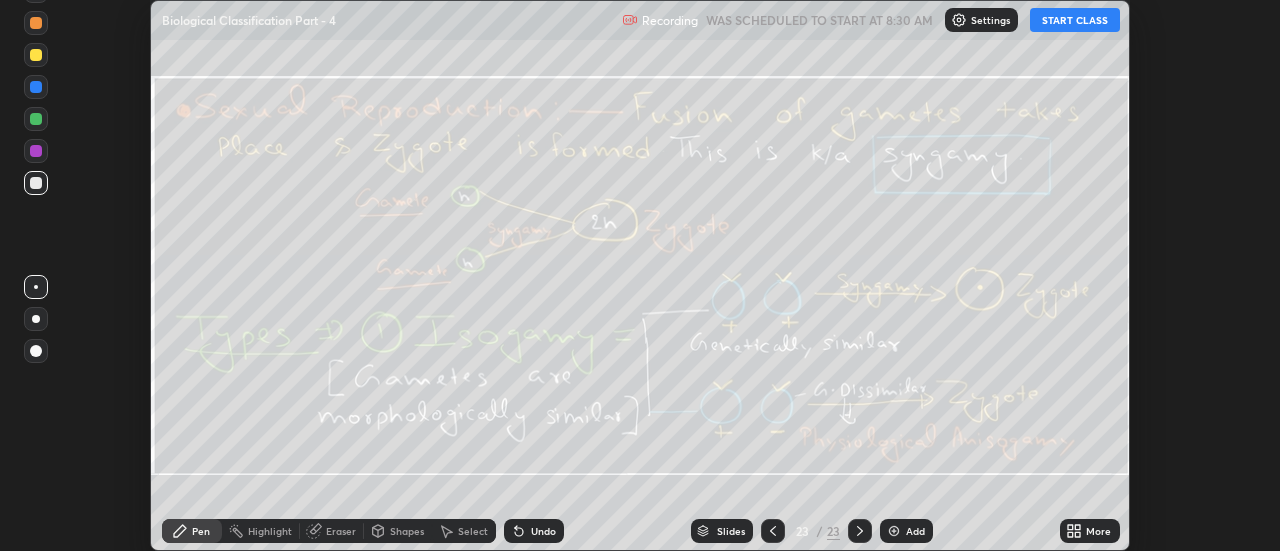 click 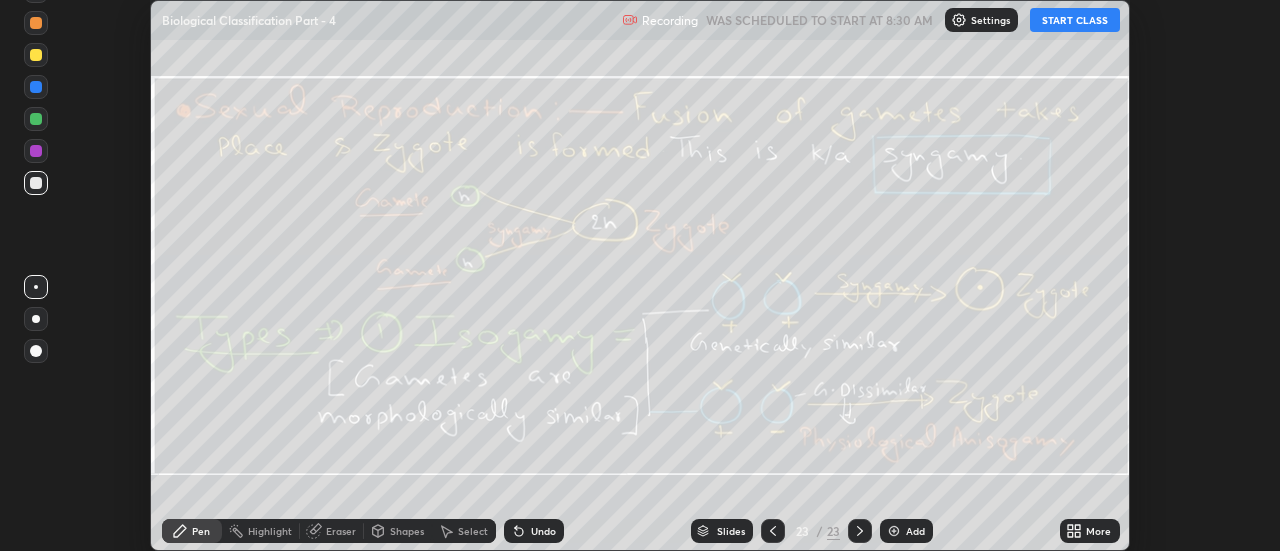 click 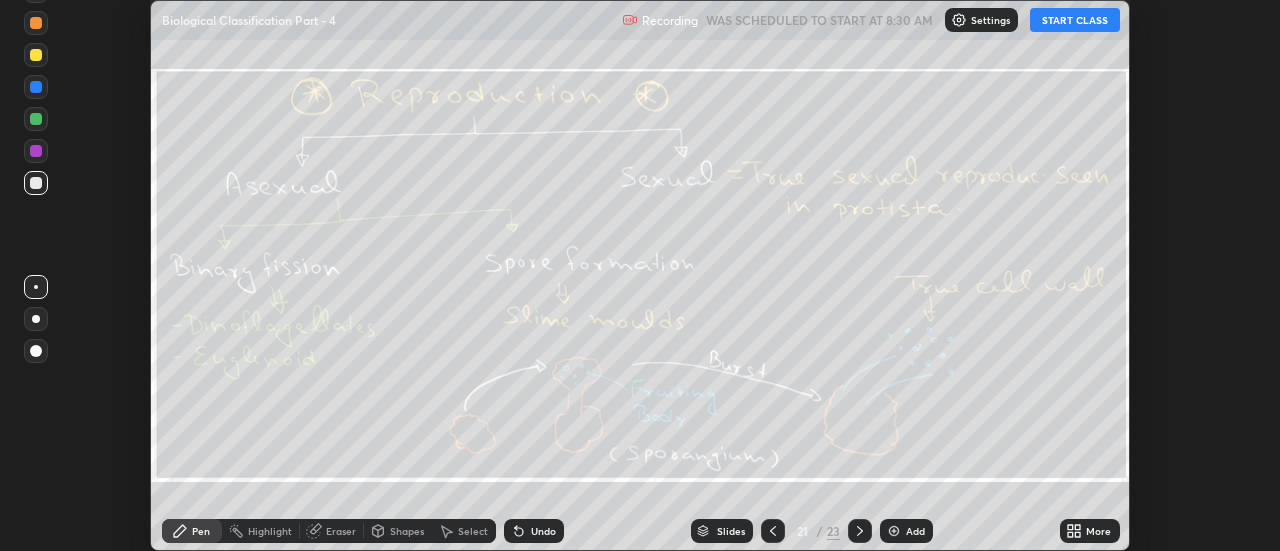 click 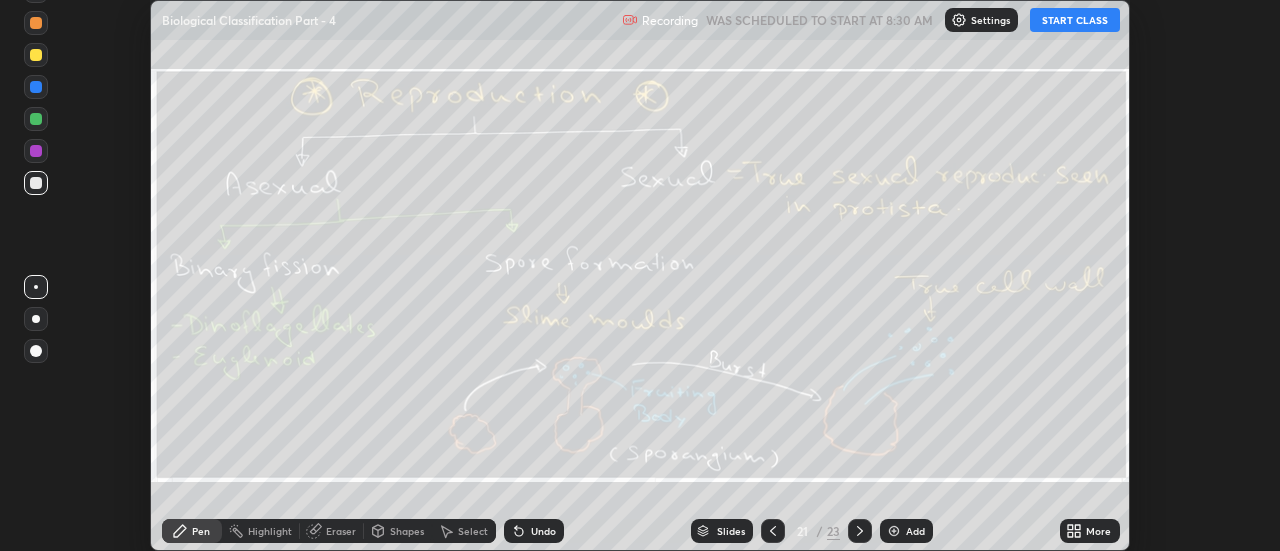 click 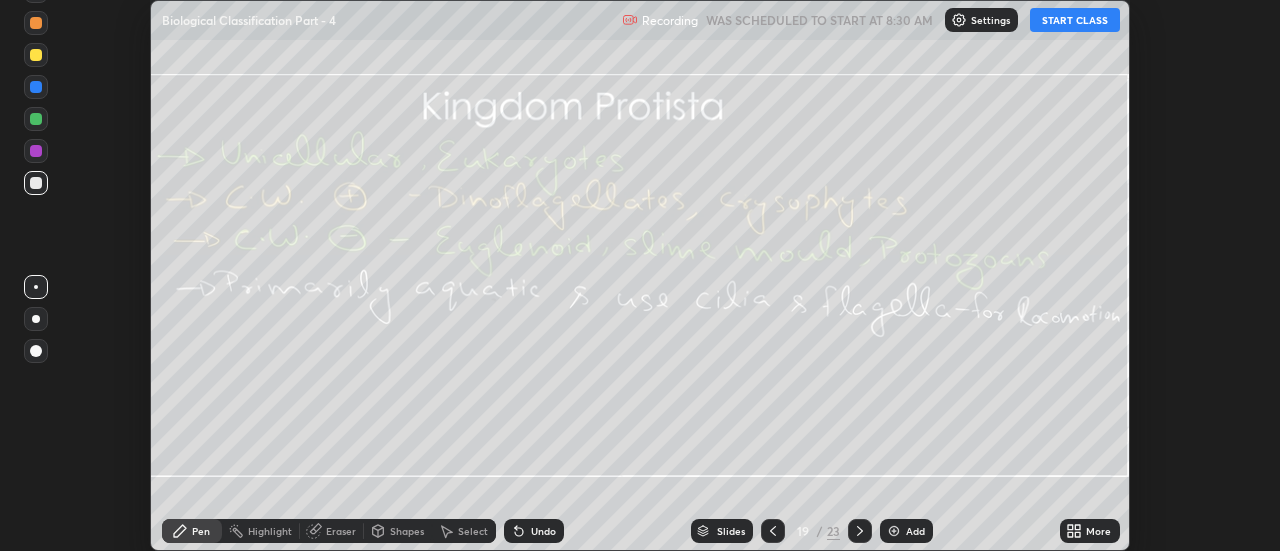 click 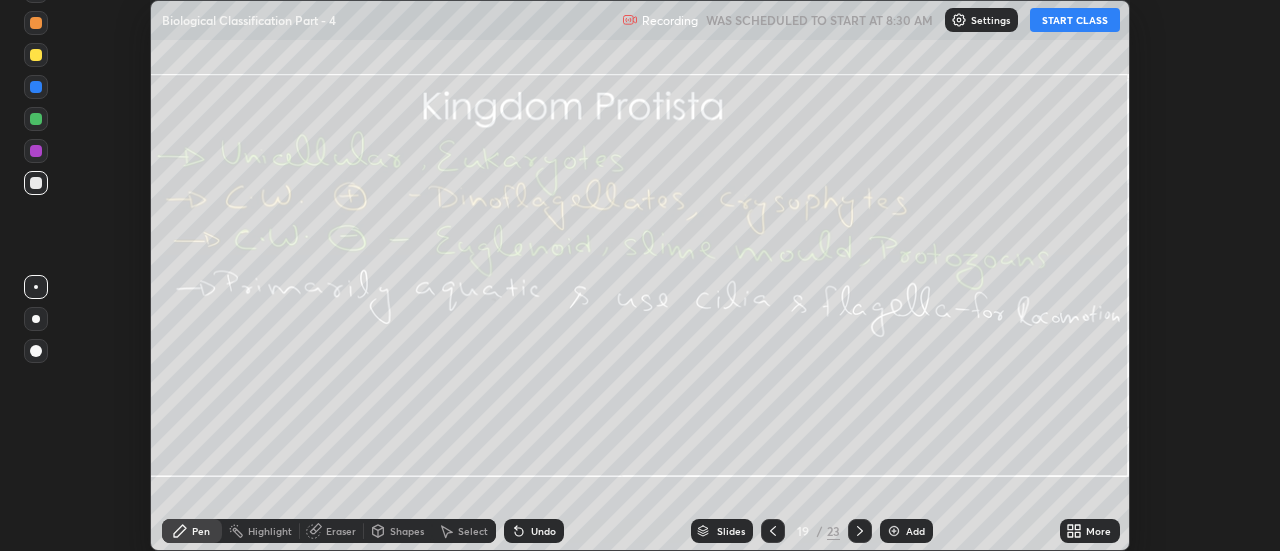 click 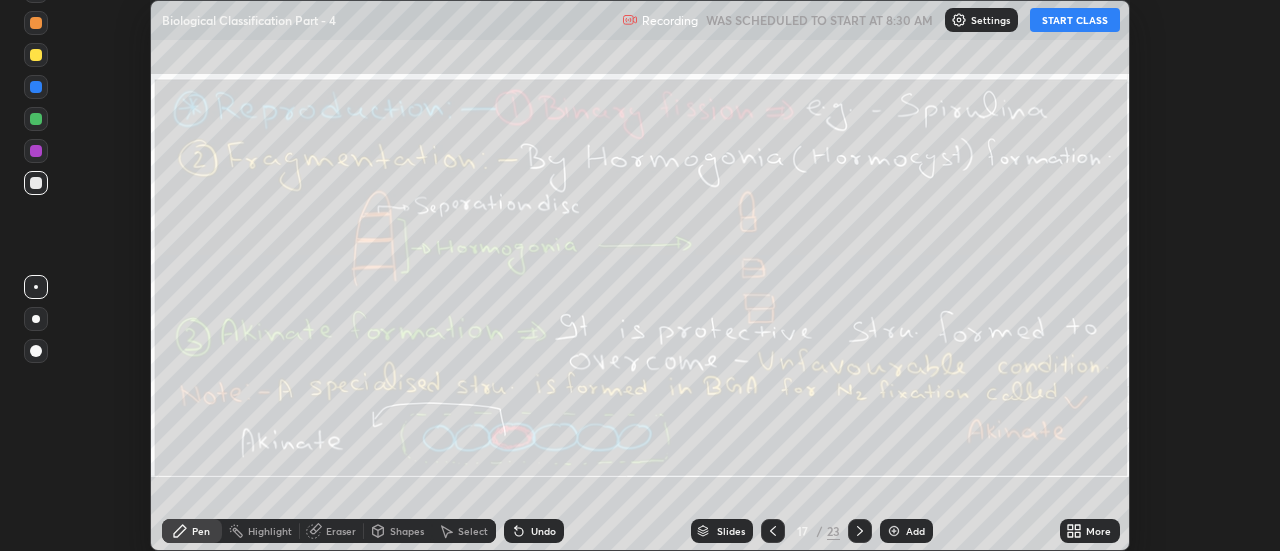 click 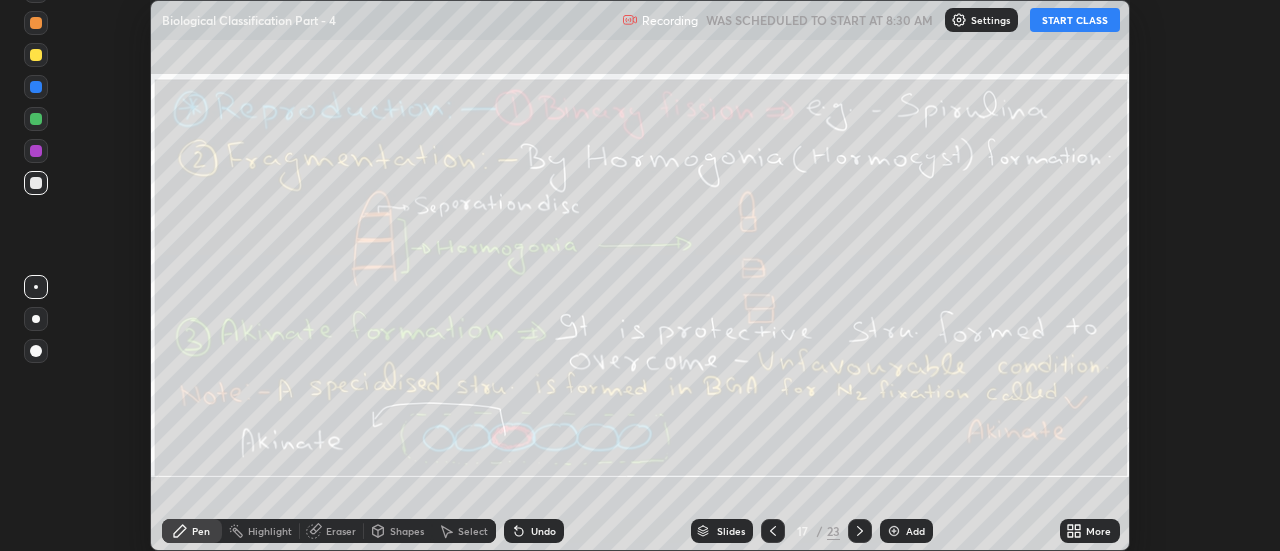 click 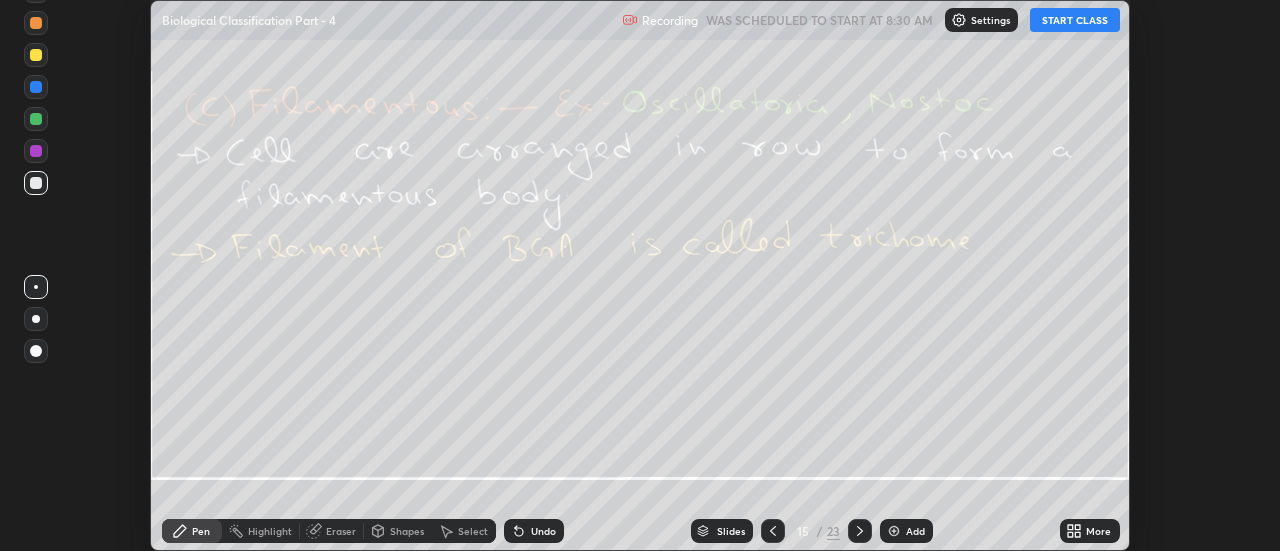 click 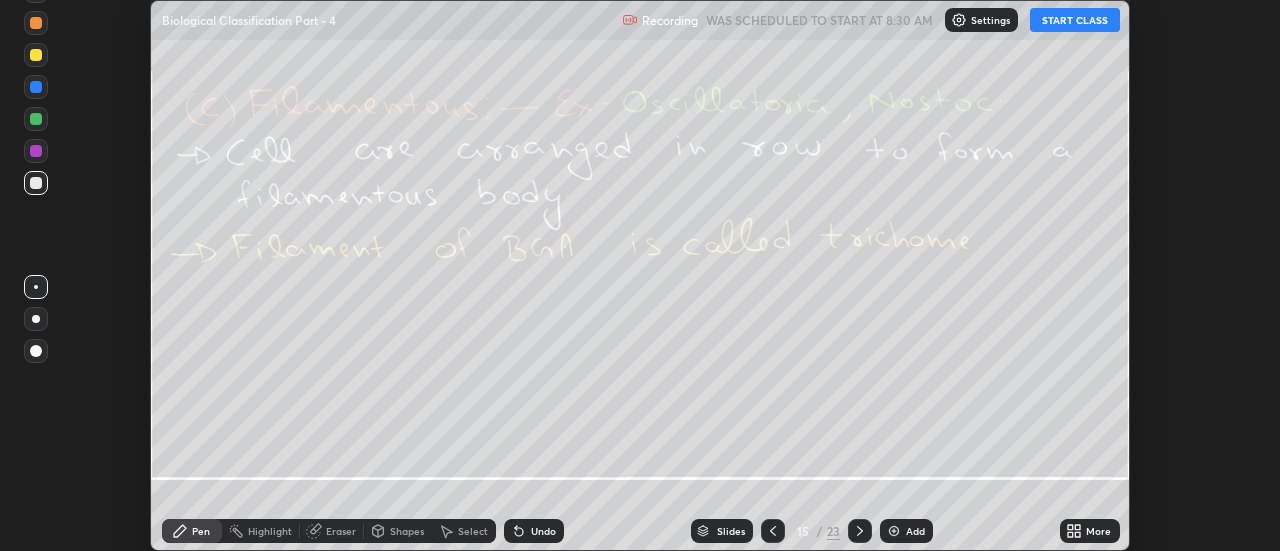click 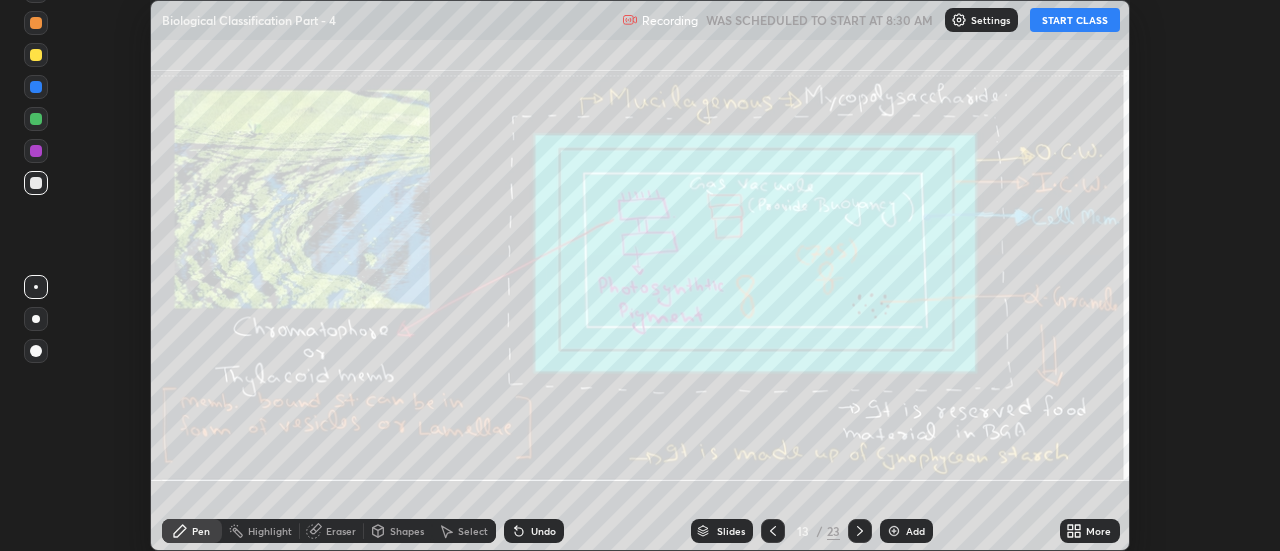 click 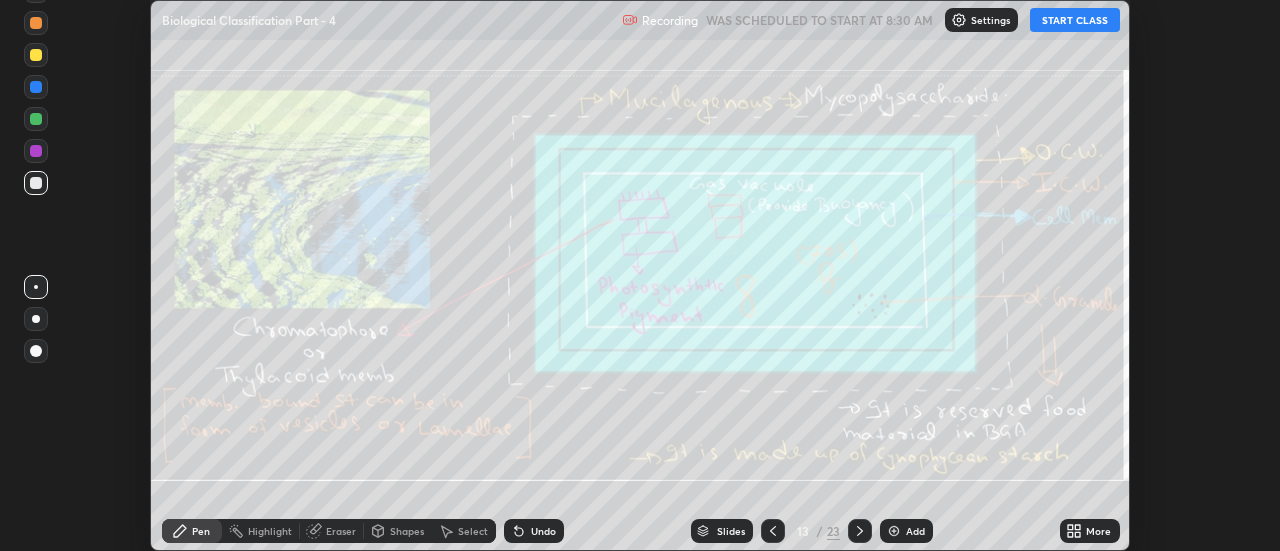 click 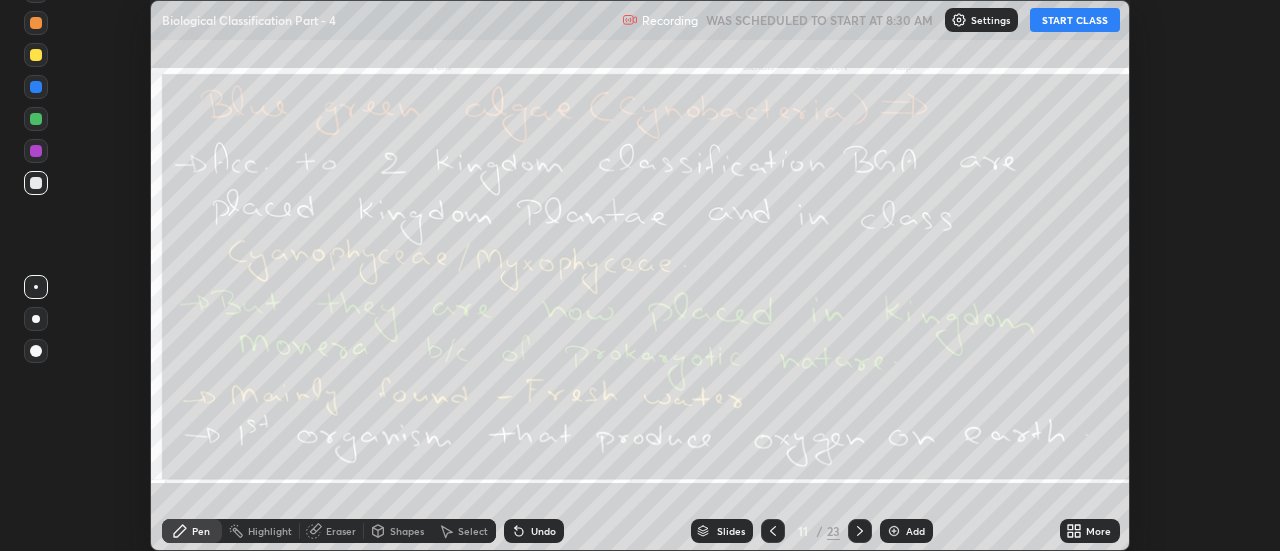 click 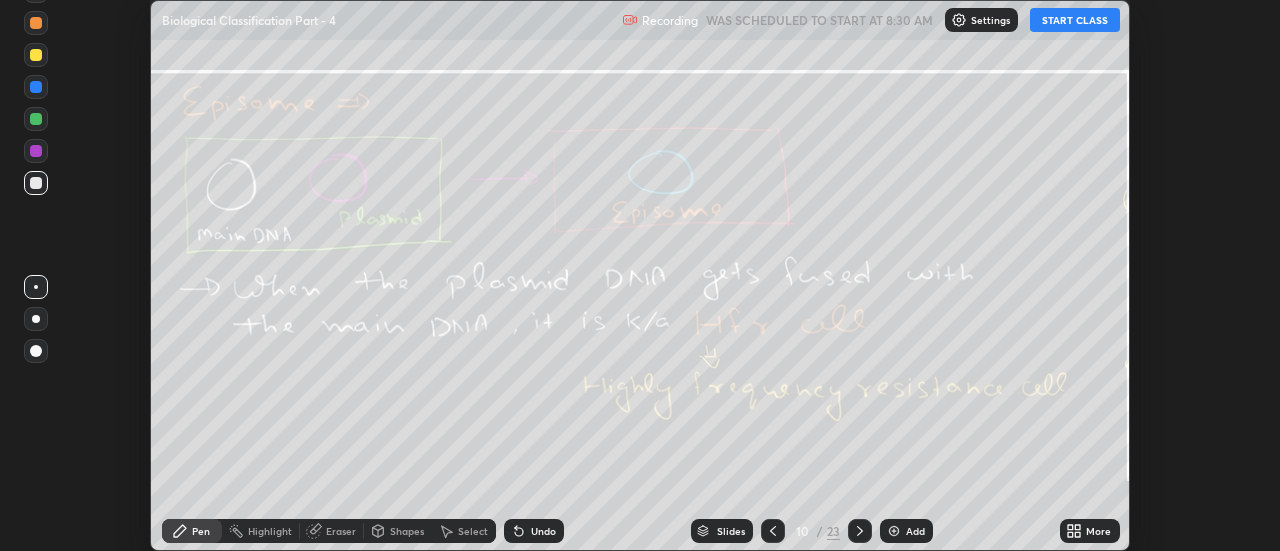 click 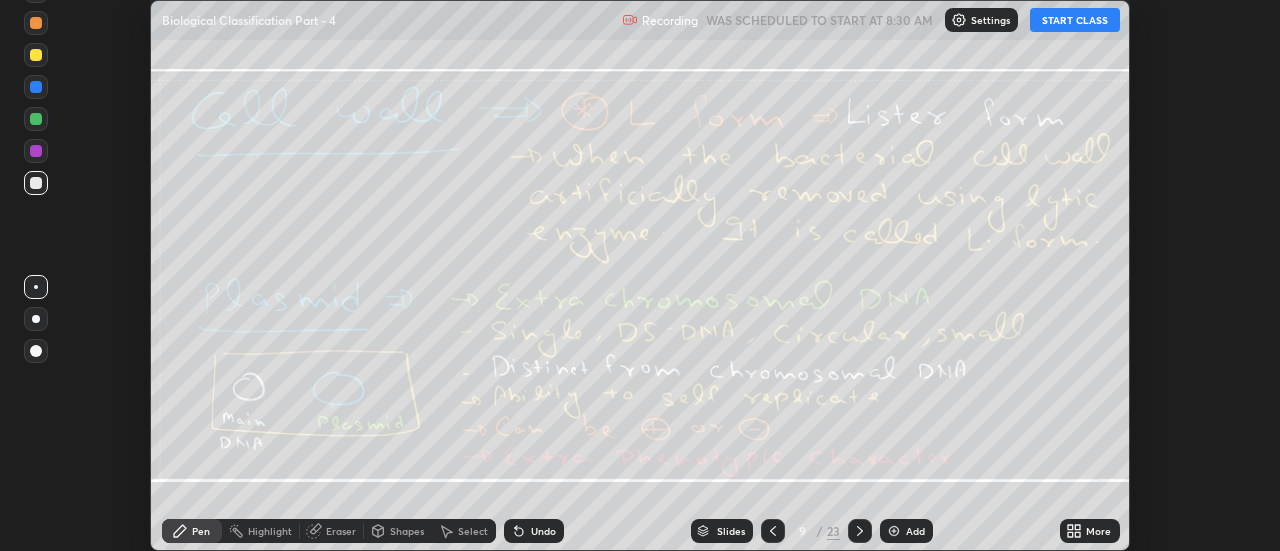 click 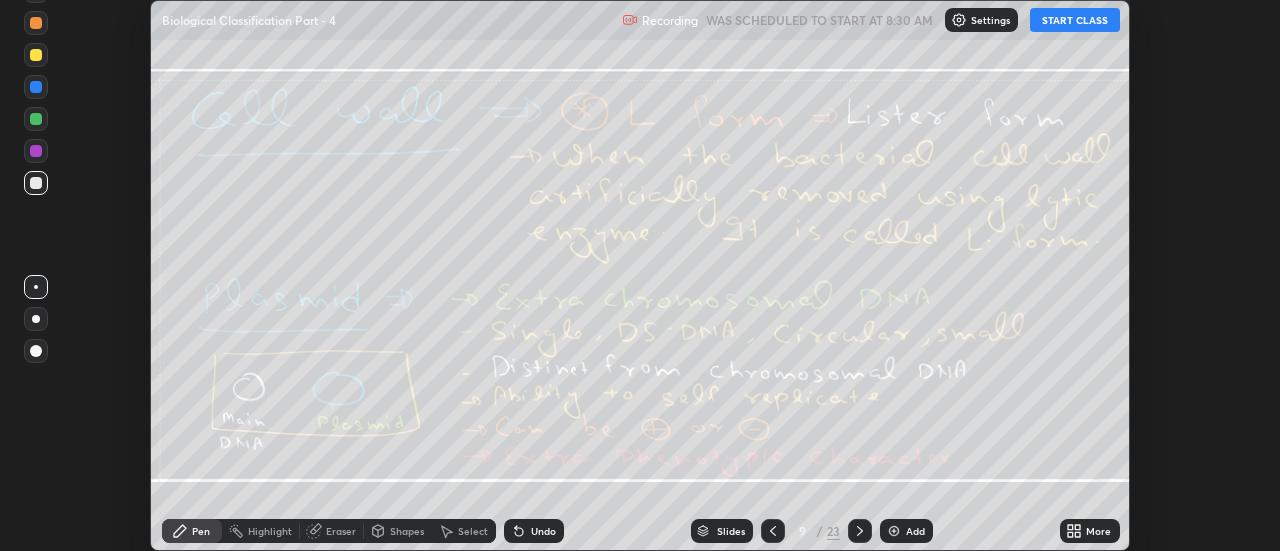 click 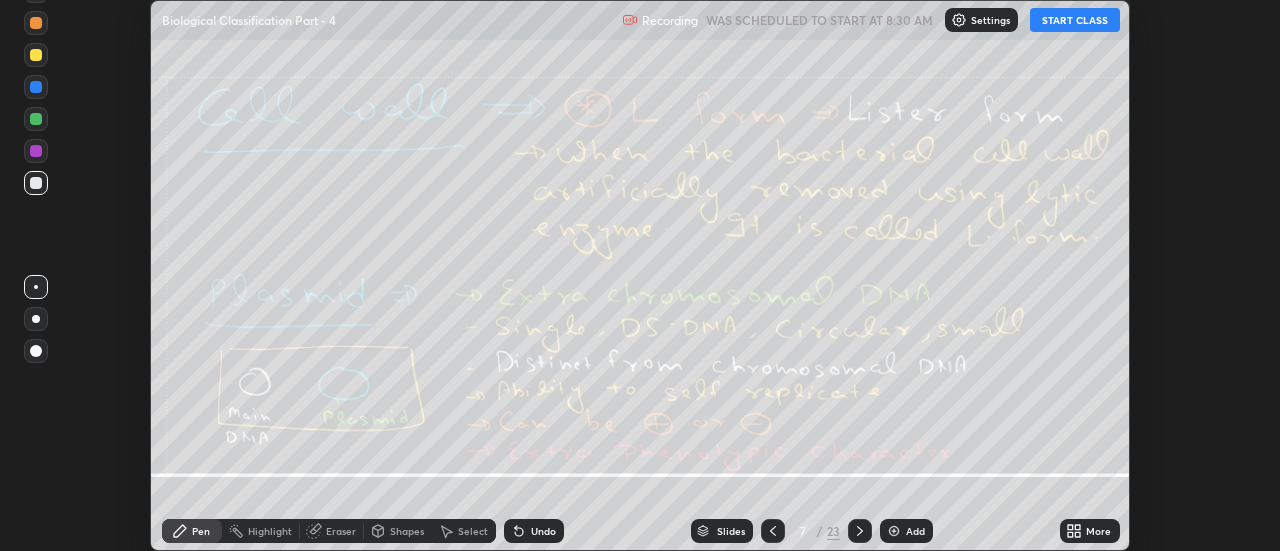 click 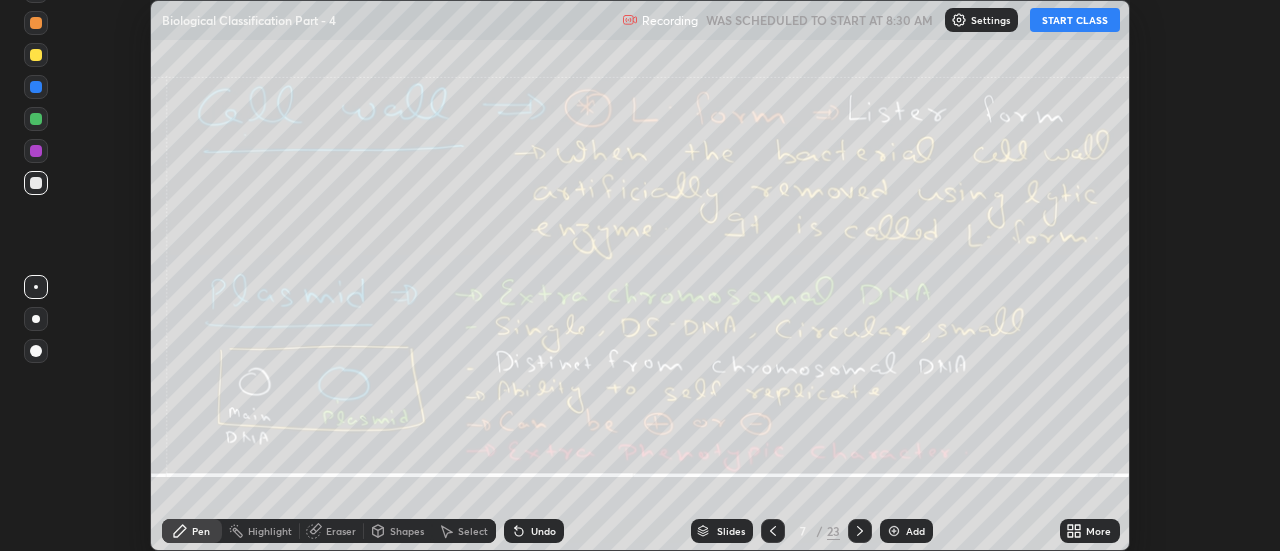 click 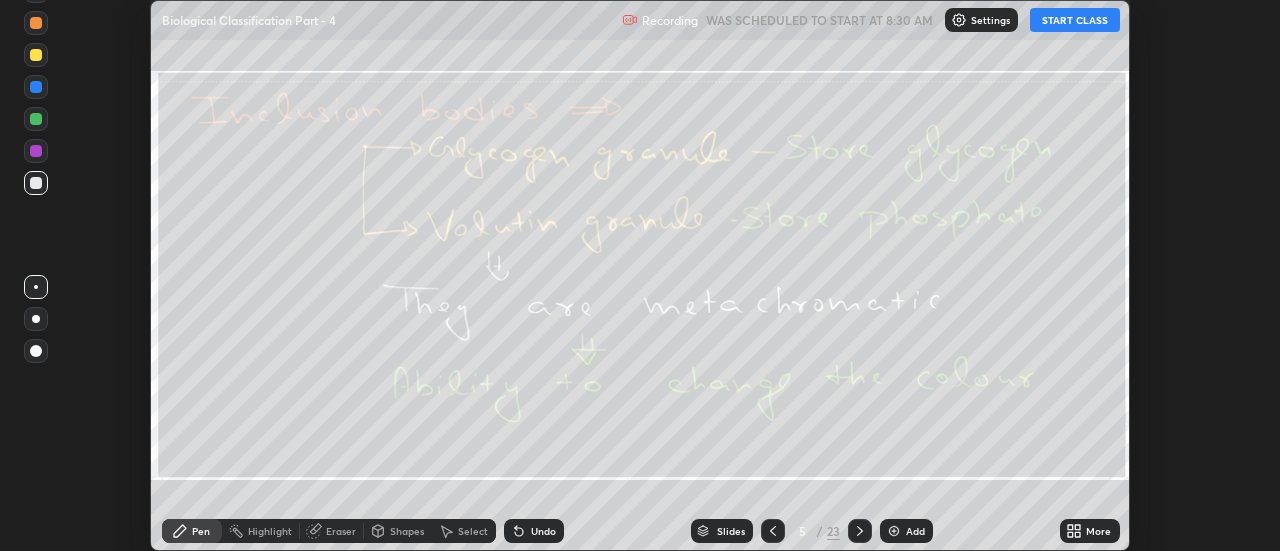 click 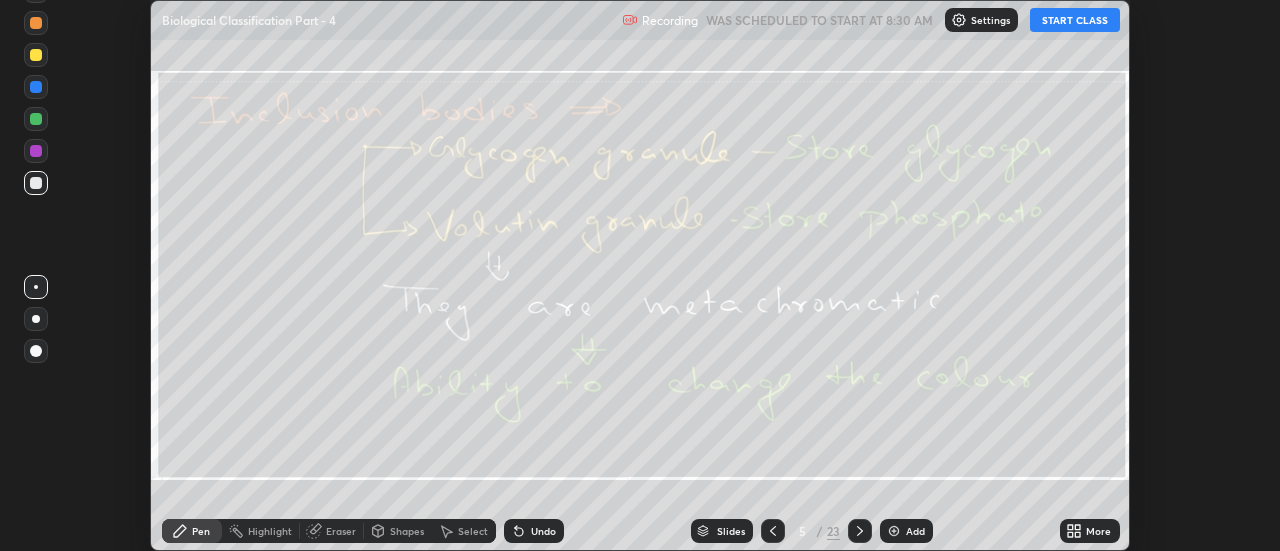 click 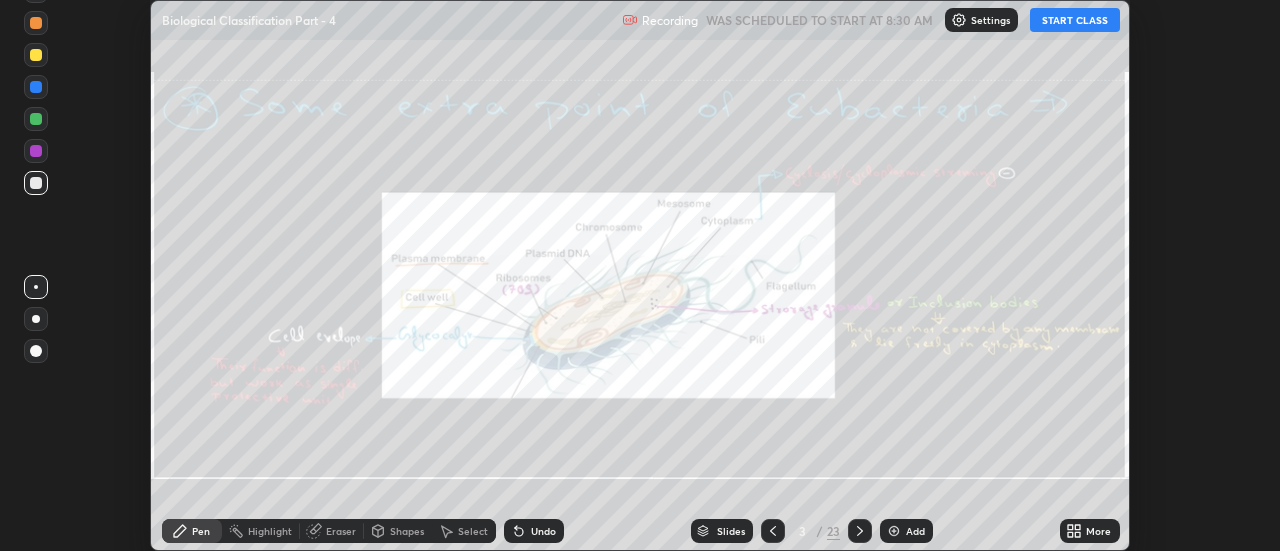 click 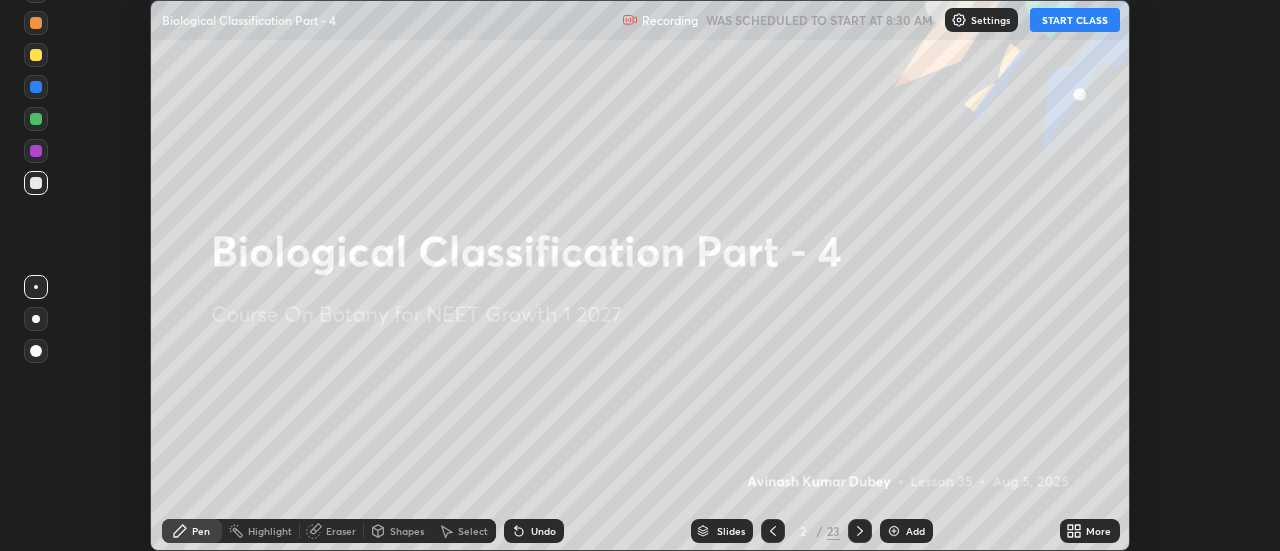 click 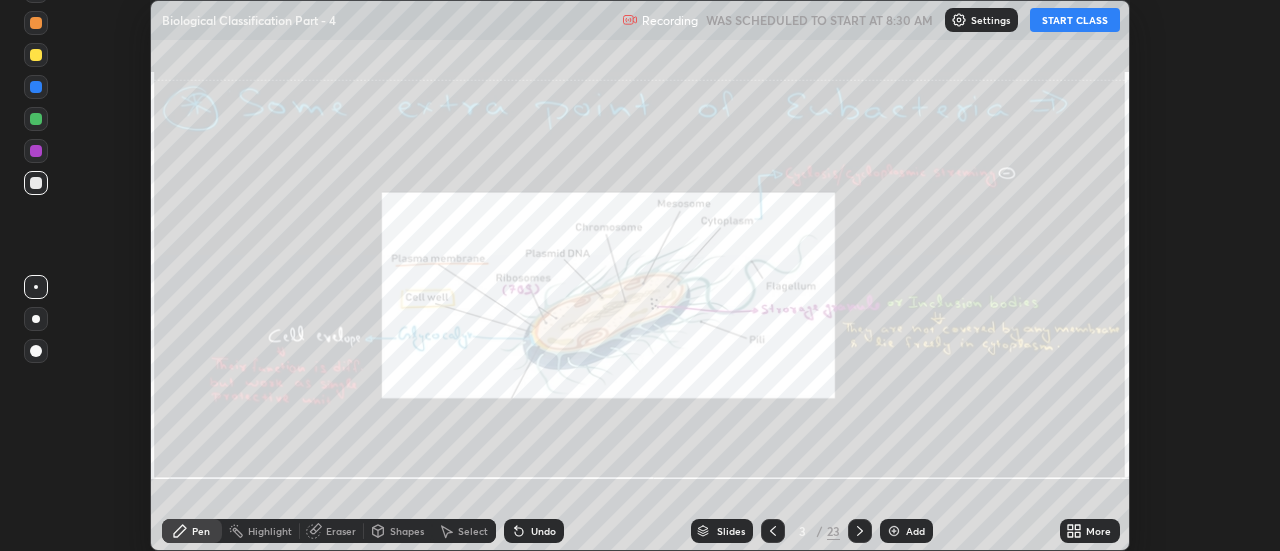 click on "More" at bounding box center (1098, 531) 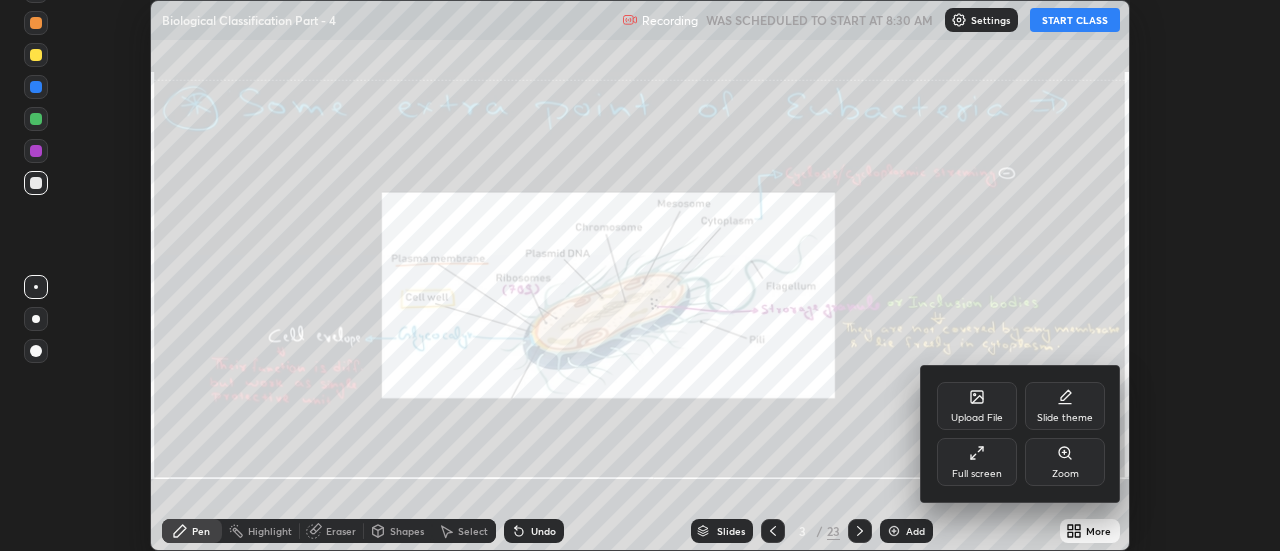 click on "Full screen" at bounding box center [977, 462] 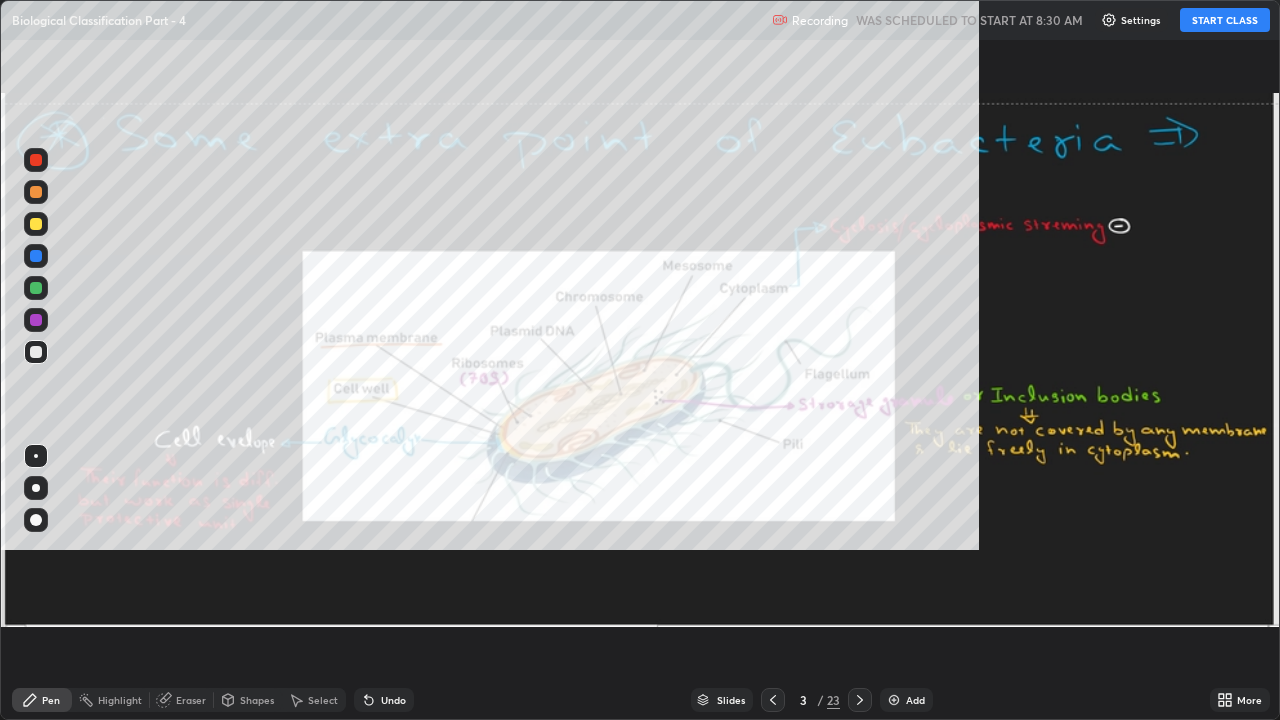 scroll, scrollTop: 99280, scrollLeft: 98720, axis: both 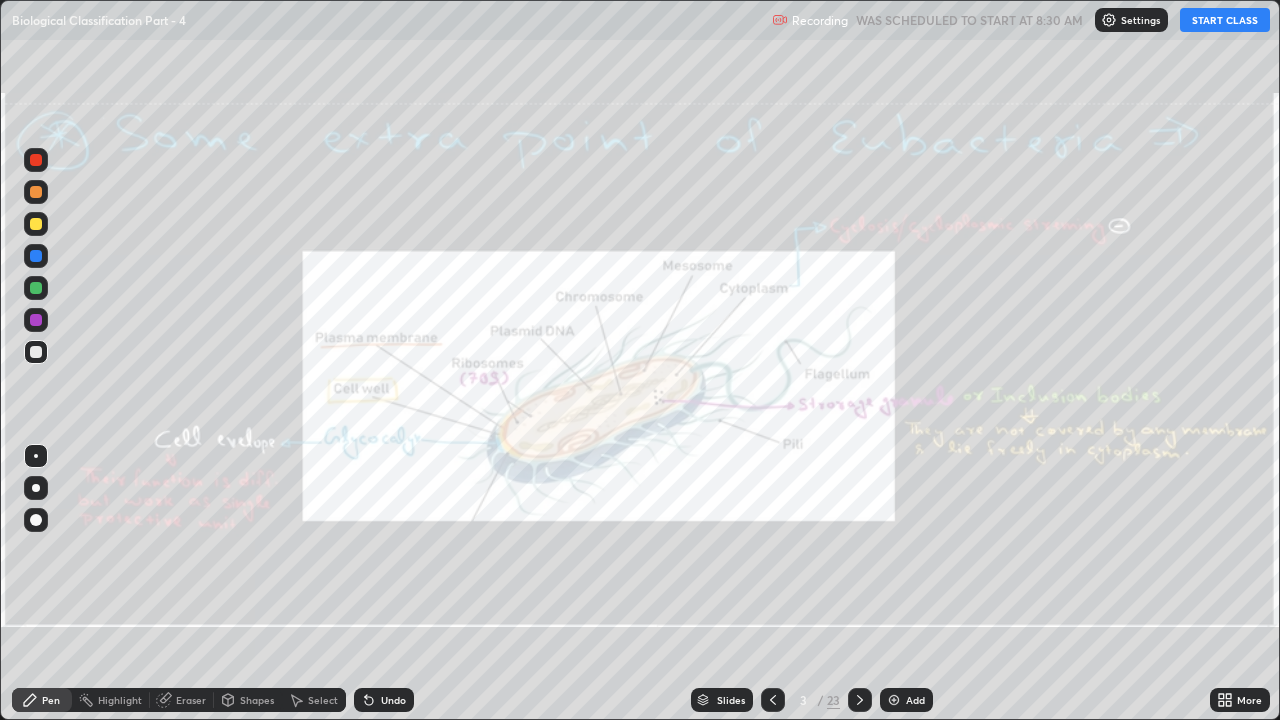 click on "START CLASS" at bounding box center [1225, 20] 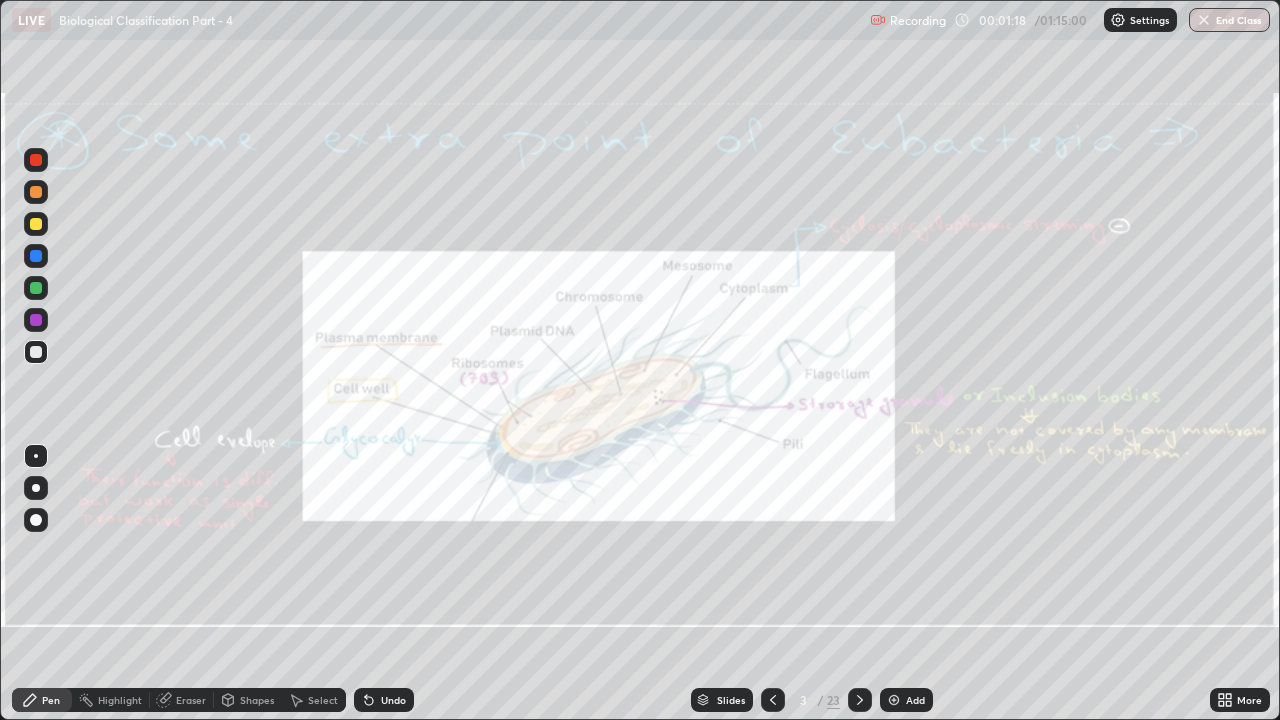 click on "Eraser" at bounding box center [191, 700] 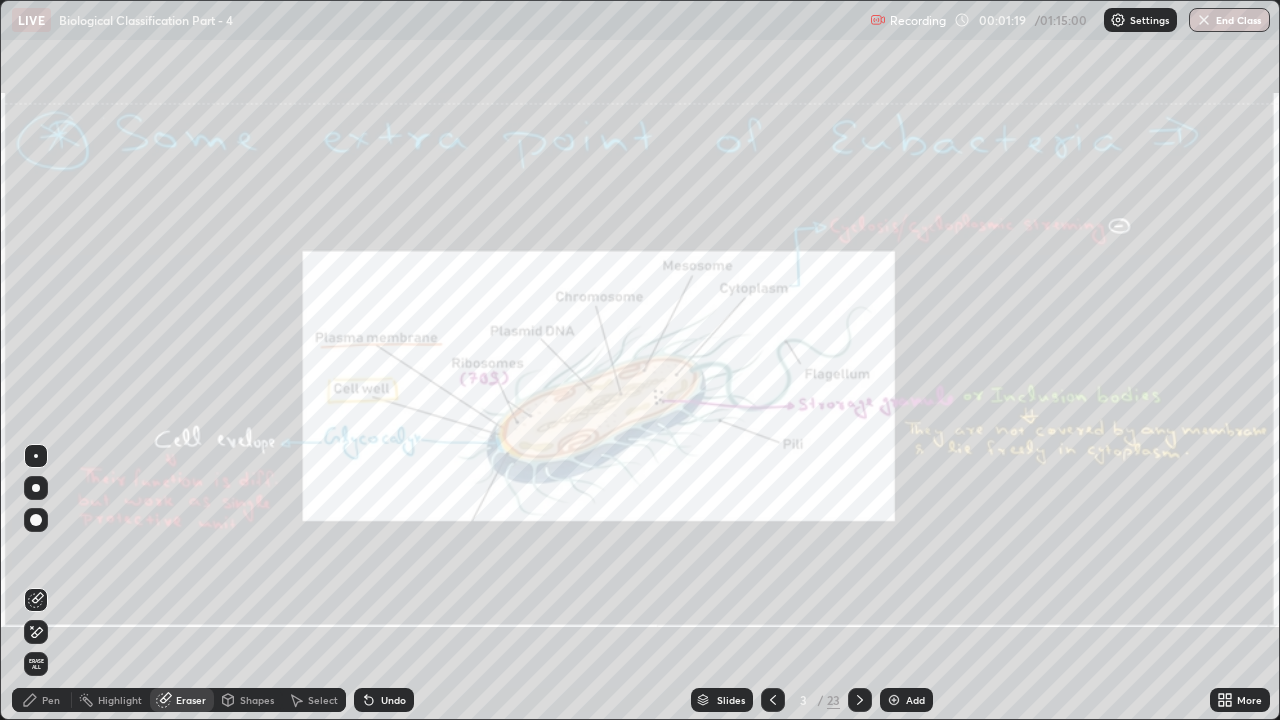 click on "Erase all" at bounding box center [36, 664] 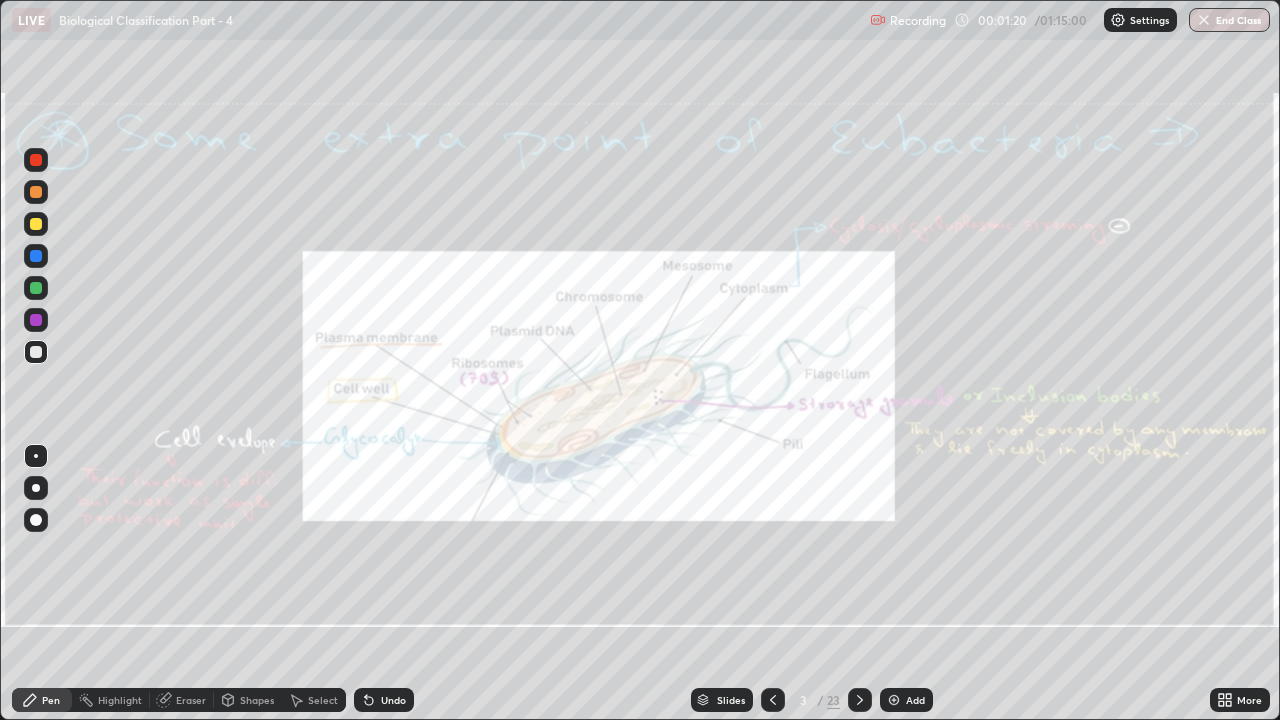 click 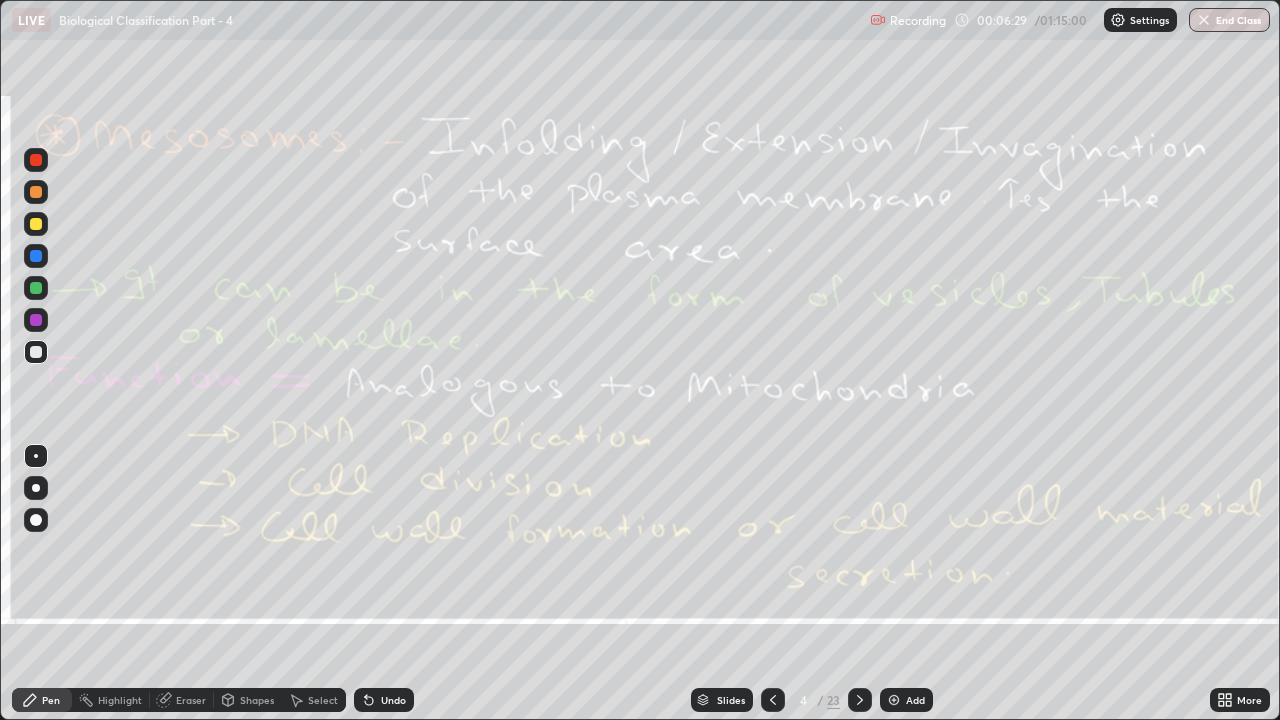 click on "Eraser" at bounding box center (191, 700) 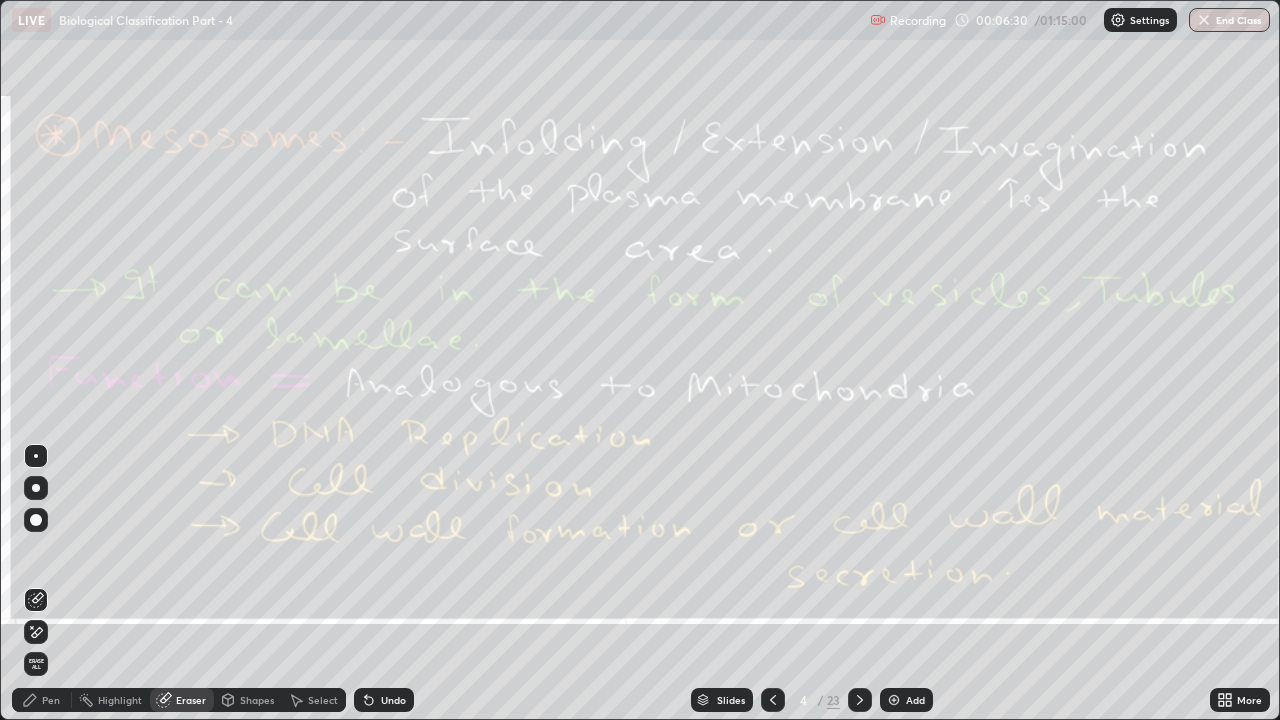 click on "Erase all" at bounding box center (36, 664) 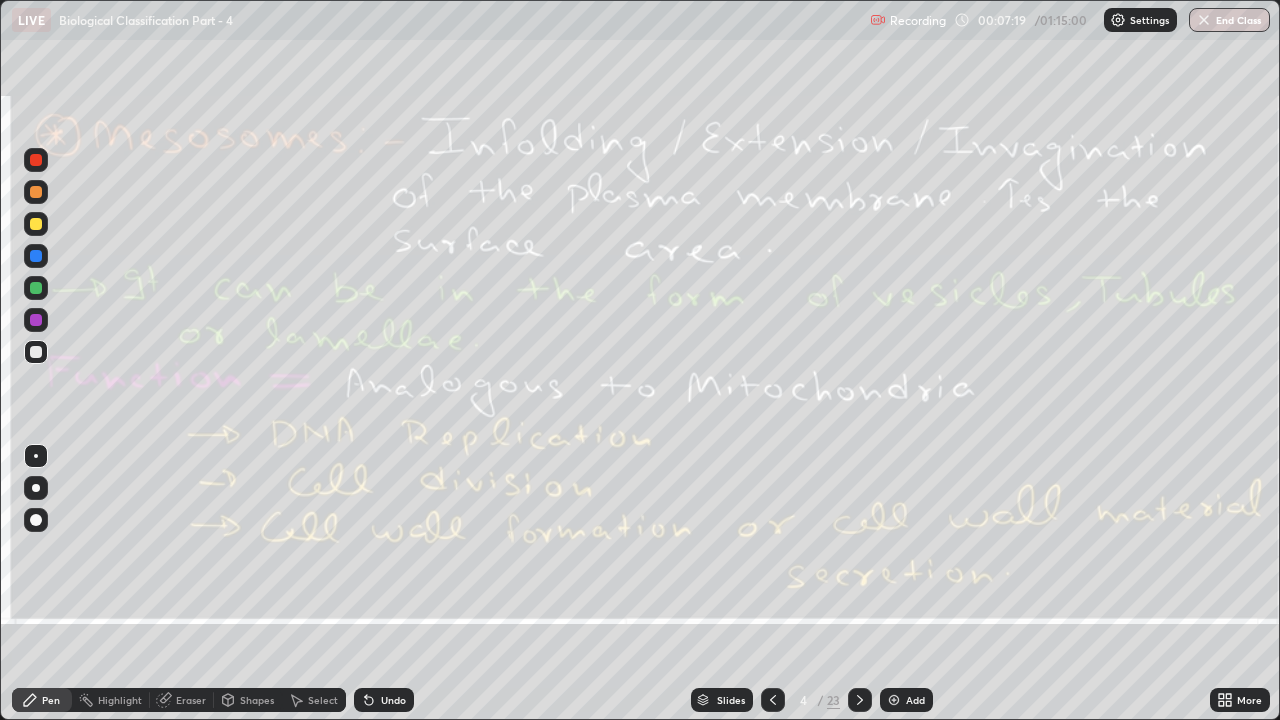 click on "Eraser" at bounding box center (191, 700) 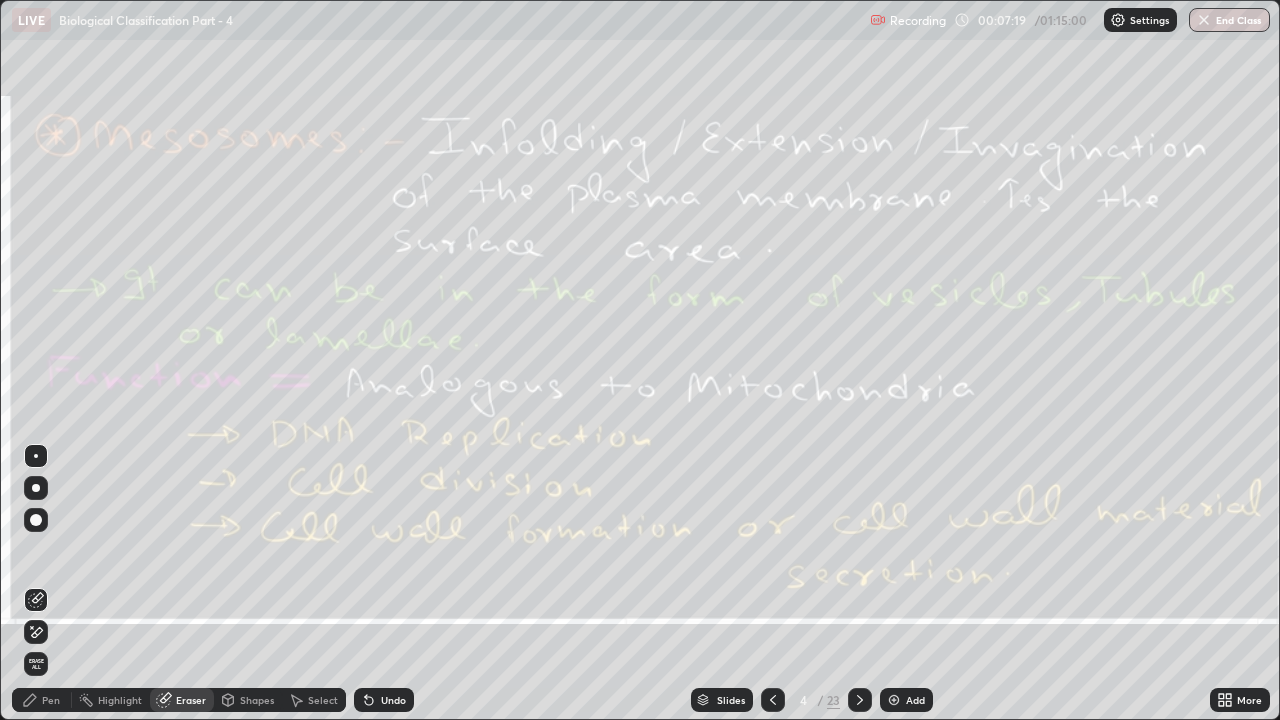 click on "Erase all" at bounding box center [36, 664] 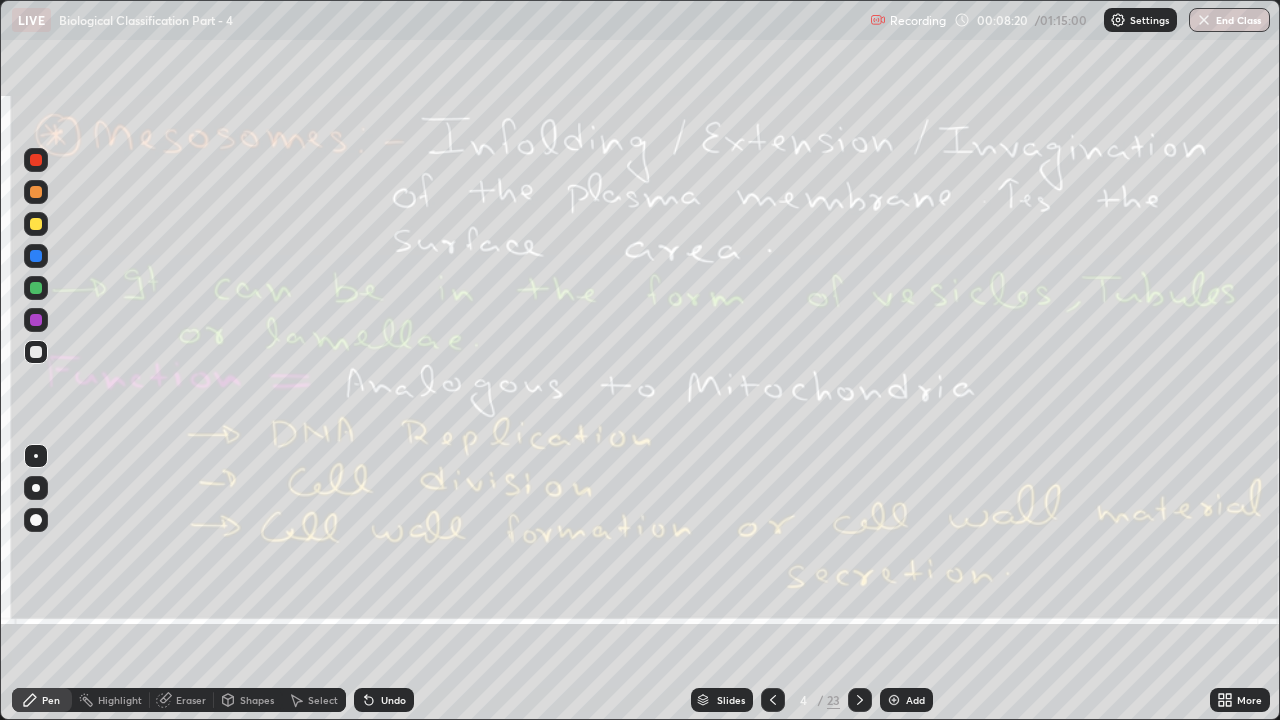 click on "Eraser" at bounding box center (182, 700) 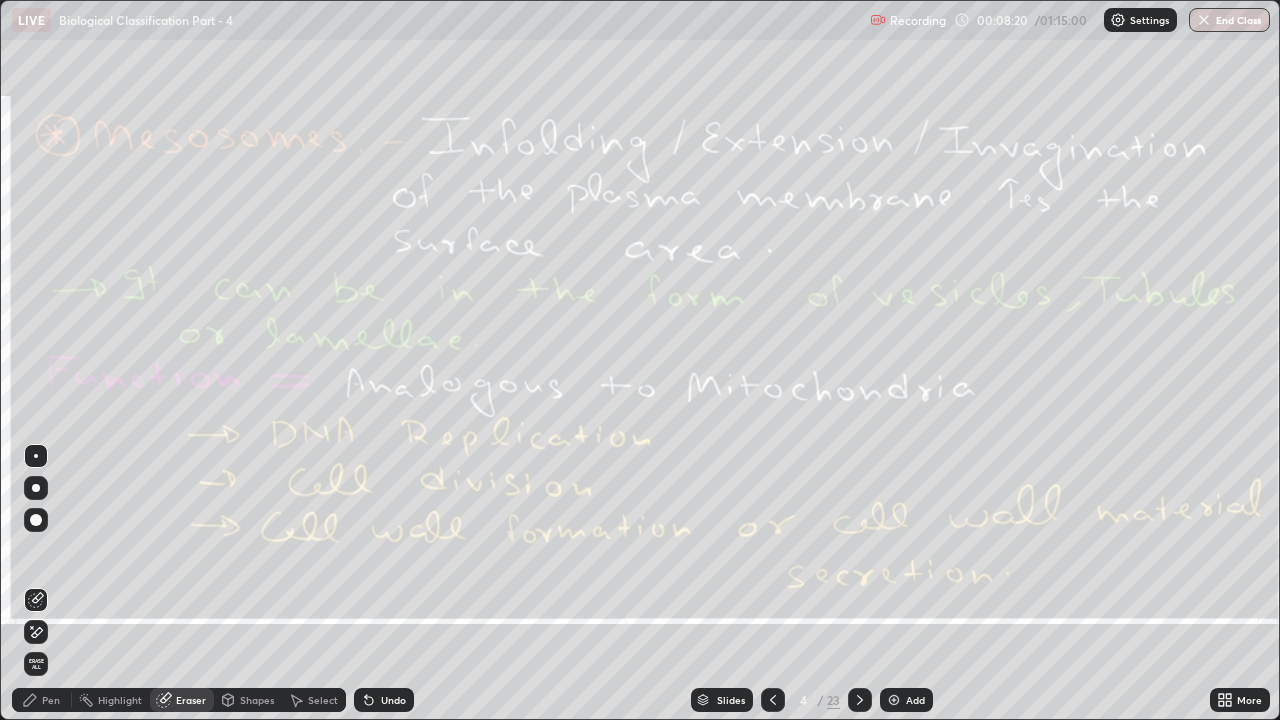 click on "Erase all" at bounding box center [36, 664] 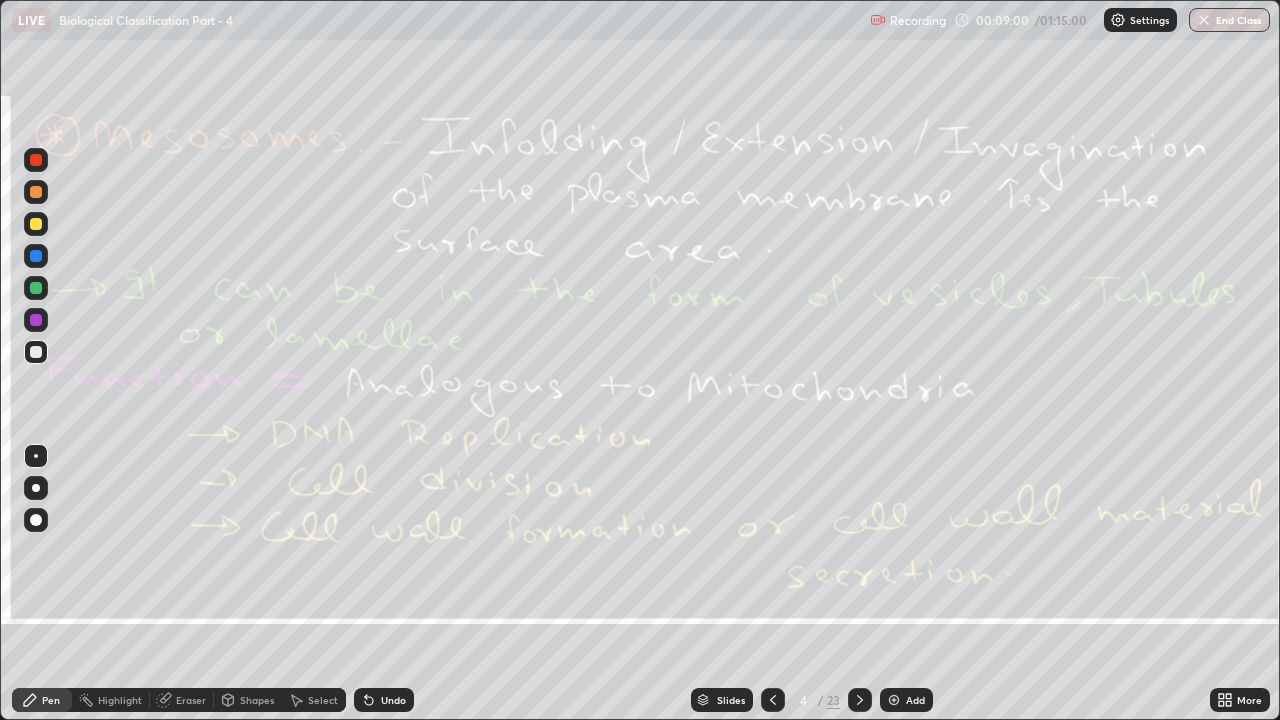 click on "Eraser" at bounding box center (191, 700) 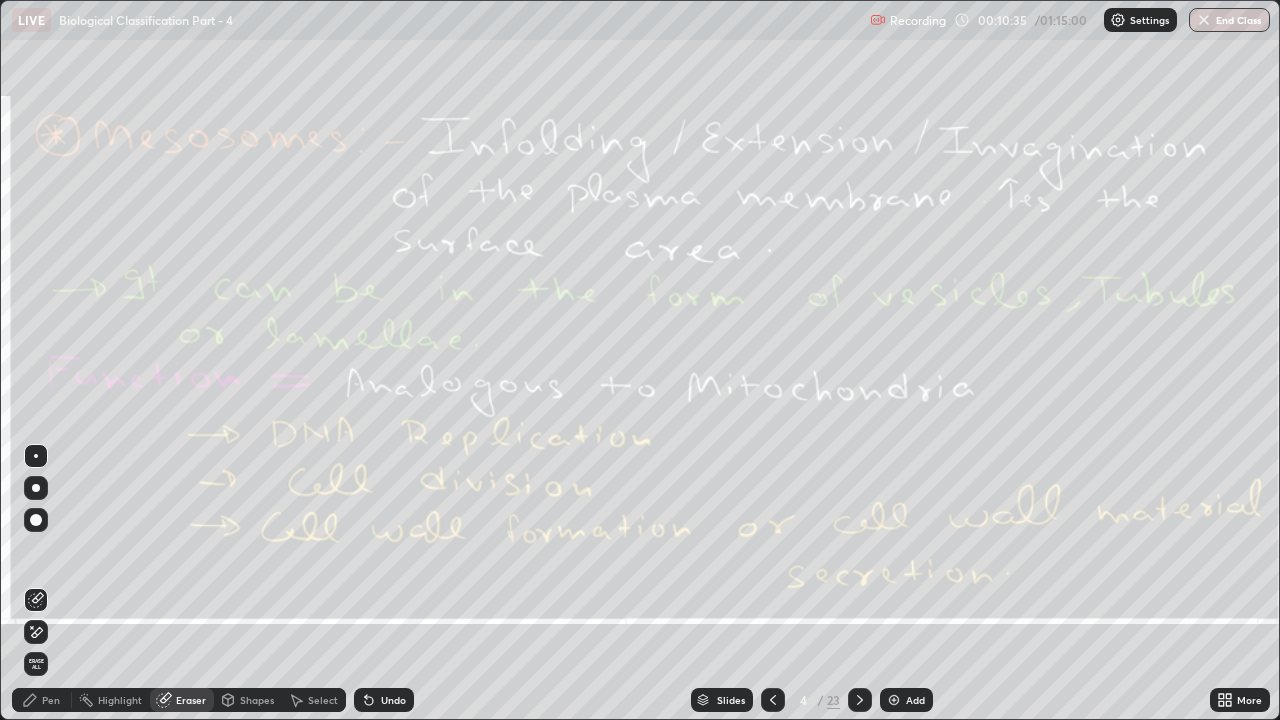 click on "Erase all" at bounding box center (36, 664) 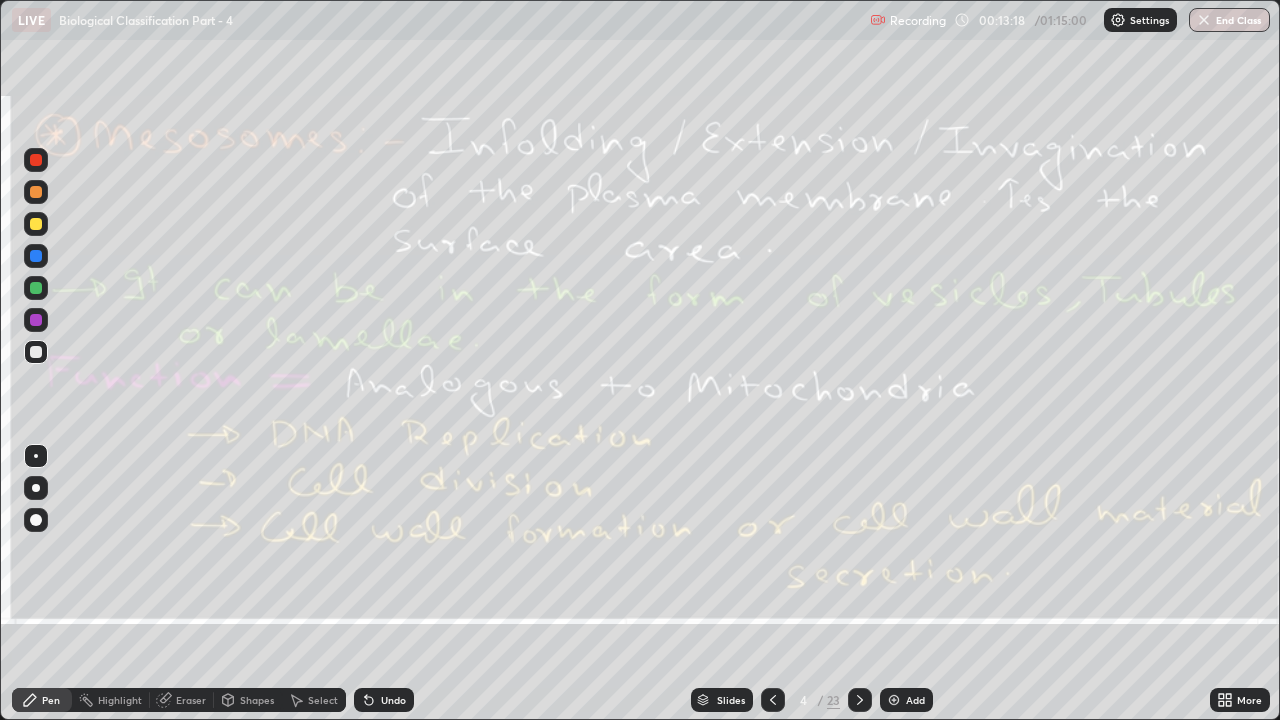 click 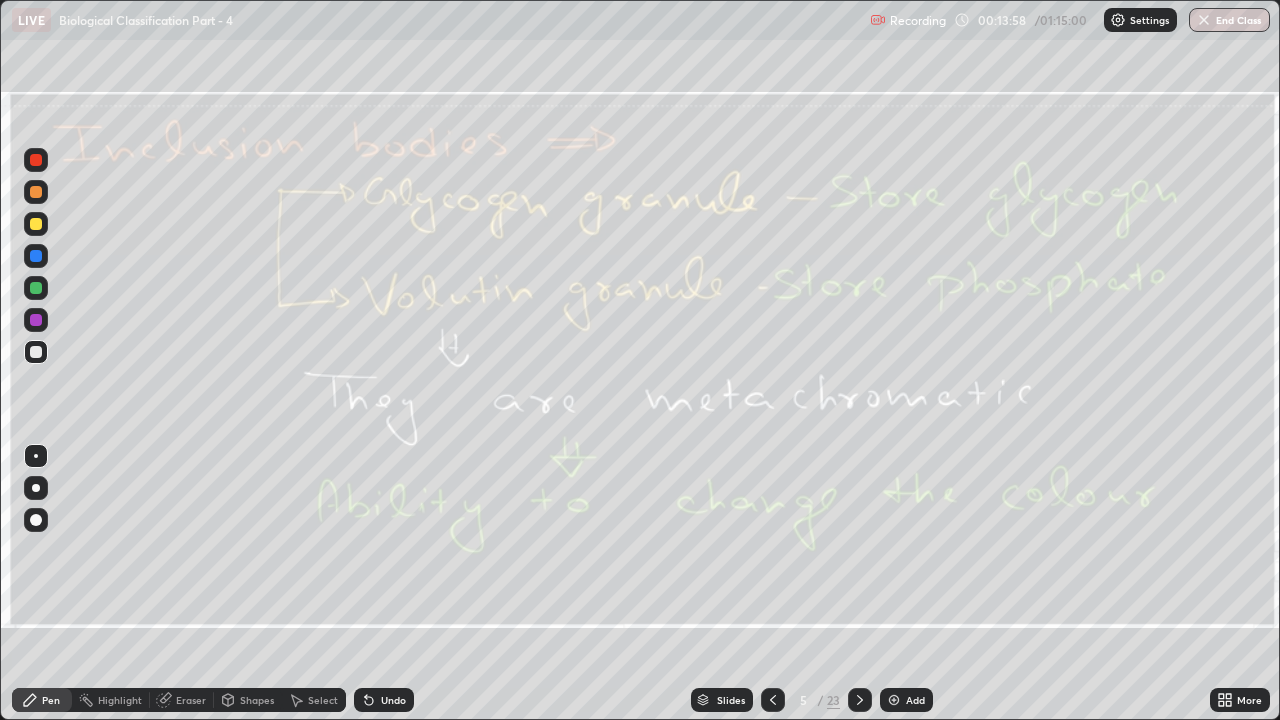 click on "Eraser" at bounding box center (191, 700) 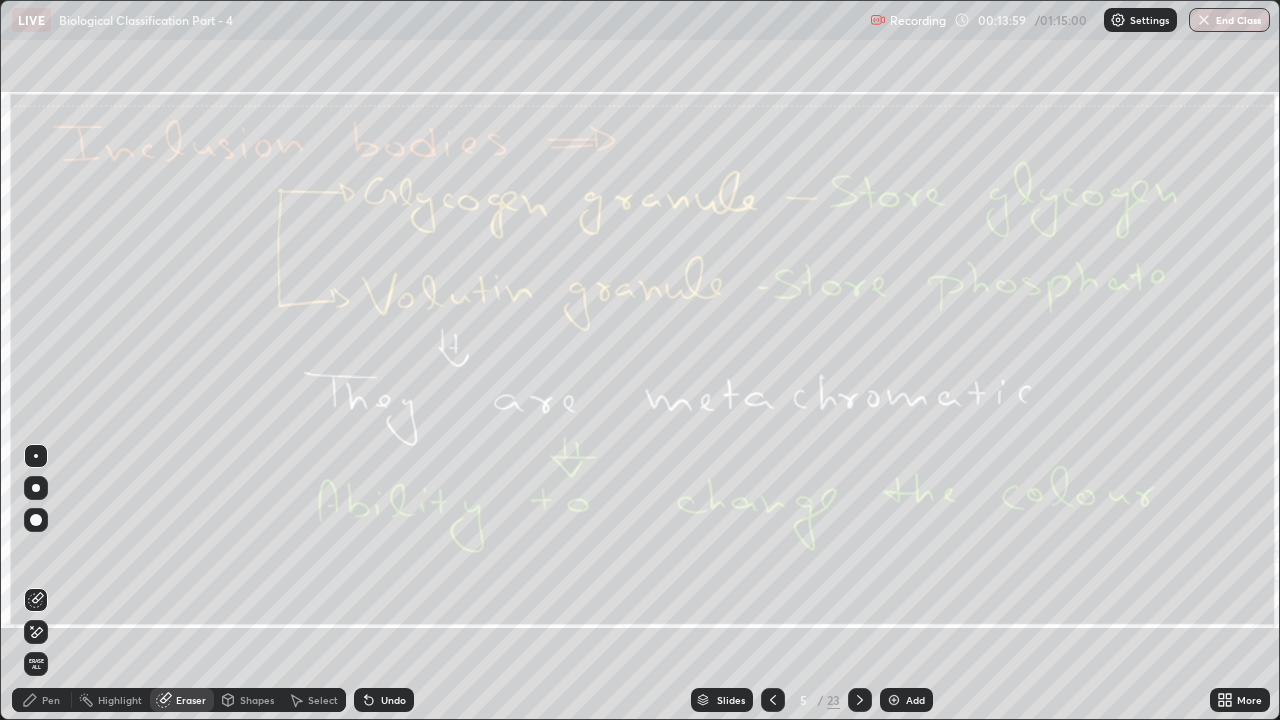 click on "Erase all" at bounding box center (36, 664) 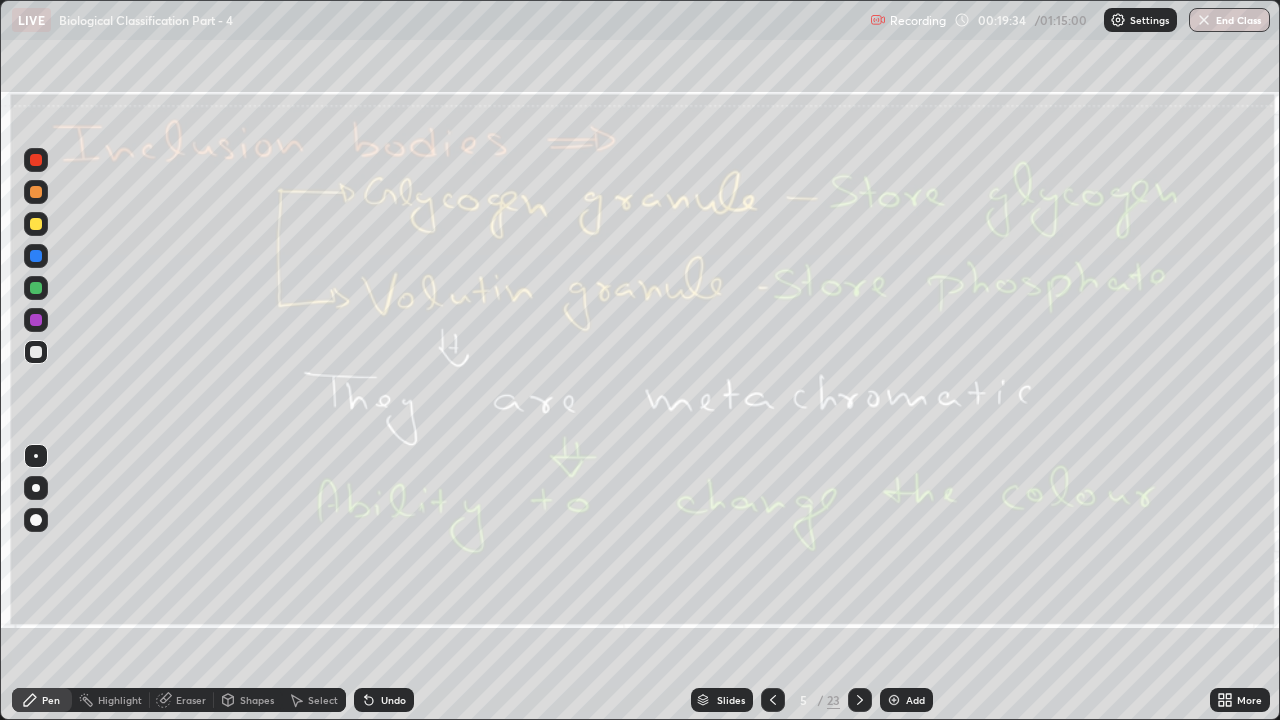 click 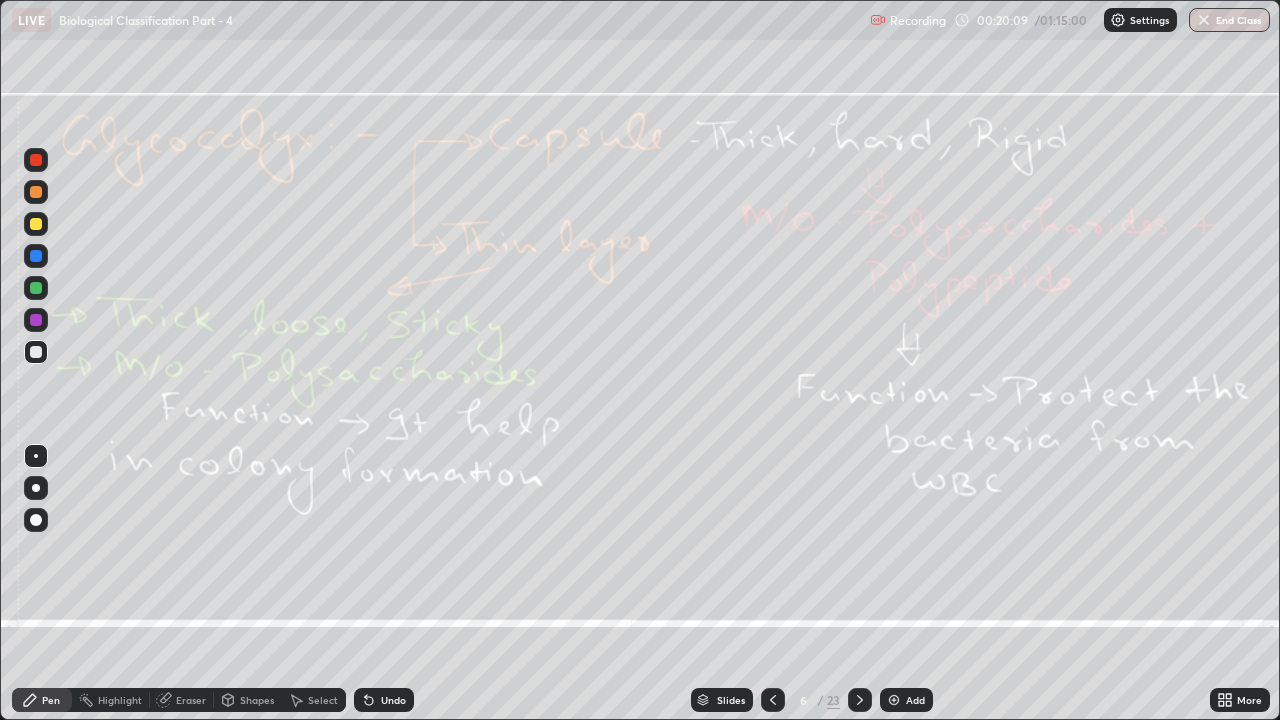 click on "Eraser" at bounding box center (182, 700) 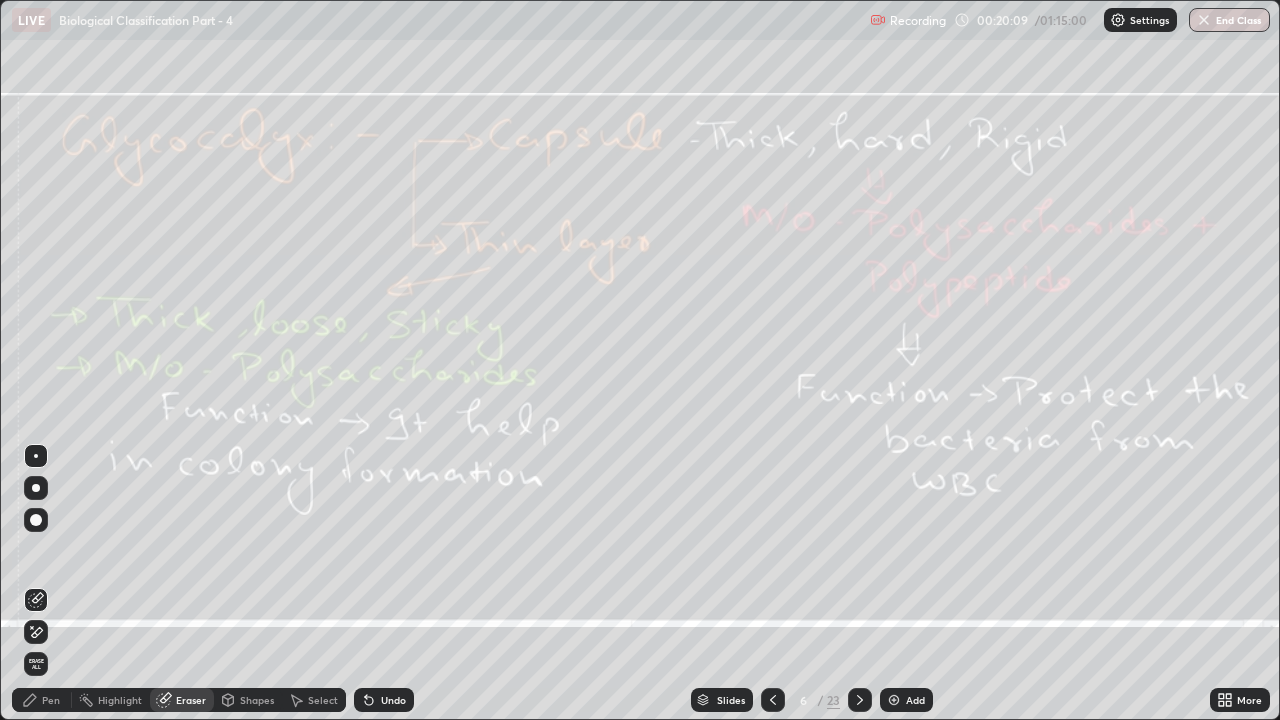 click on "Erase all" at bounding box center [36, 664] 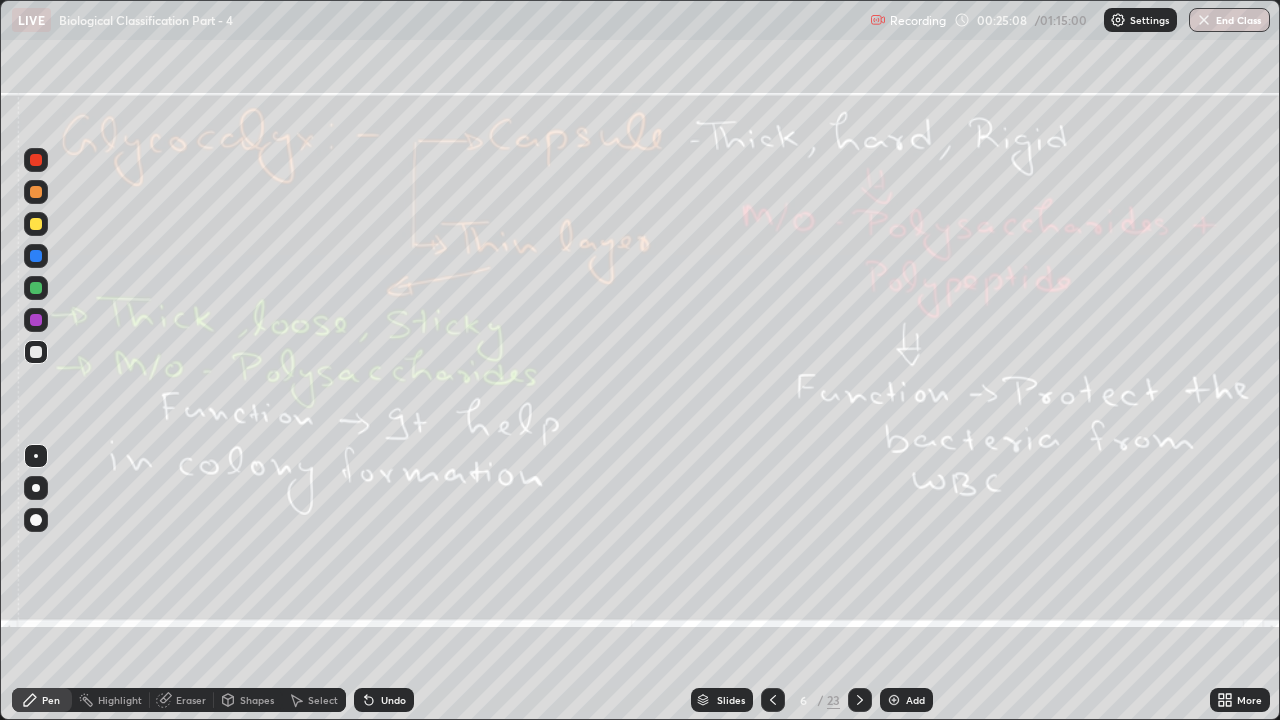 click 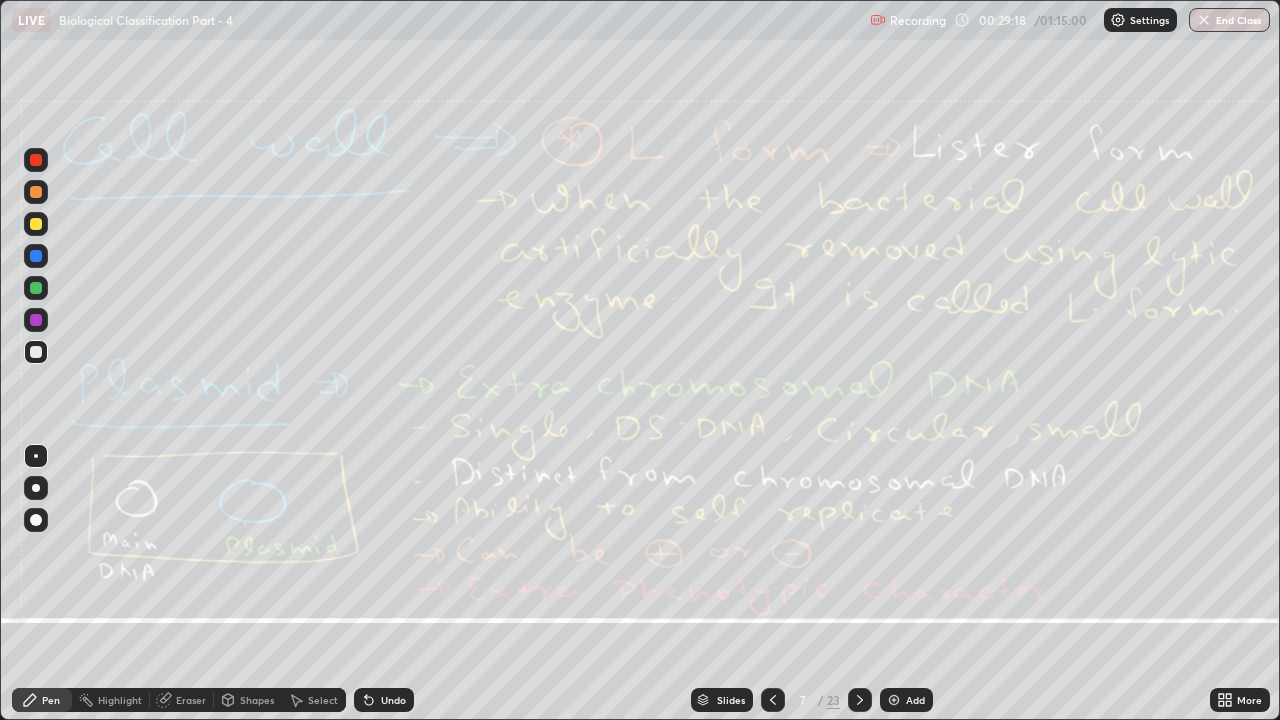 click on "Eraser" at bounding box center [182, 700] 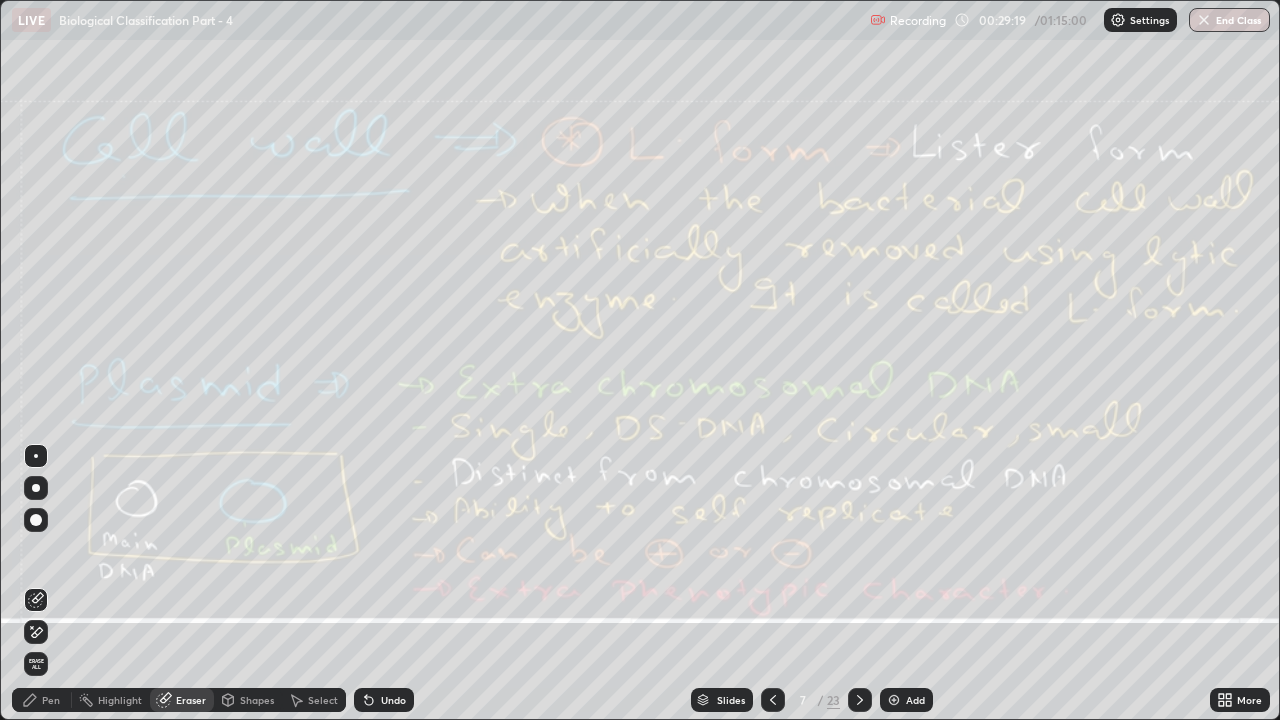 click on "Erase all" at bounding box center (36, 664) 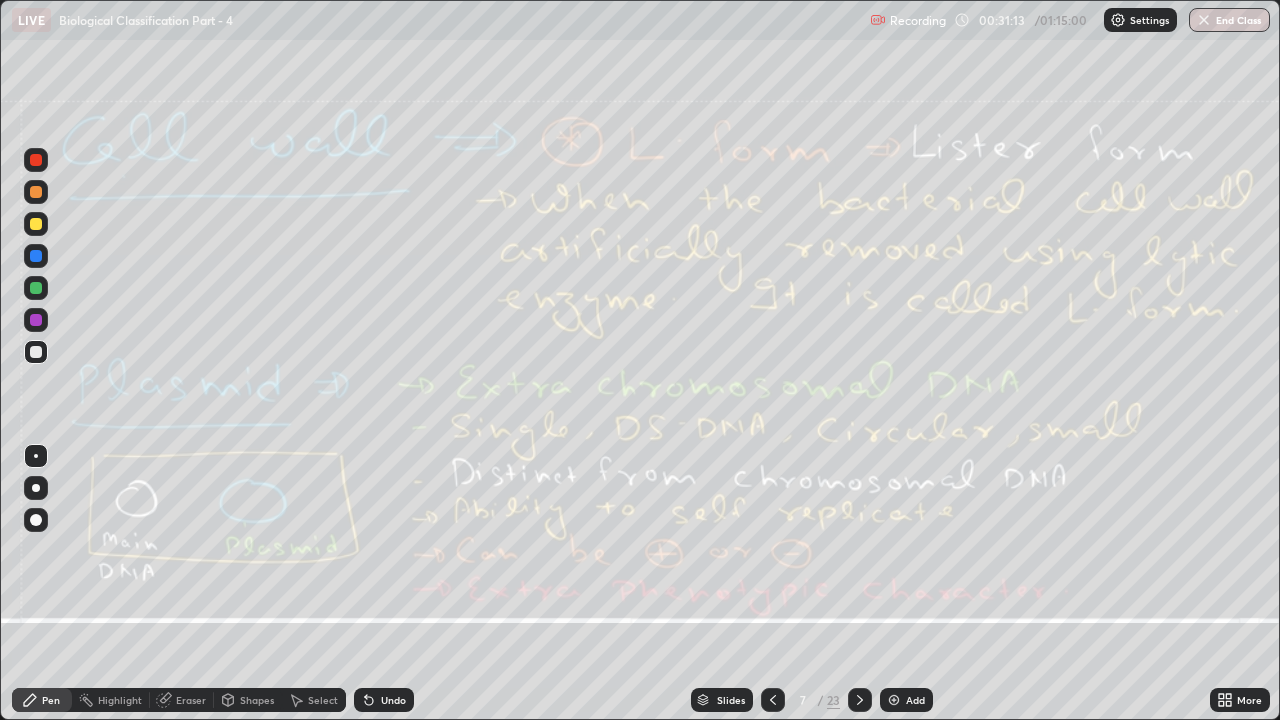 click on "Eraser" at bounding box center [191, 700] 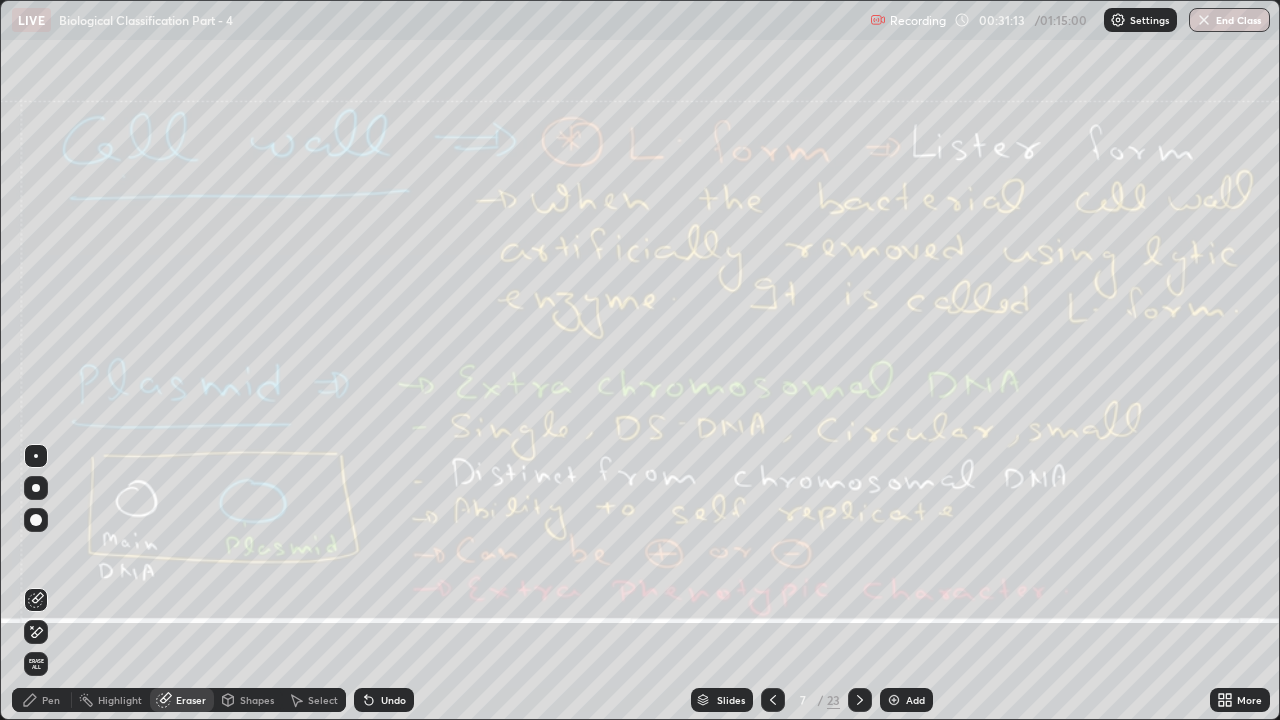 click on "Erase all" at bounding box center (36, 664) 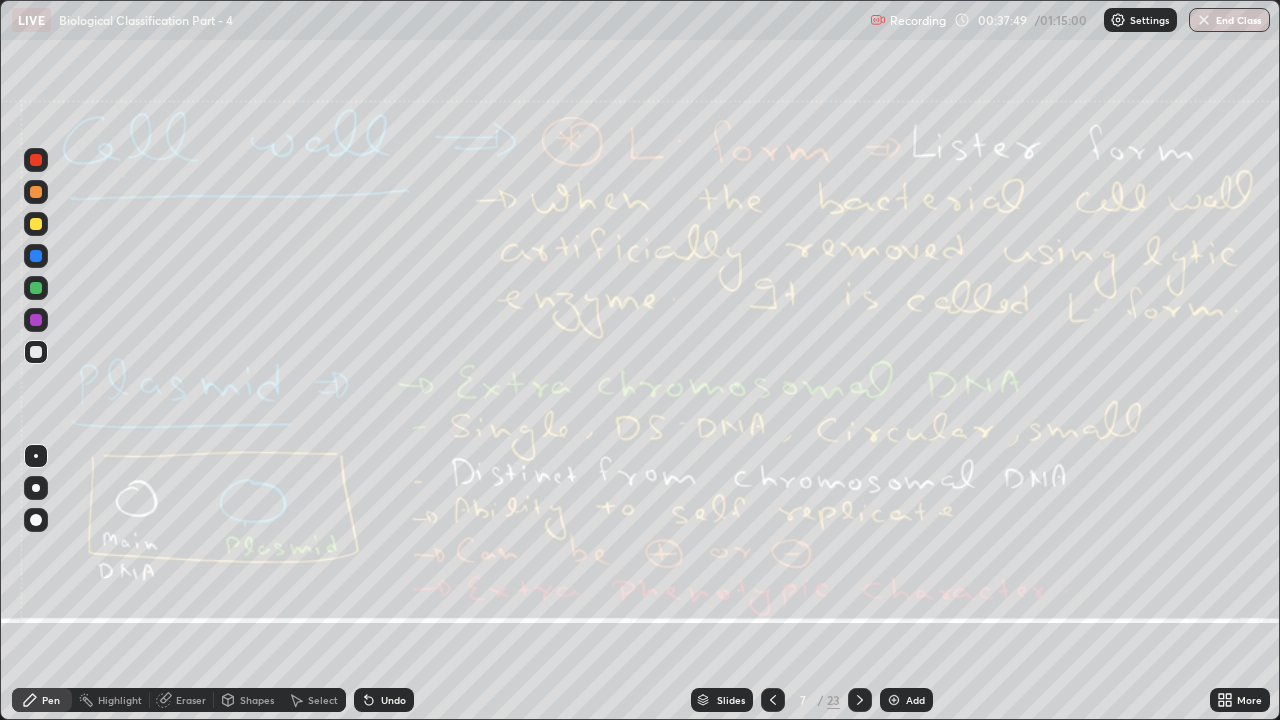 click 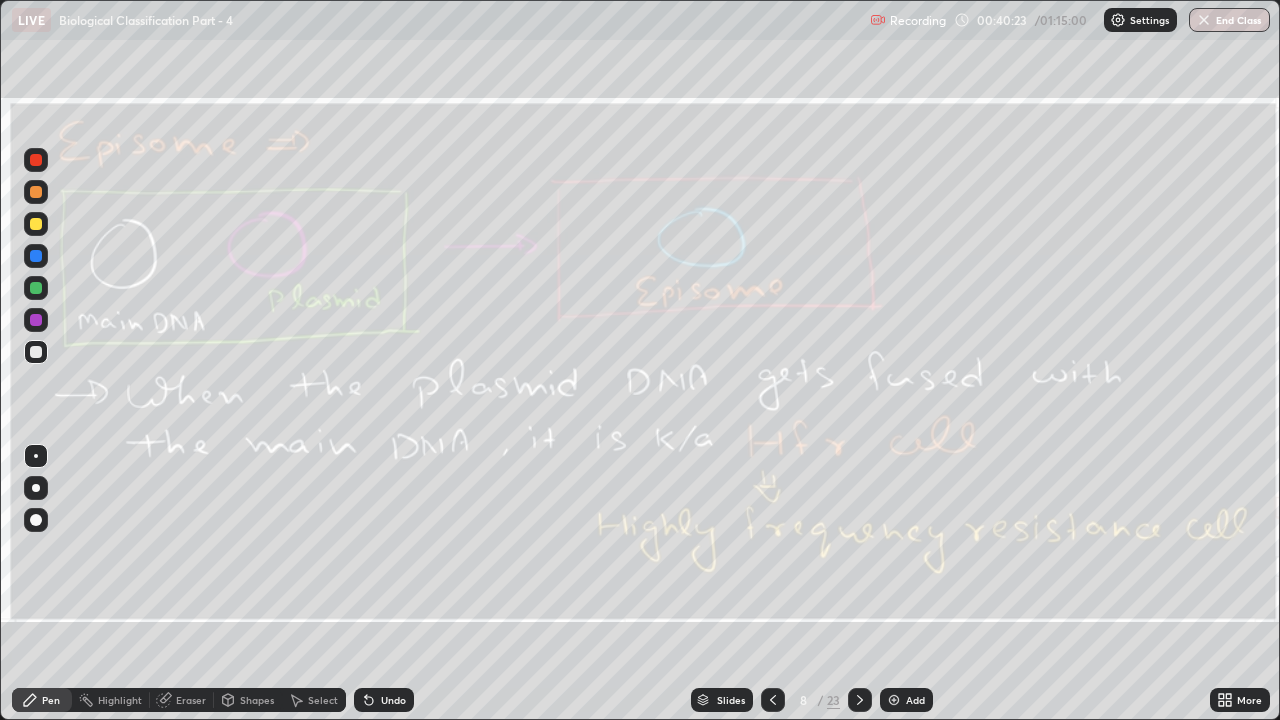 click at bounding box center (860, 700) 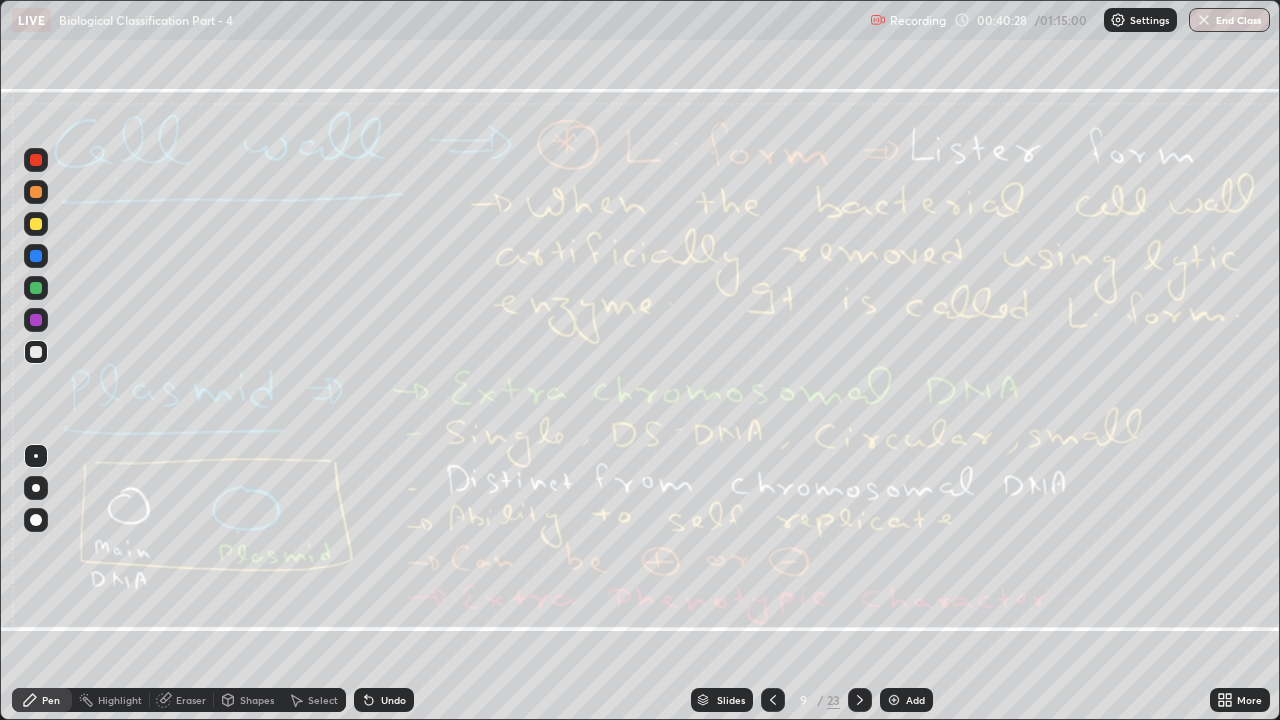 click 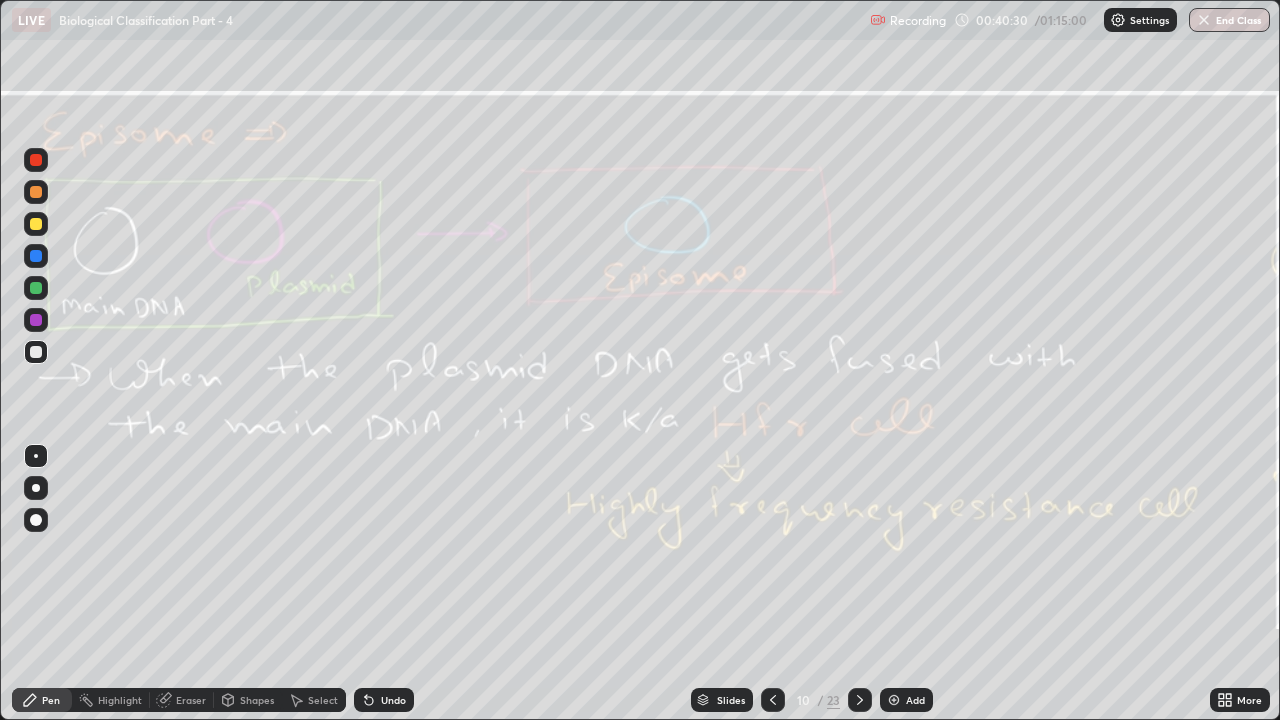 click 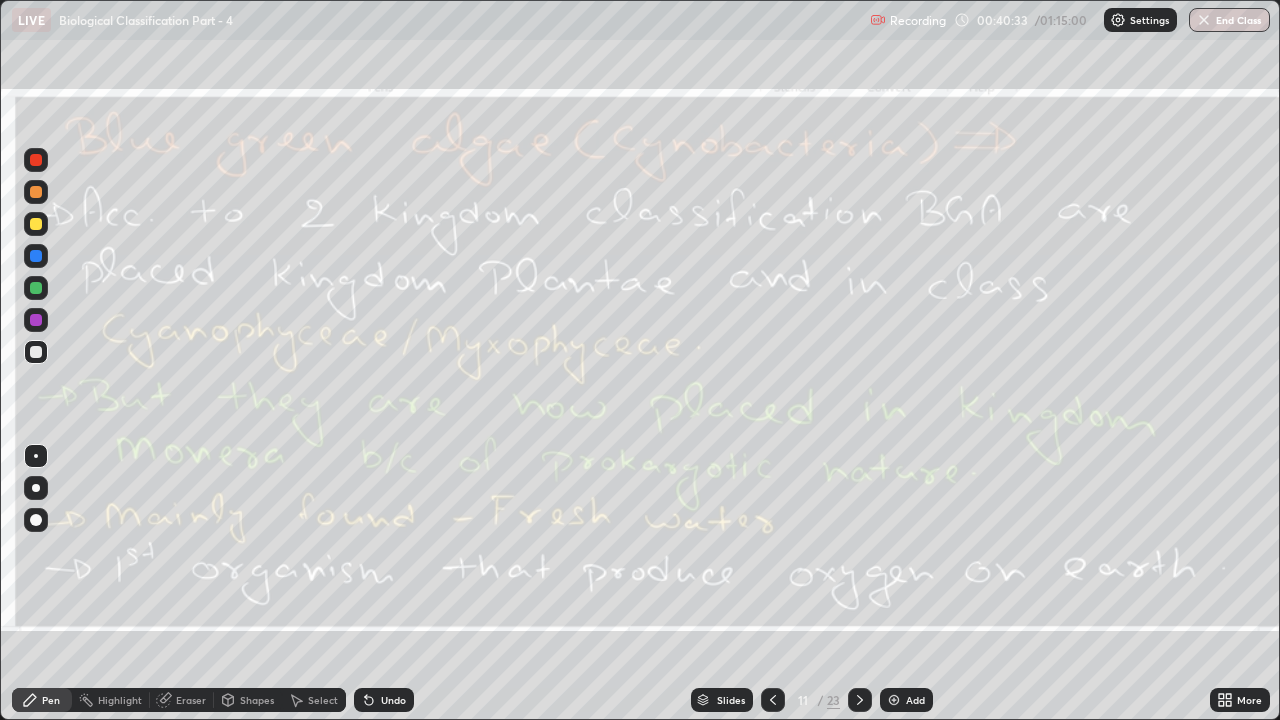 click 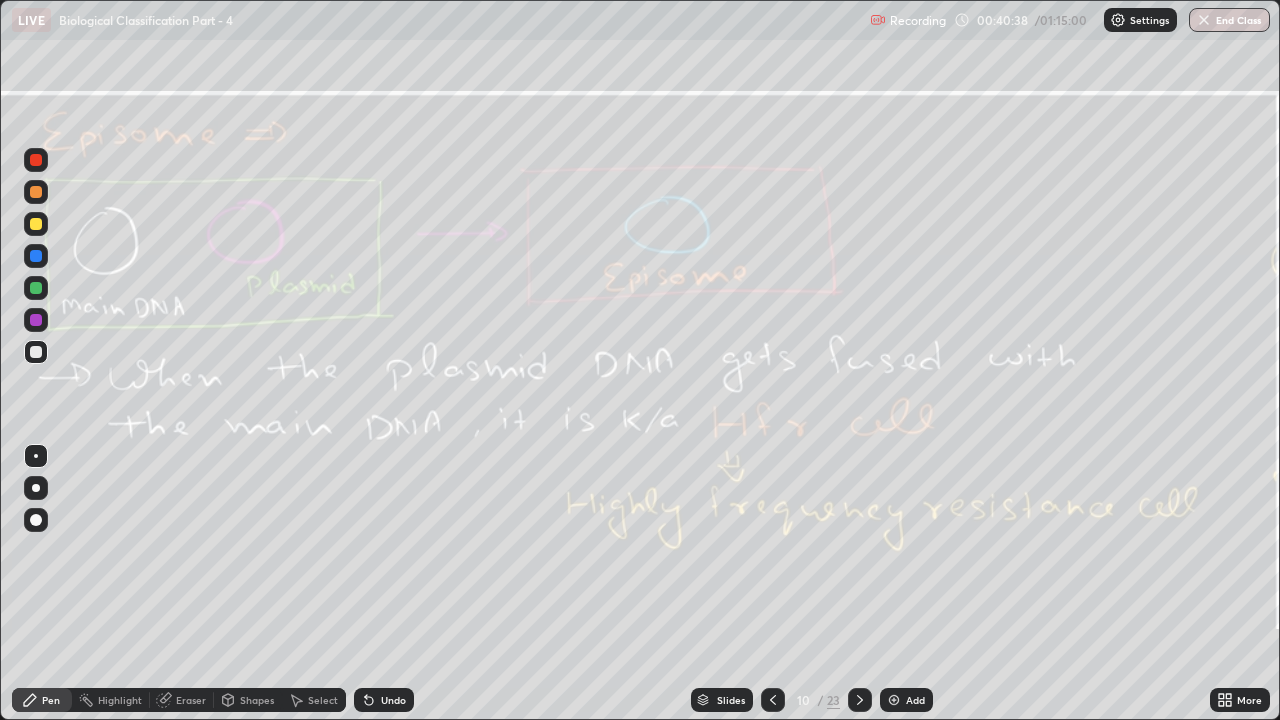 click 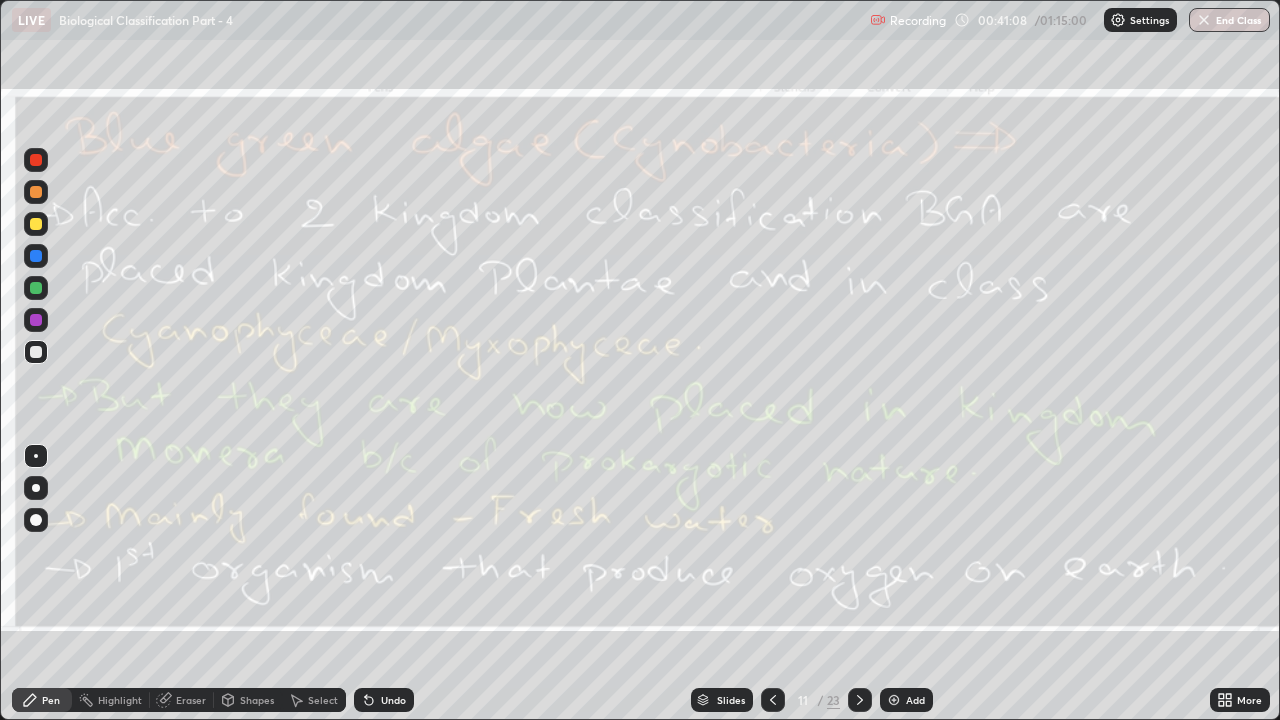 click at bounding box center [36, 288] 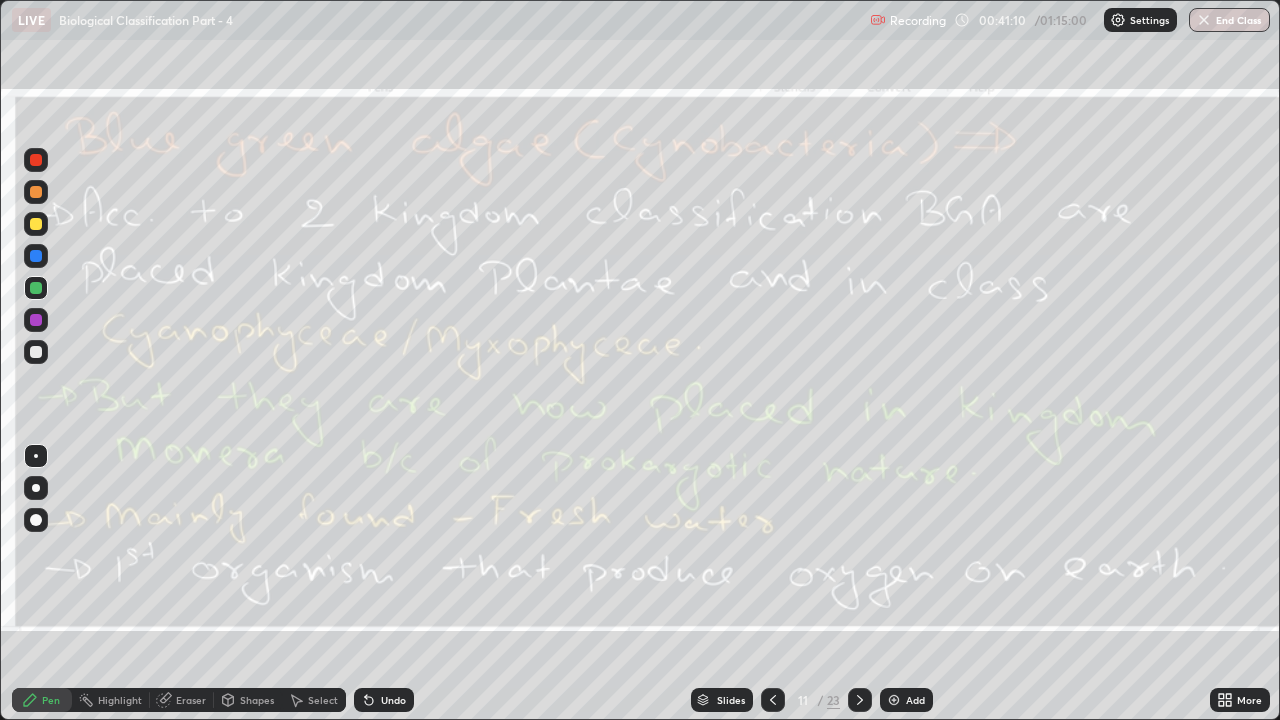 click on "Eraser" at bounding box center (191, 700) 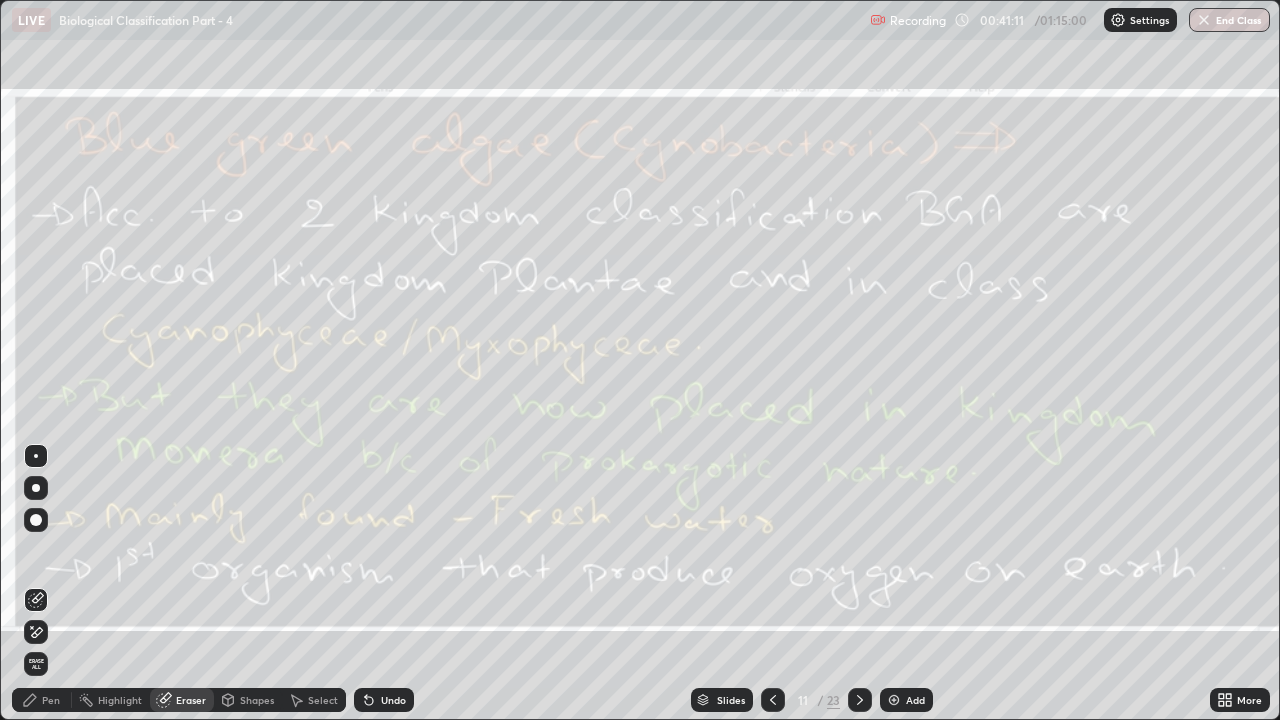 click on "Erase all" at bounding box center [36, 664] 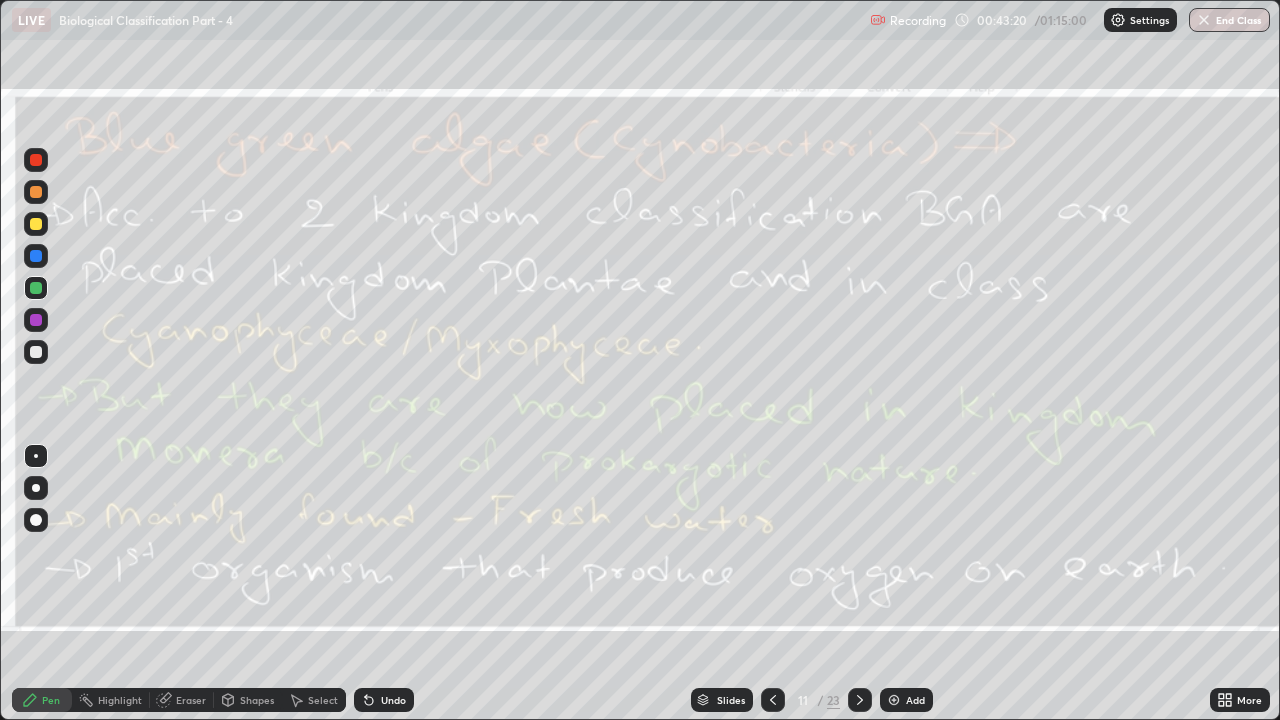 click on "Eraser" at bounding box center [191, 700] 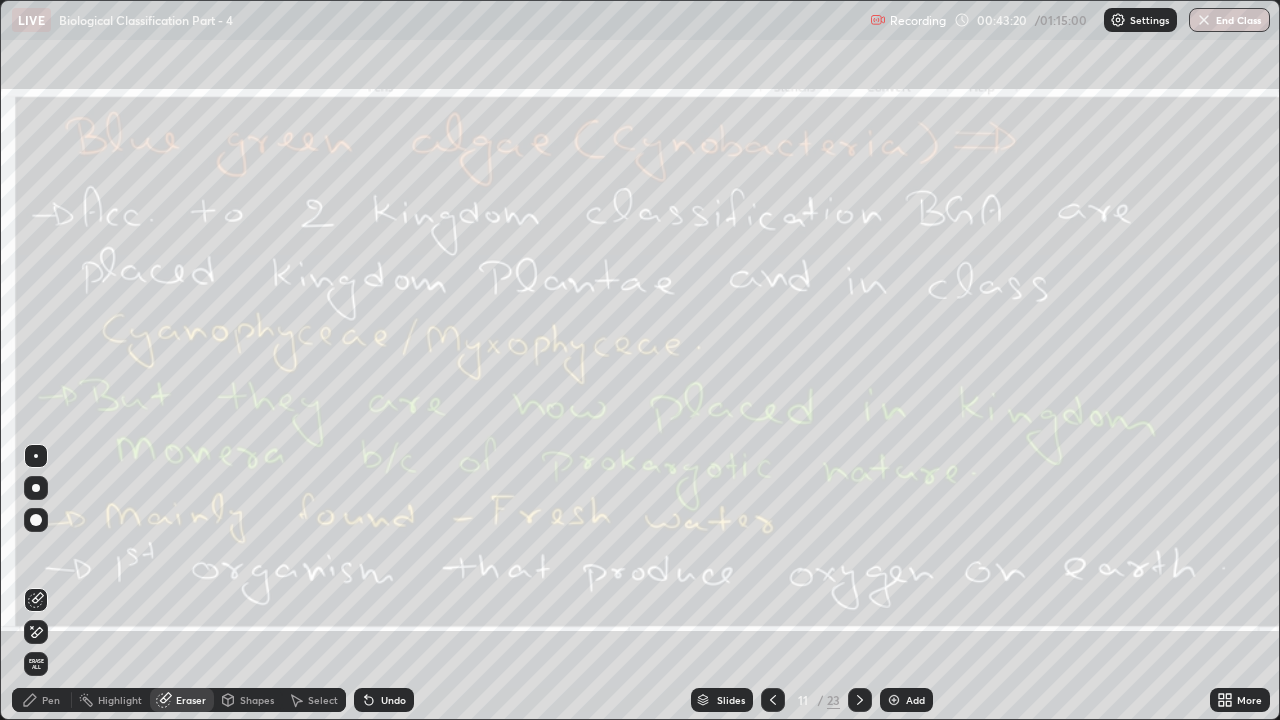 click on "Erase all" at bounding box center [36, 664] 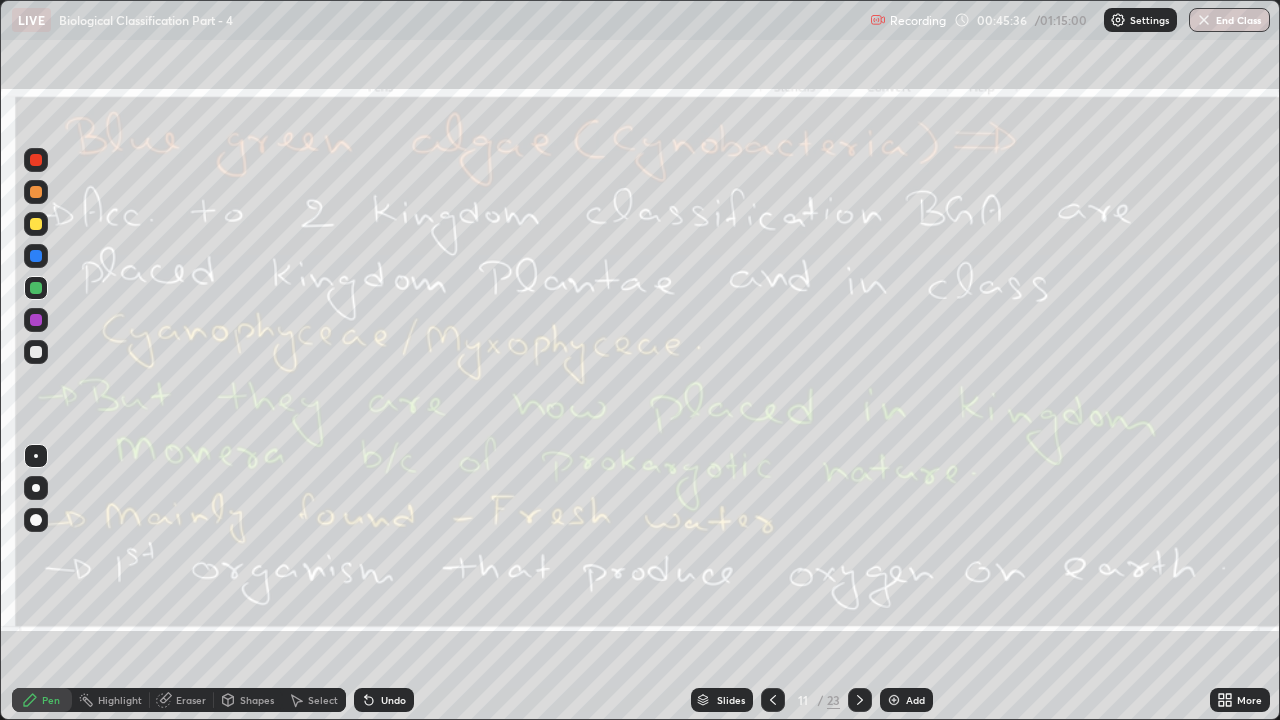 click on "Eraser" at bounding box center [191, 700] 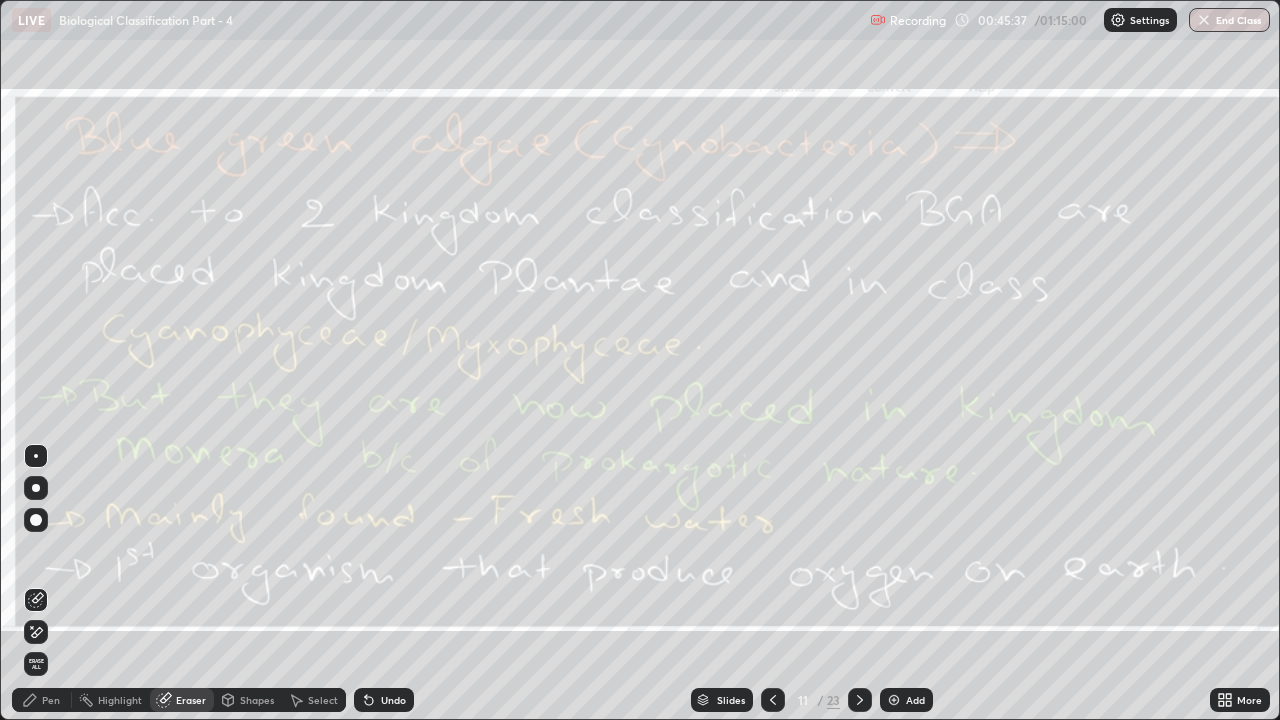 click on "Erase all" at bounding box center [36, 664] 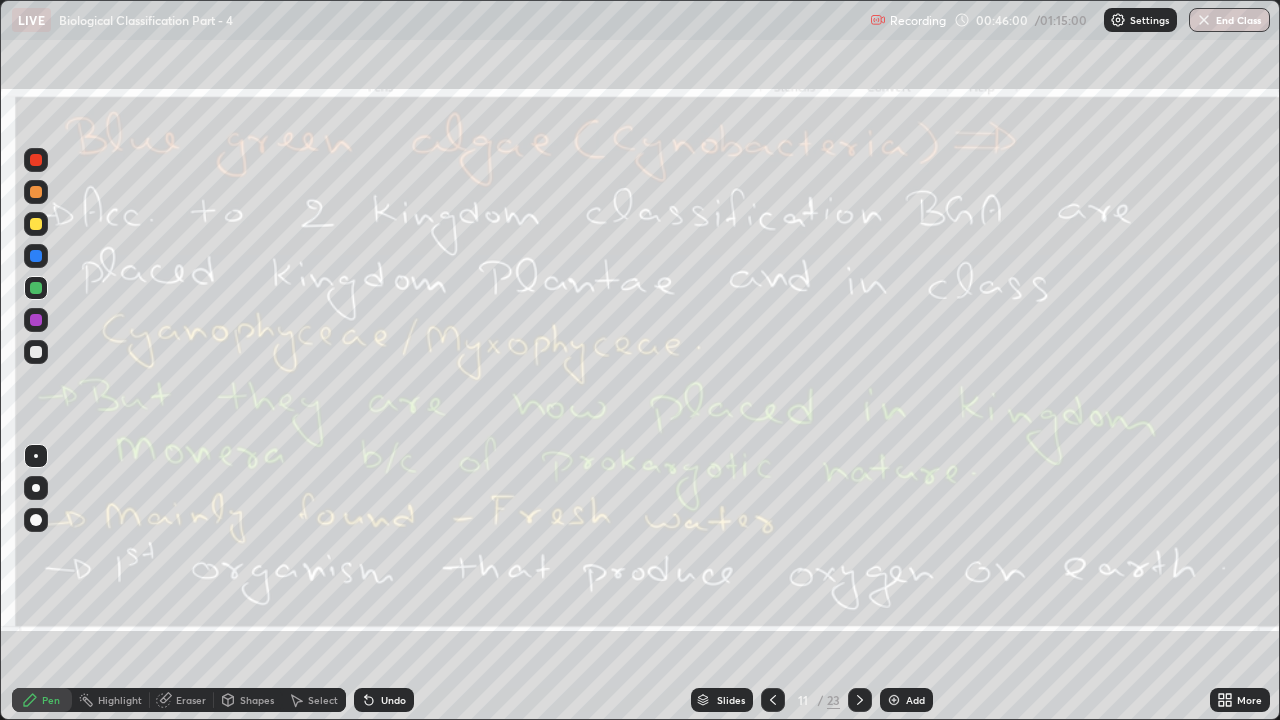 click at bounding box center (860, 700) 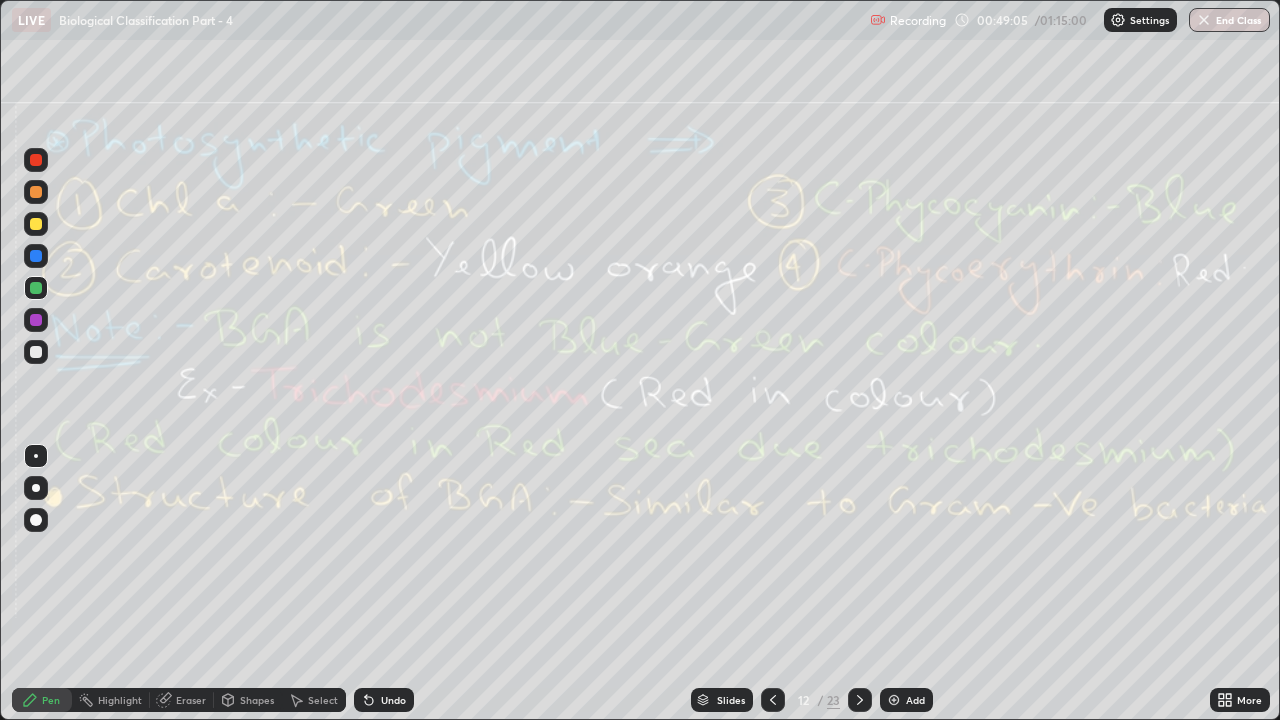click on "Eraser" at bounding box center [182, 700] 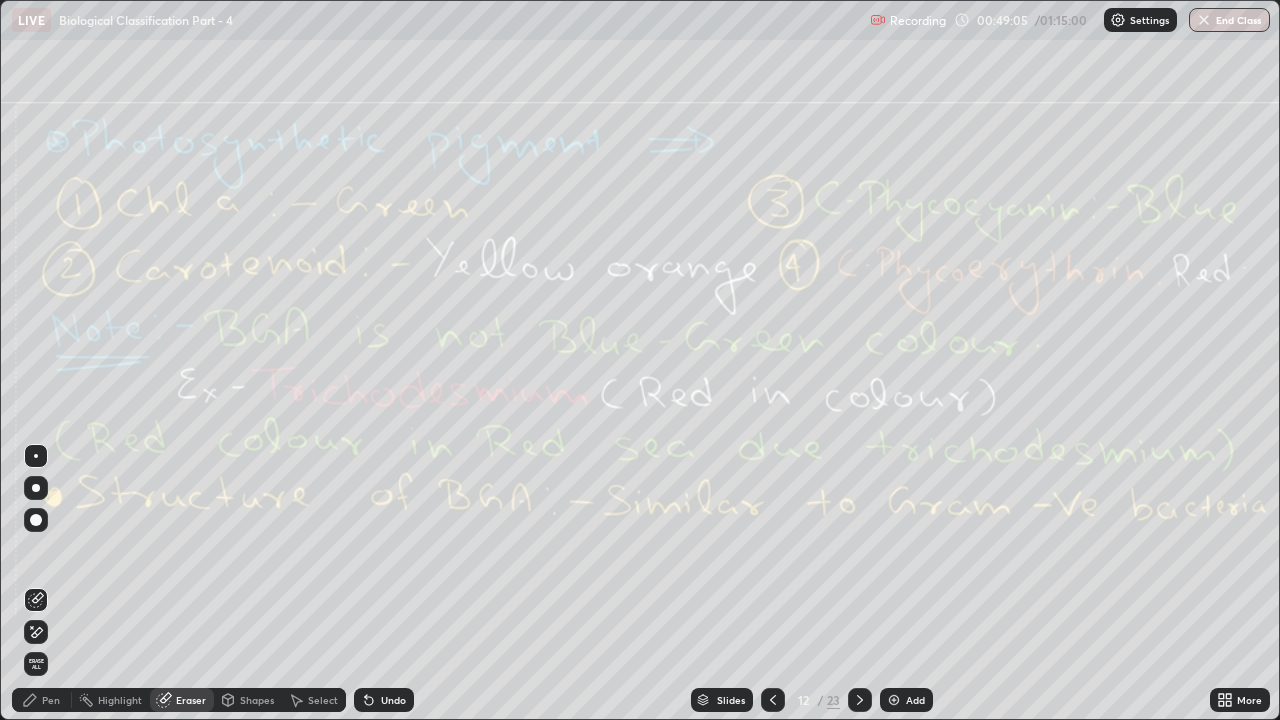 click on "Erase all" at bounding box center (36, 664) 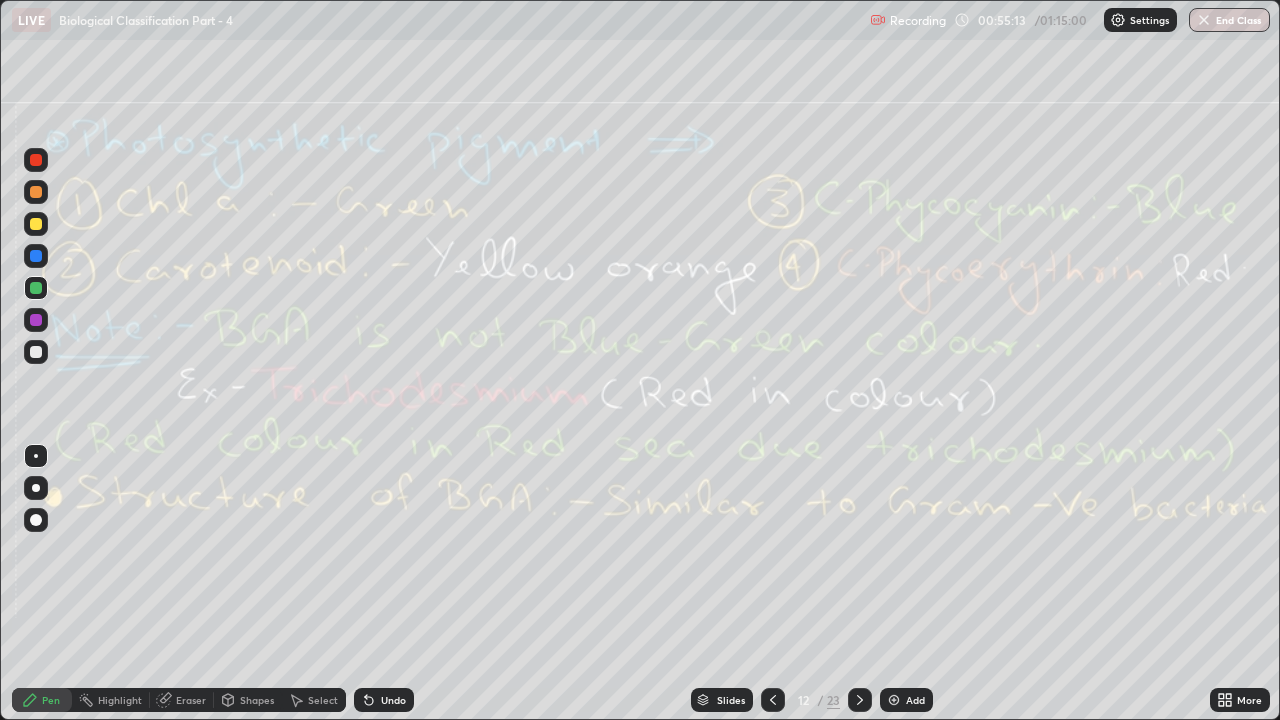 click 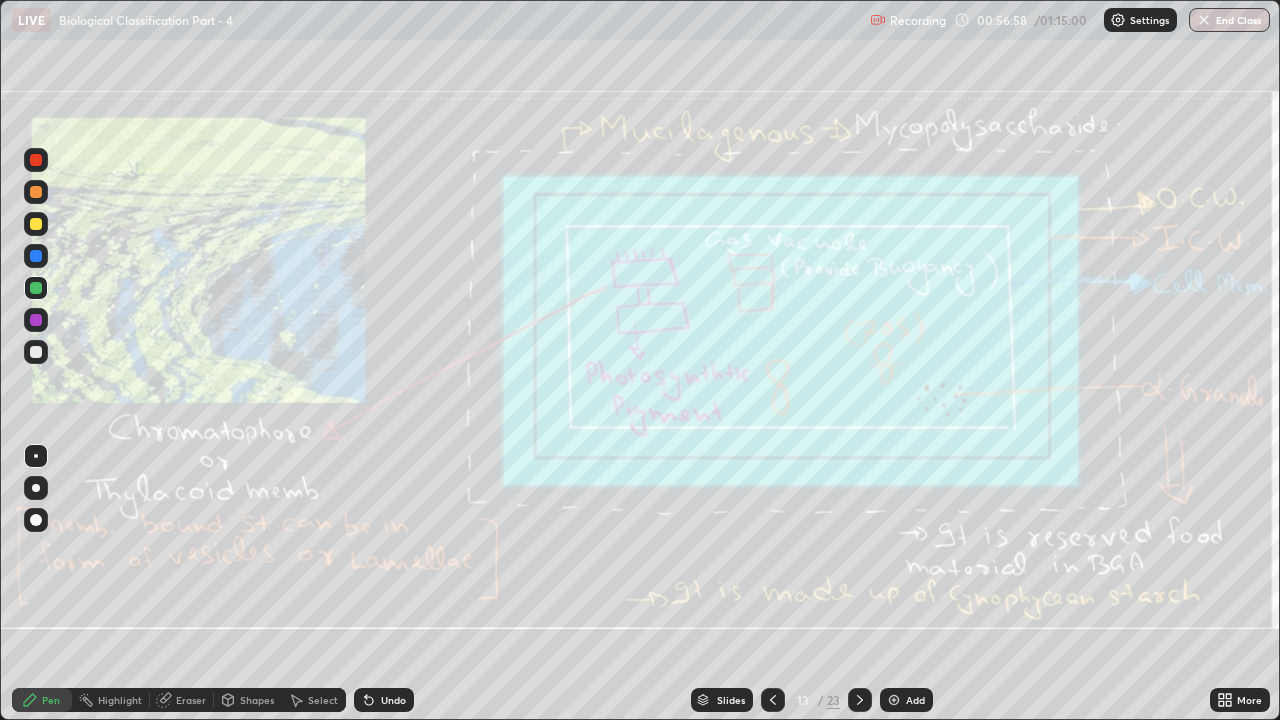 click on "Eraser" at bounding box center [191, 700] 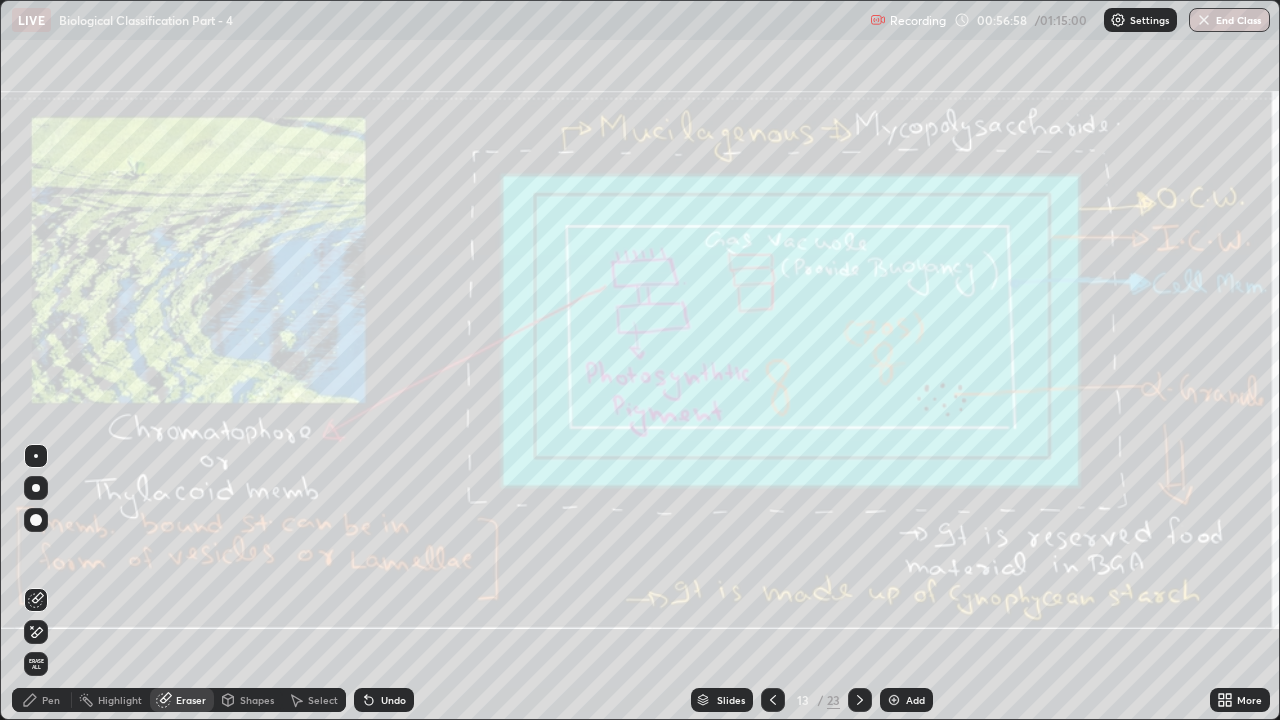 click on "Erase all" at bounding box center [36, 664] 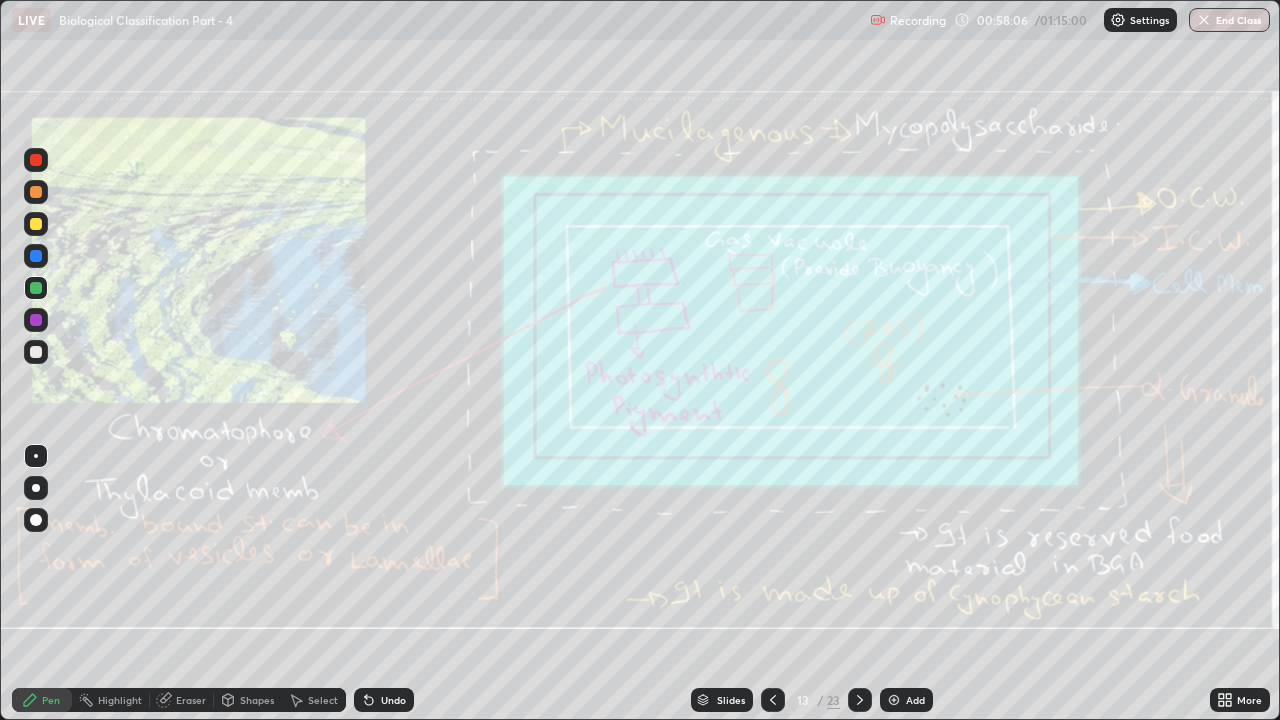 click on "Eraser" at bounding box center (191, 700) 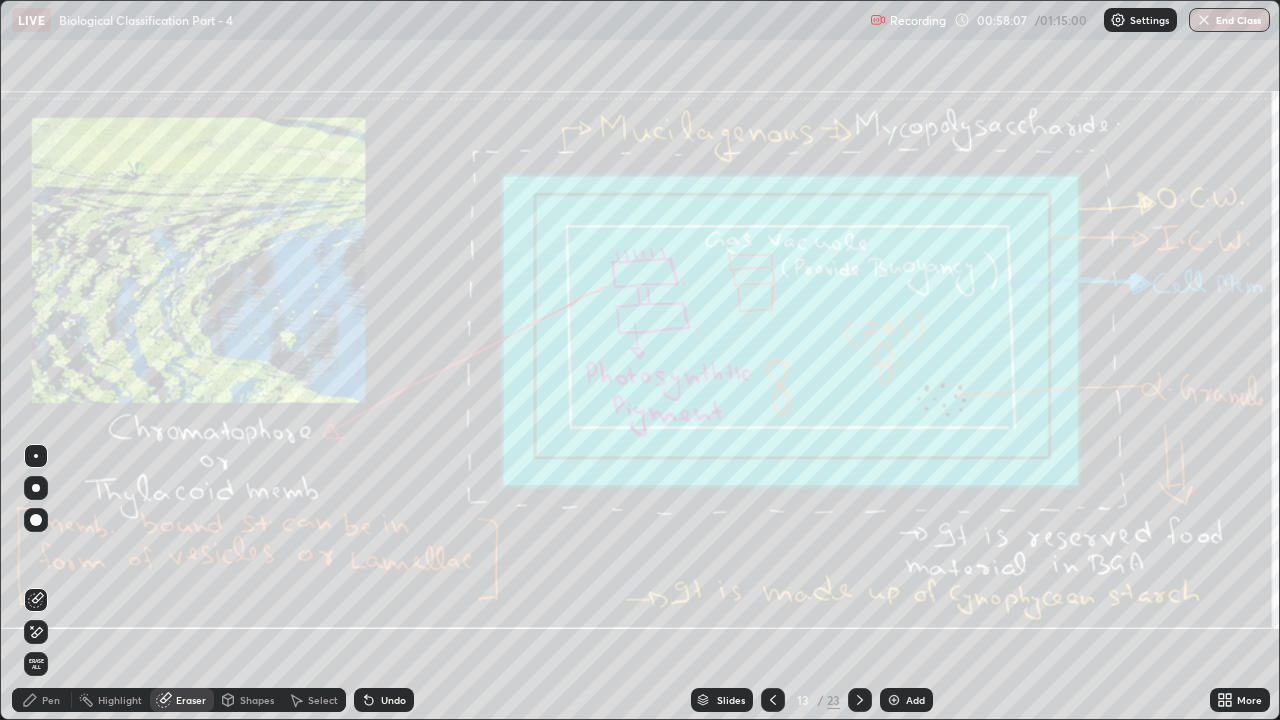 click on "Erase all" at bounding box center (36, 664) 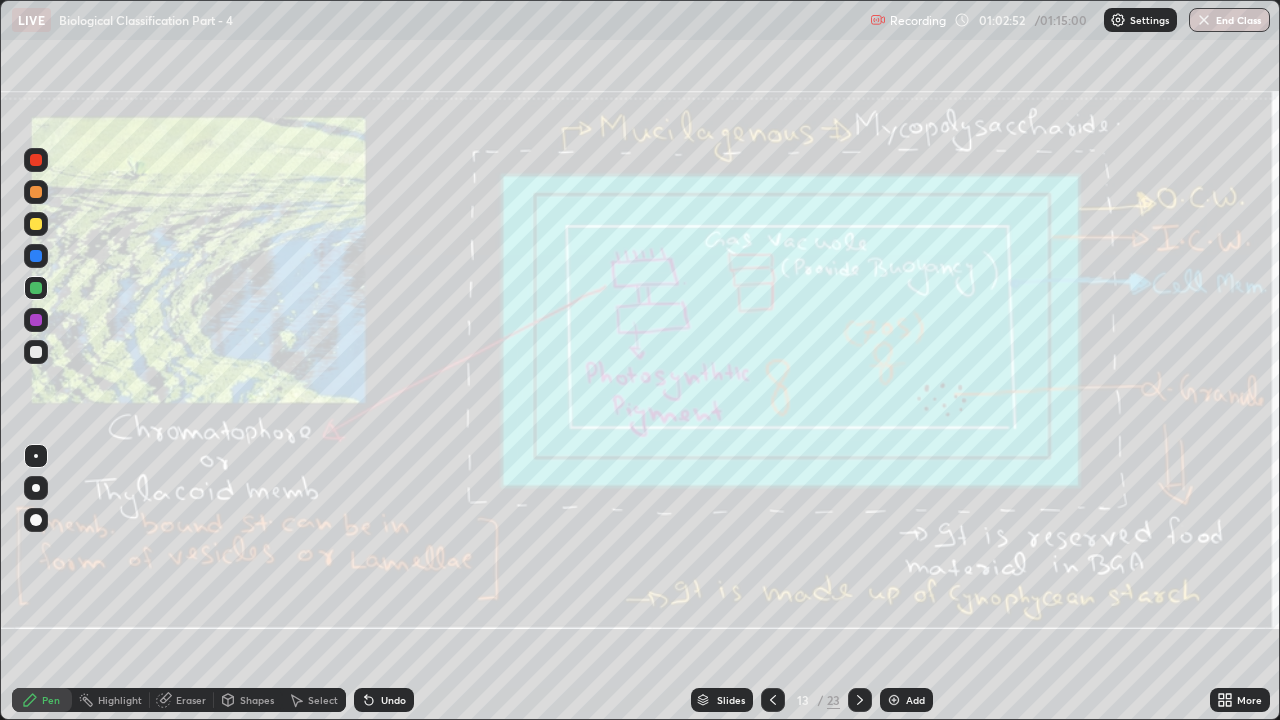 click 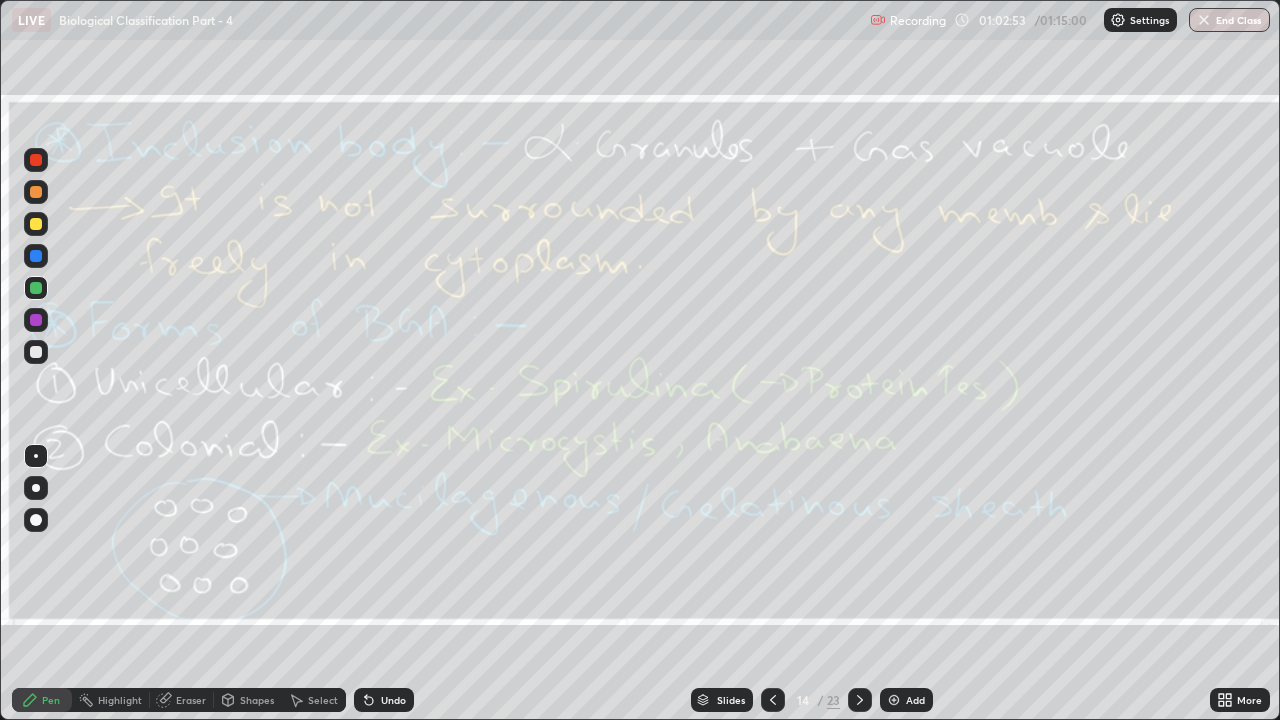 click 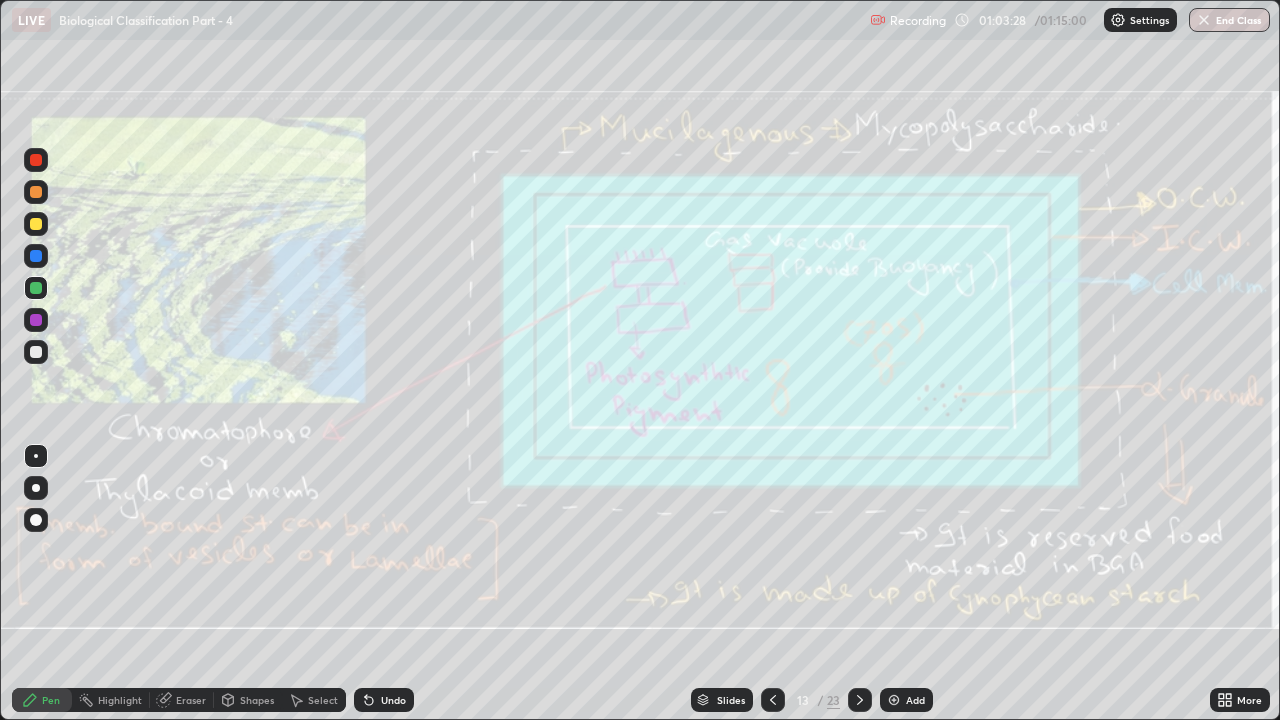 click 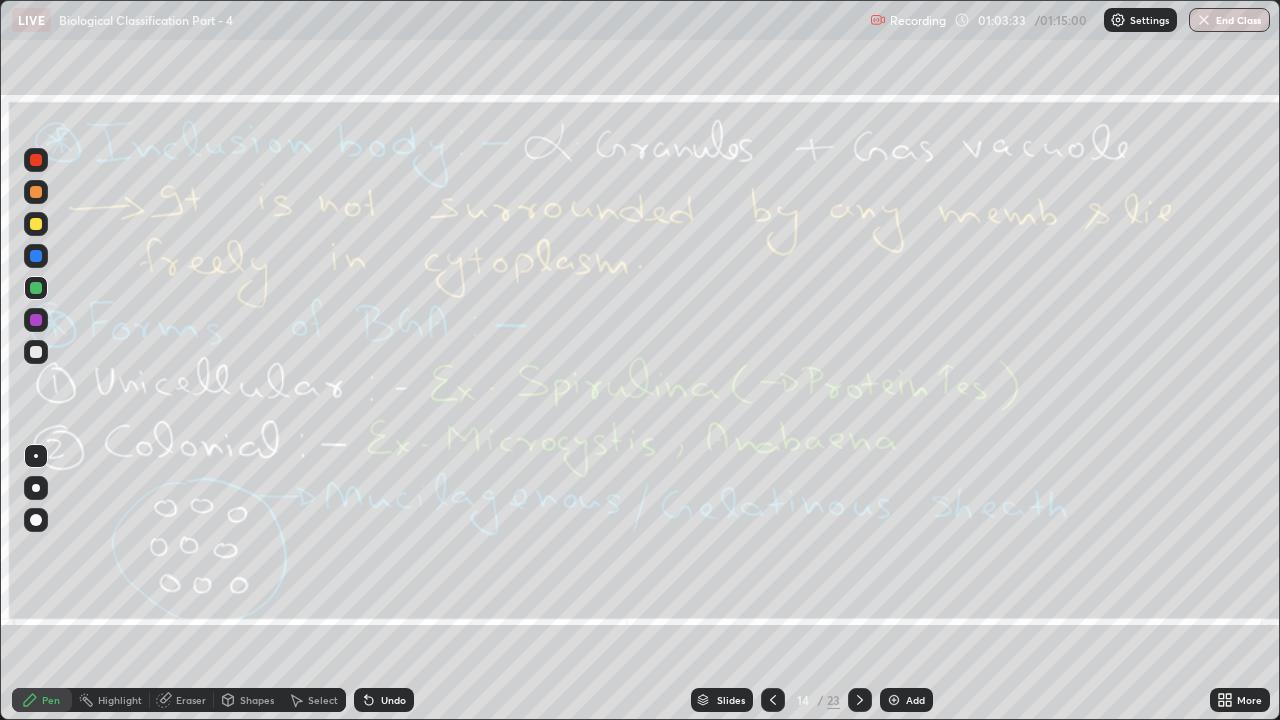 click at bounding box center (773, 700) 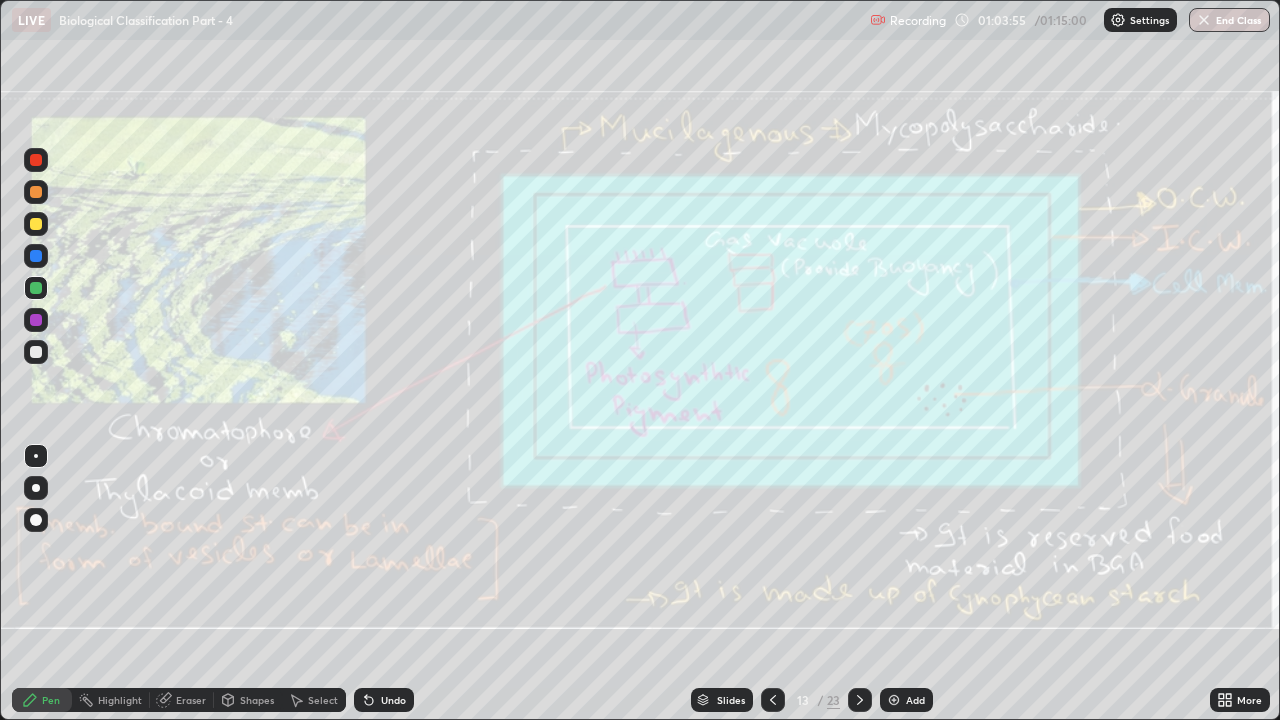 click at bounding box center [860, 700] 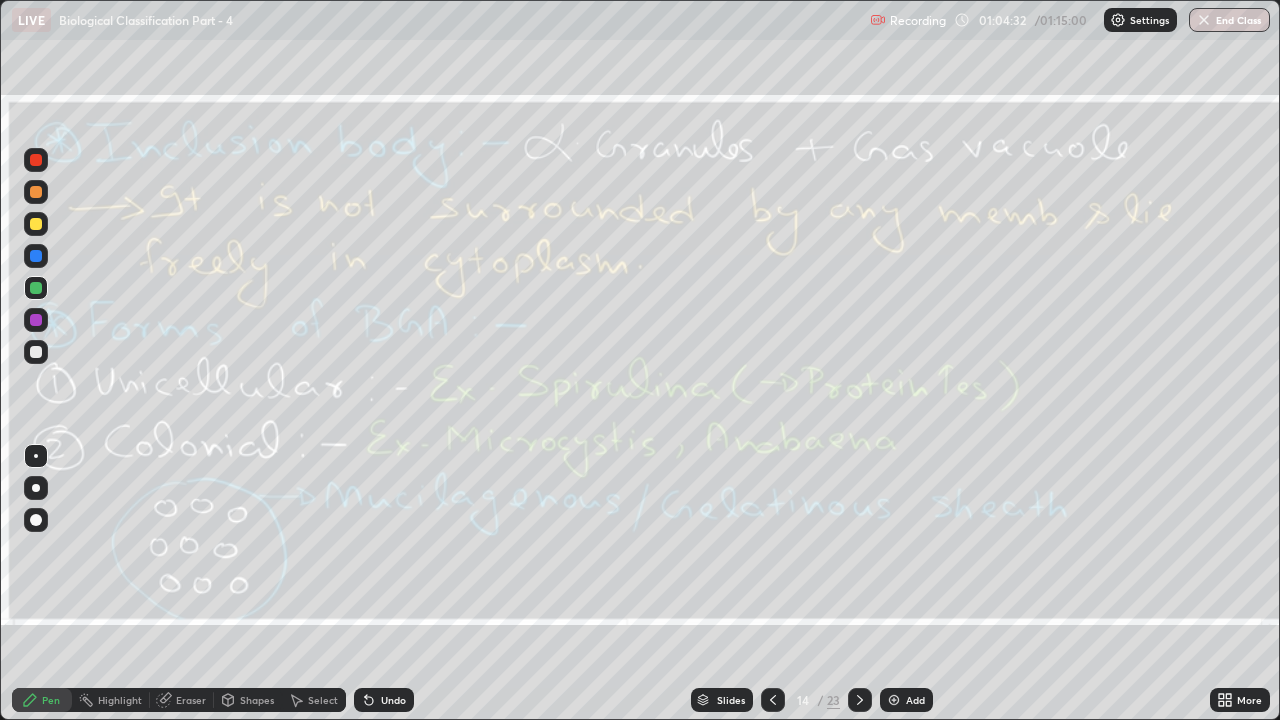 click on "Eraser" at bounding box center (191, 700) 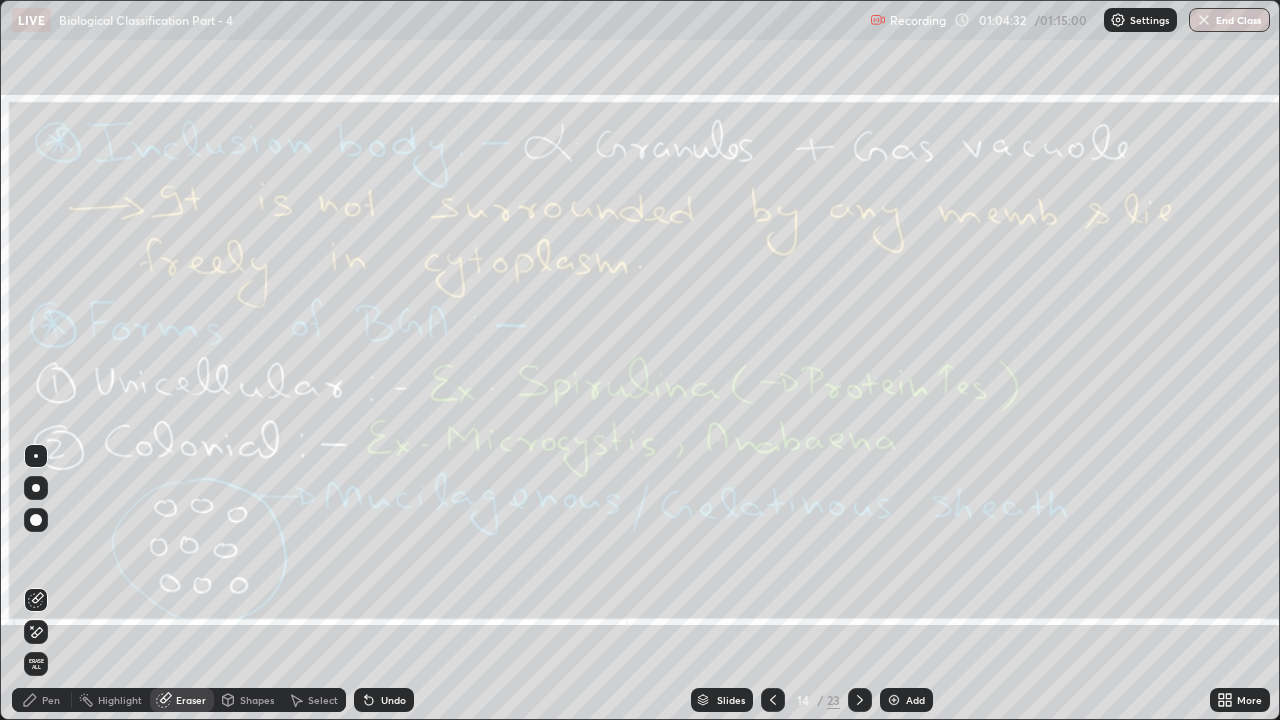 click on "Erase all" at bounding box center (36, 664) 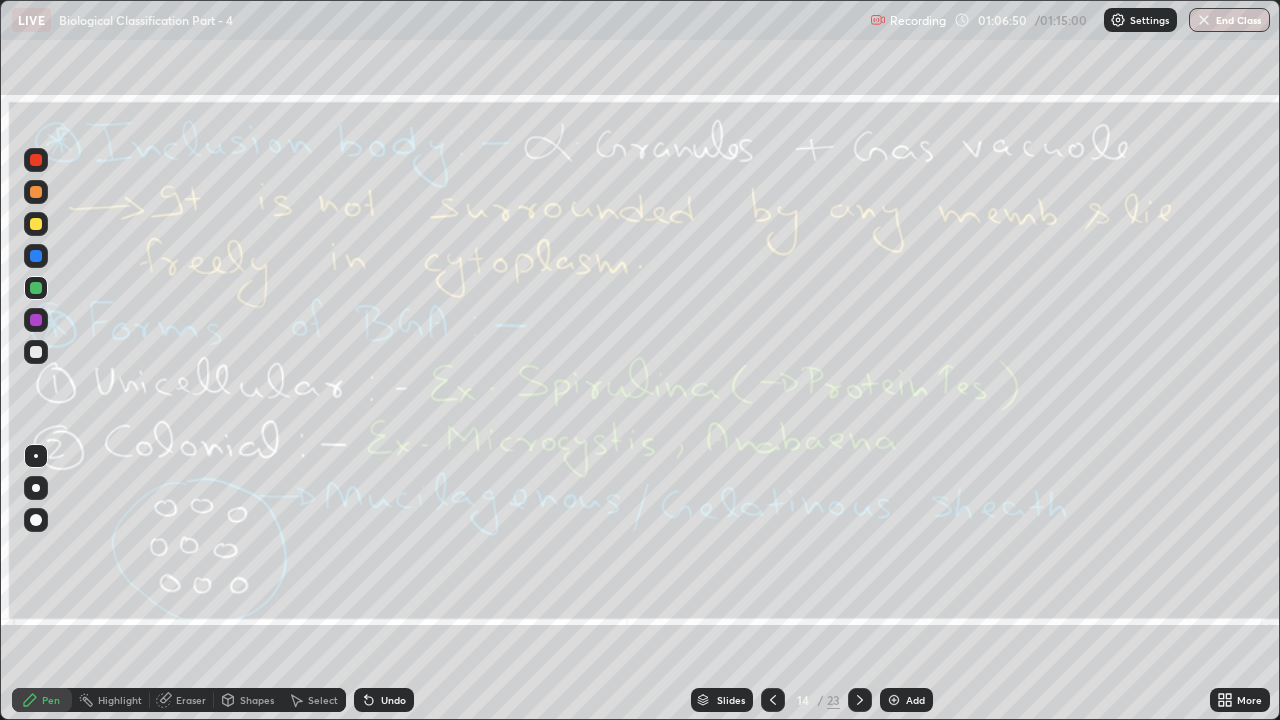 click 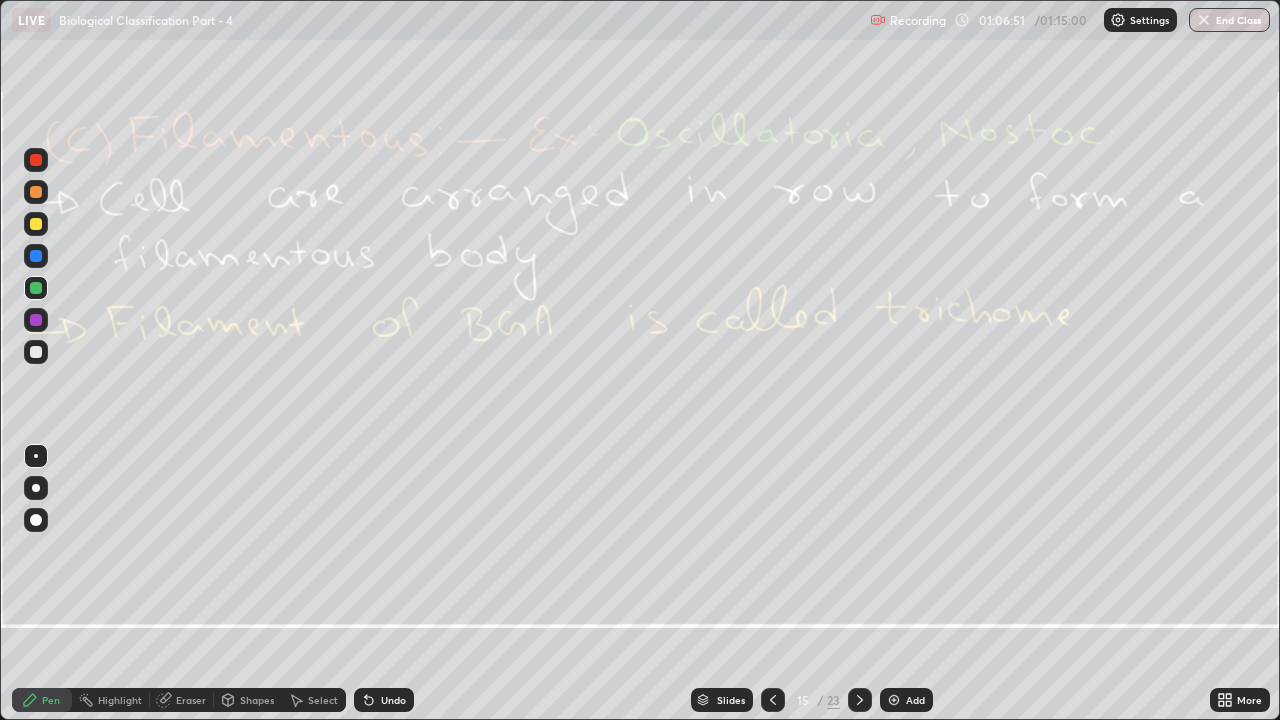 click 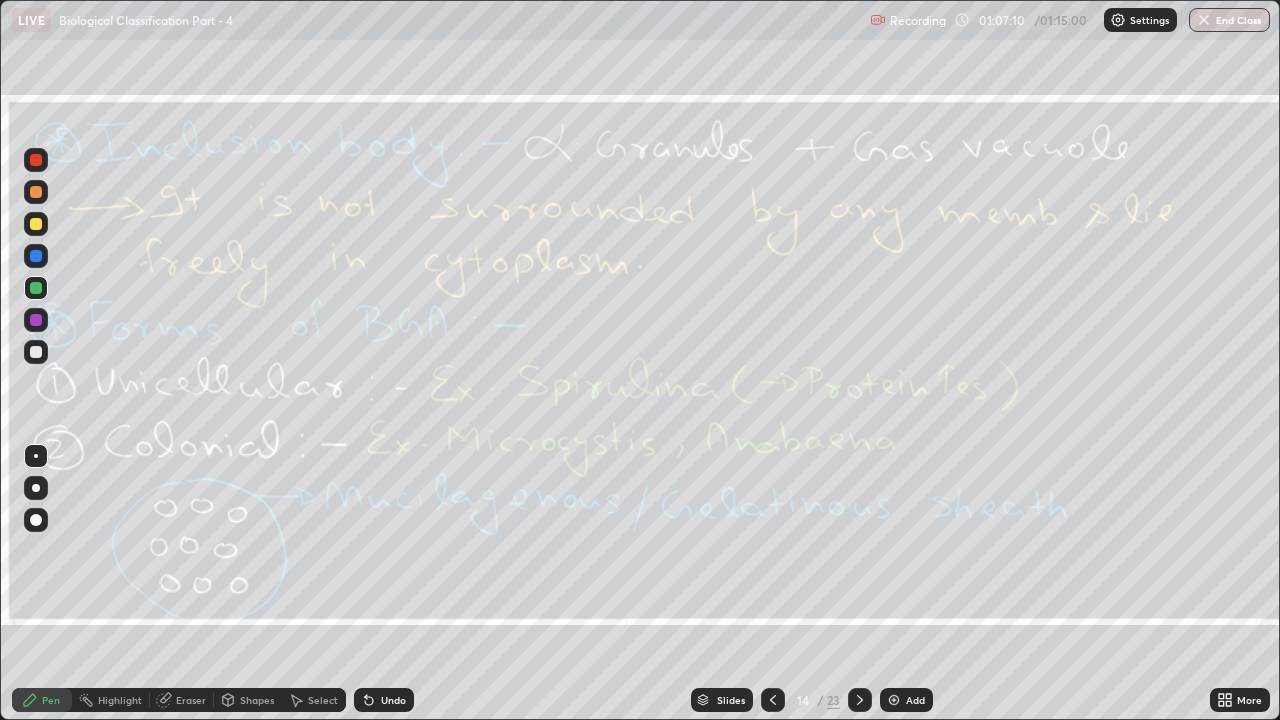click 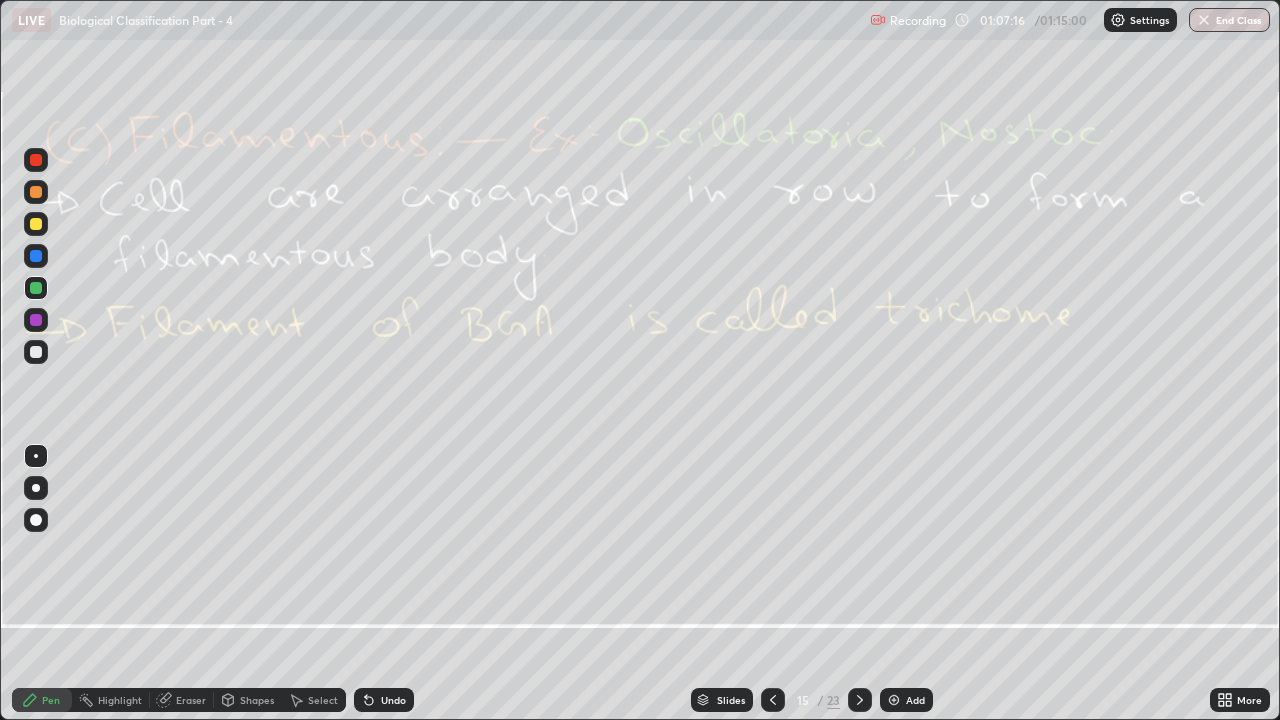 click 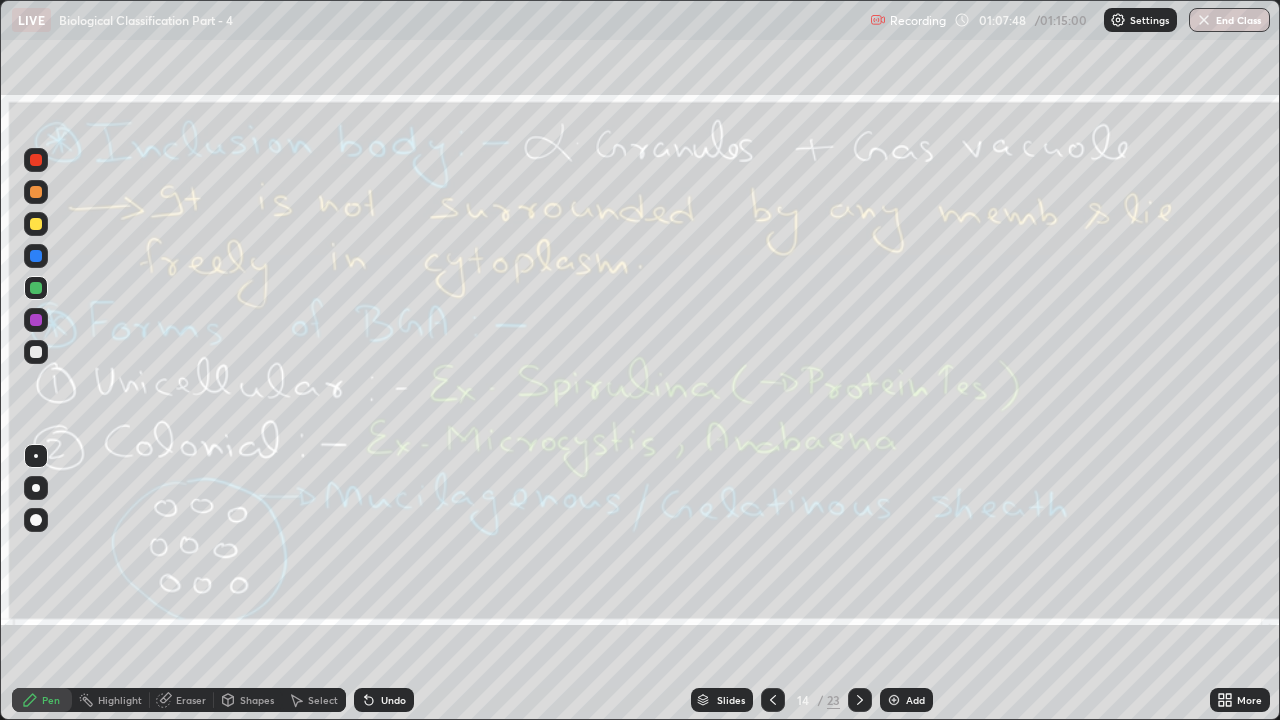 click 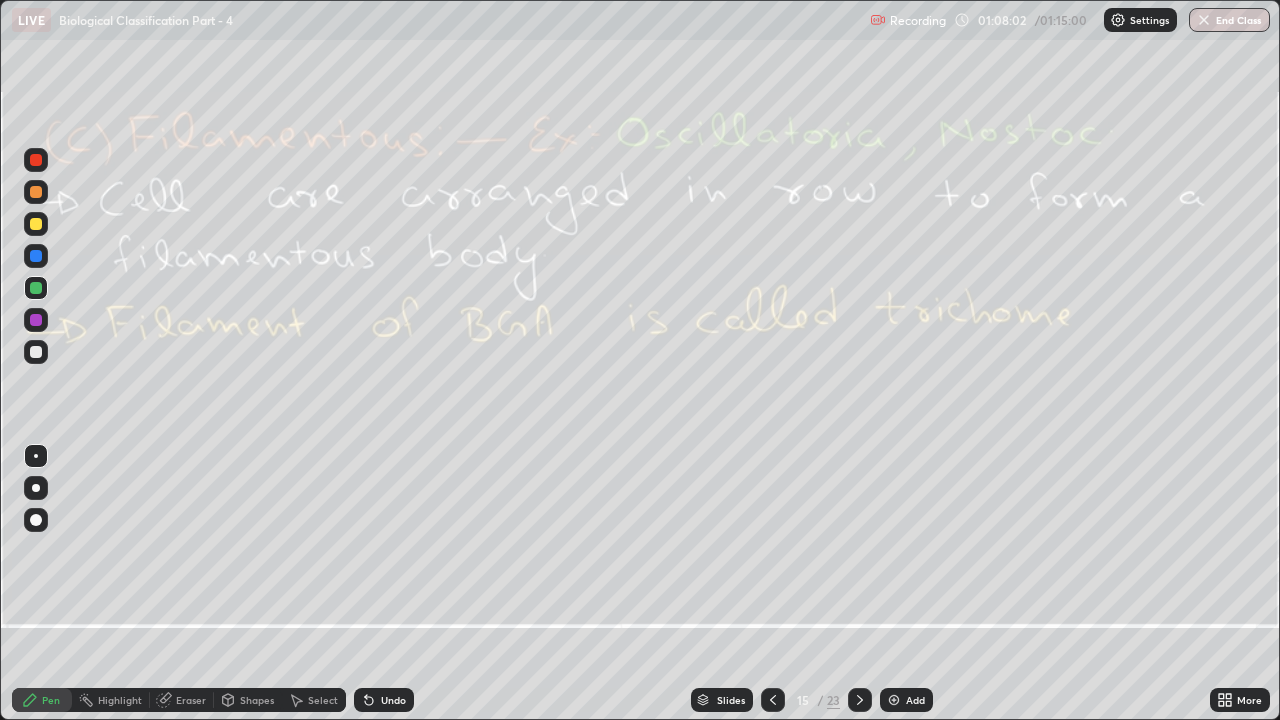 click on "Eraser" at bounding box center [191, 700] 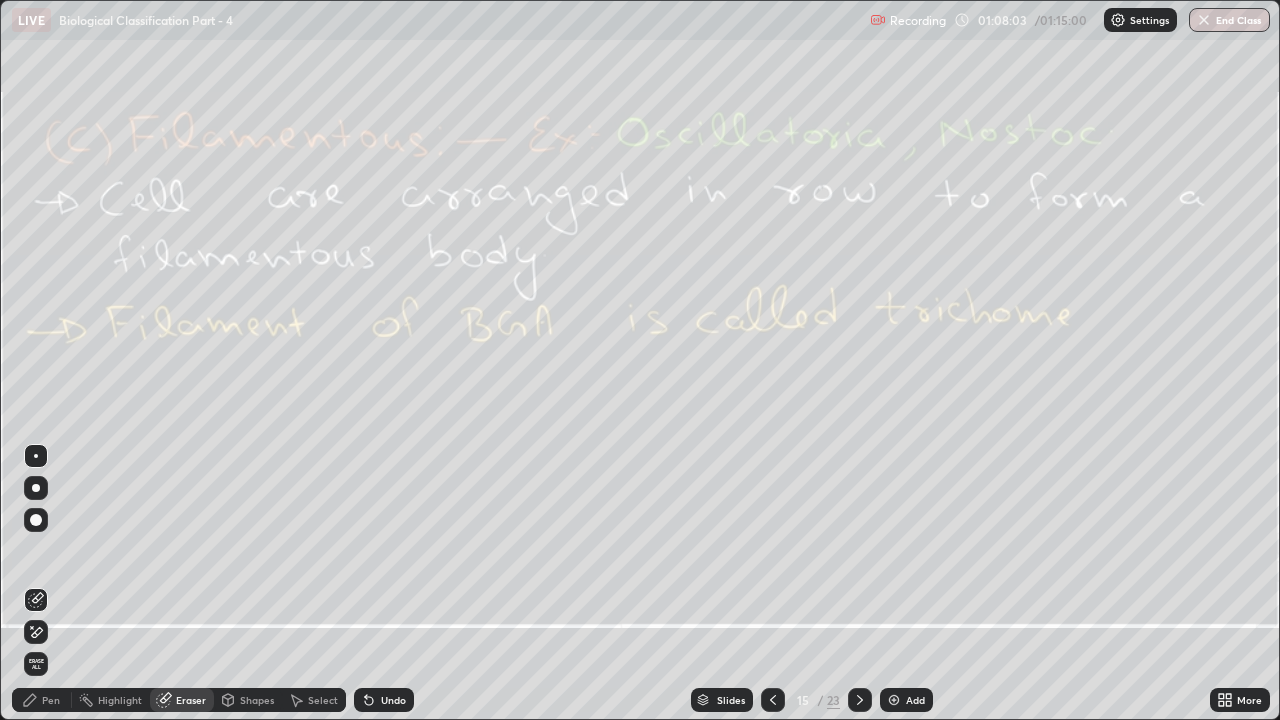 click on "Erase all" at bounding box center [36, 664] 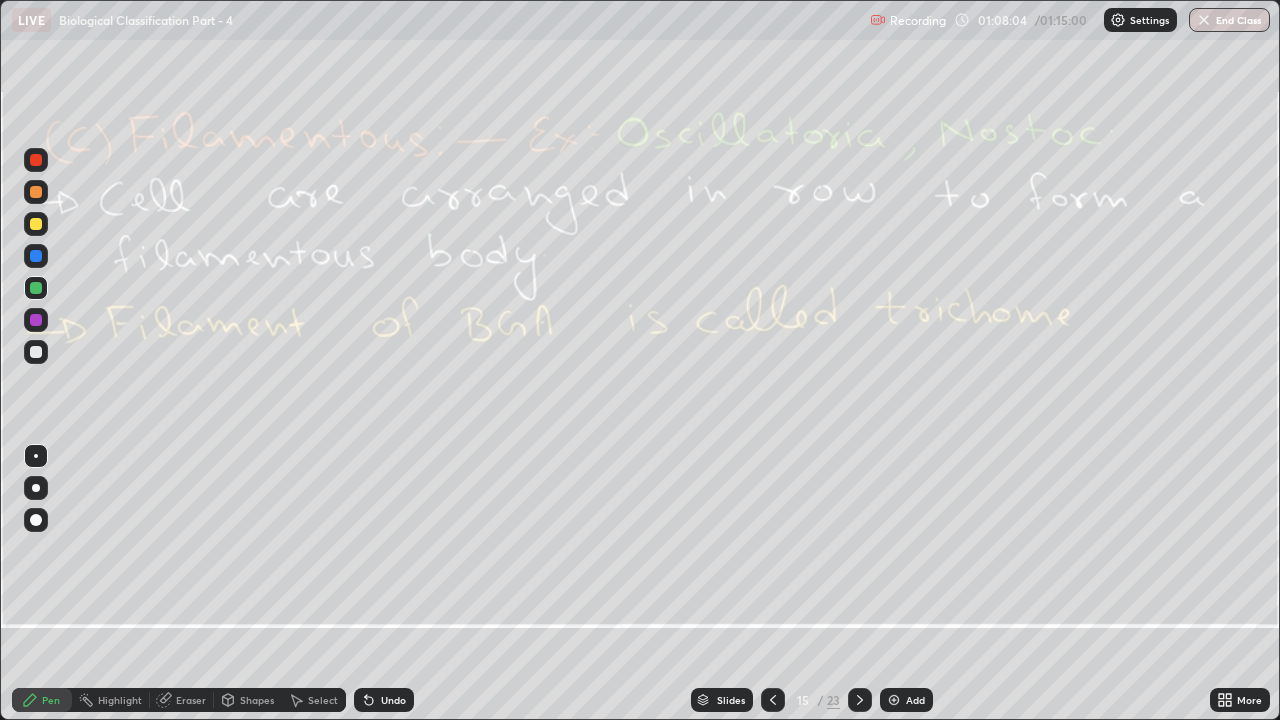 click at bounding box center [36, 320] 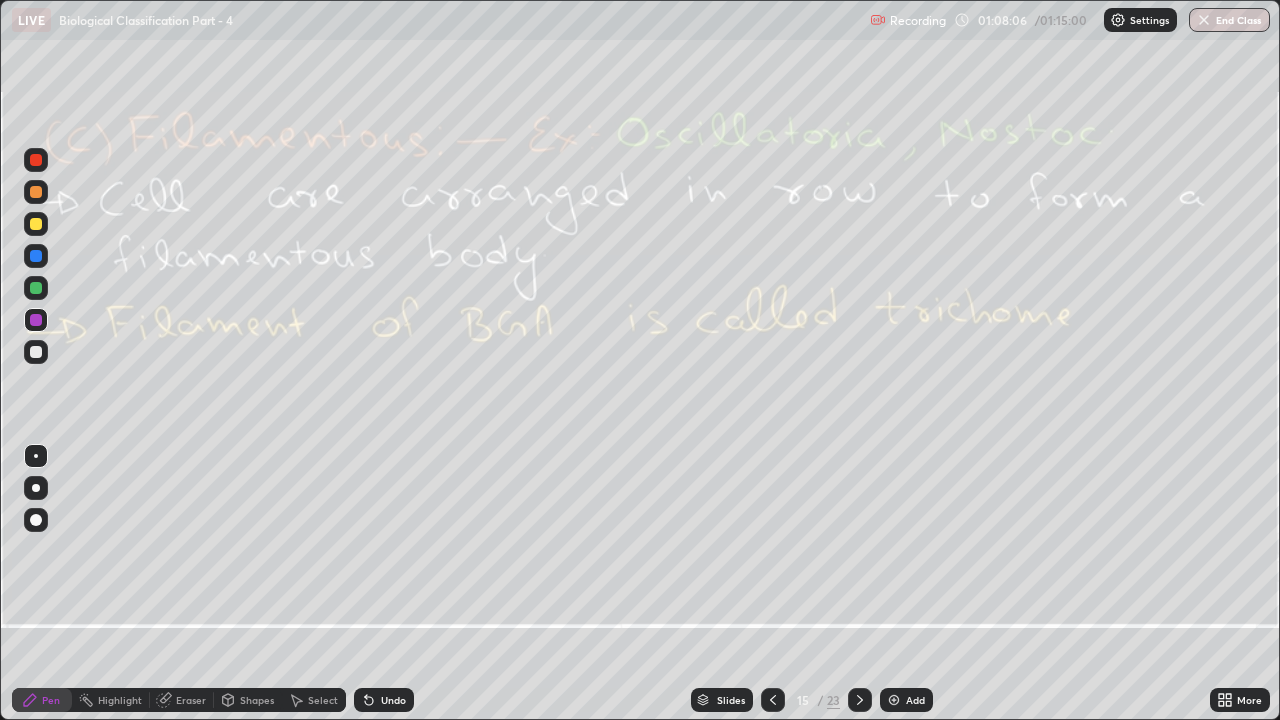 click on "Eraser" at bounding box center (182, 700) 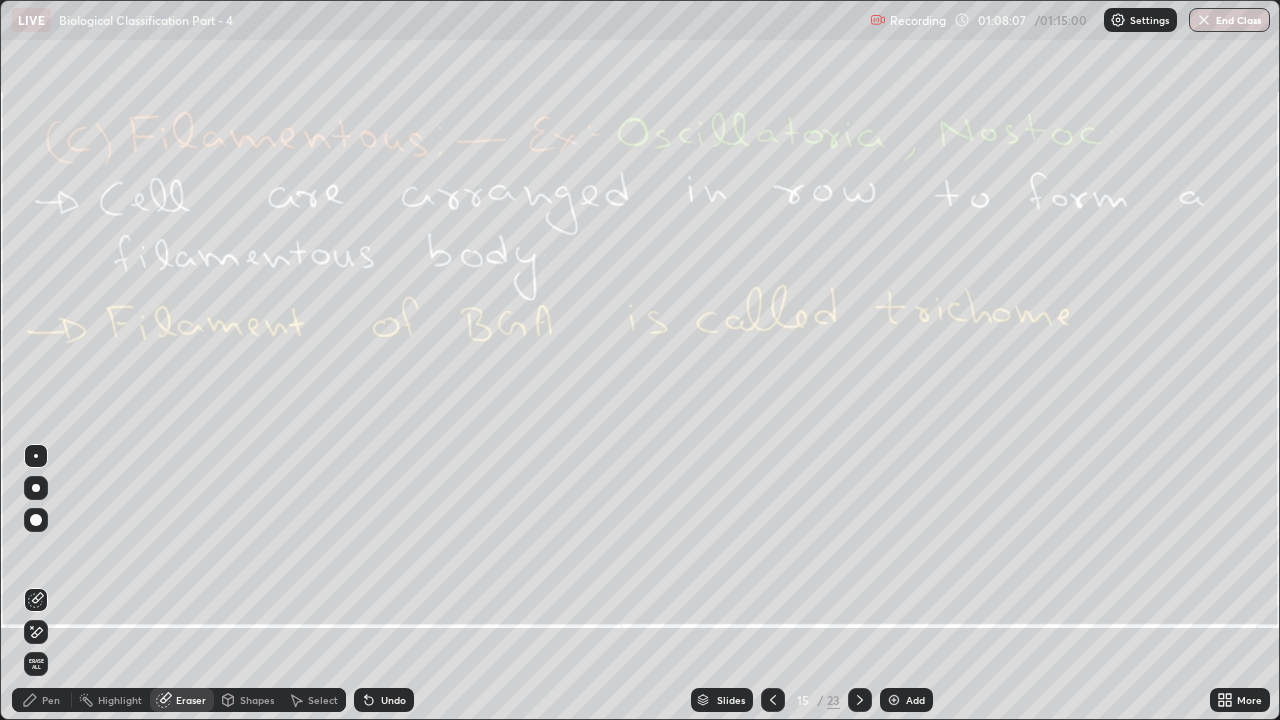 click on "Erase all" at bounding box center (36, 664) 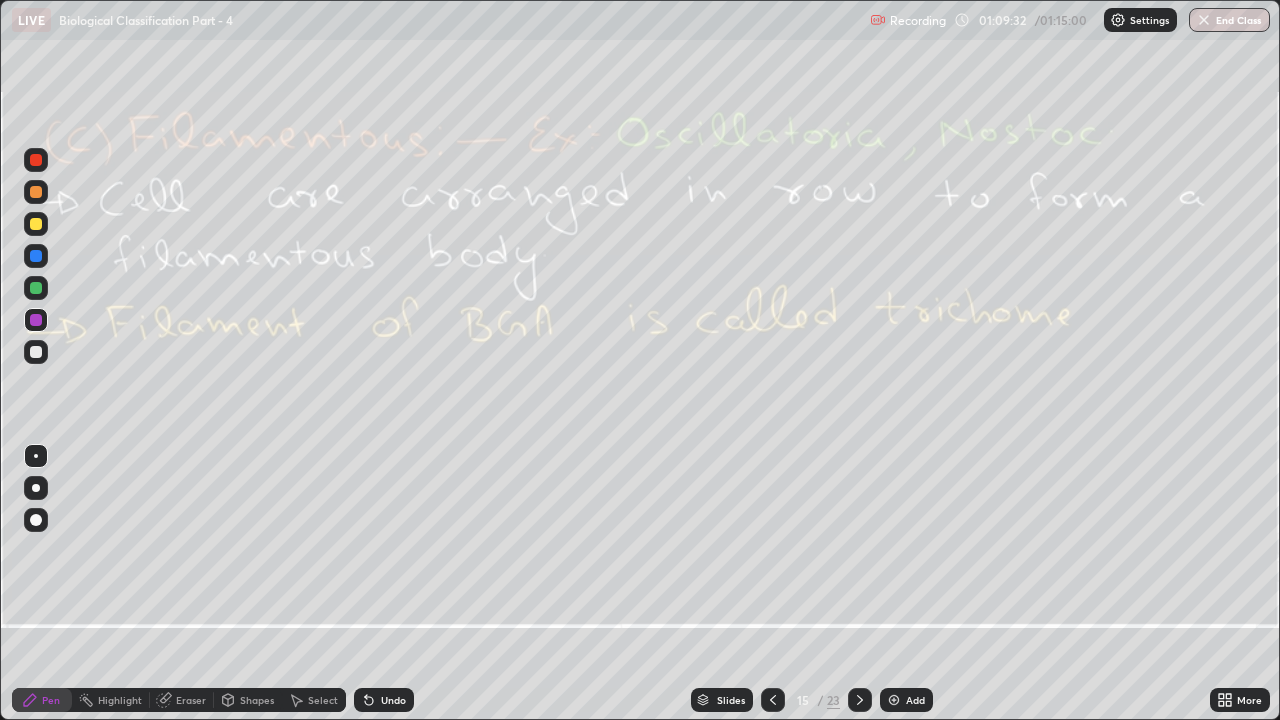 click 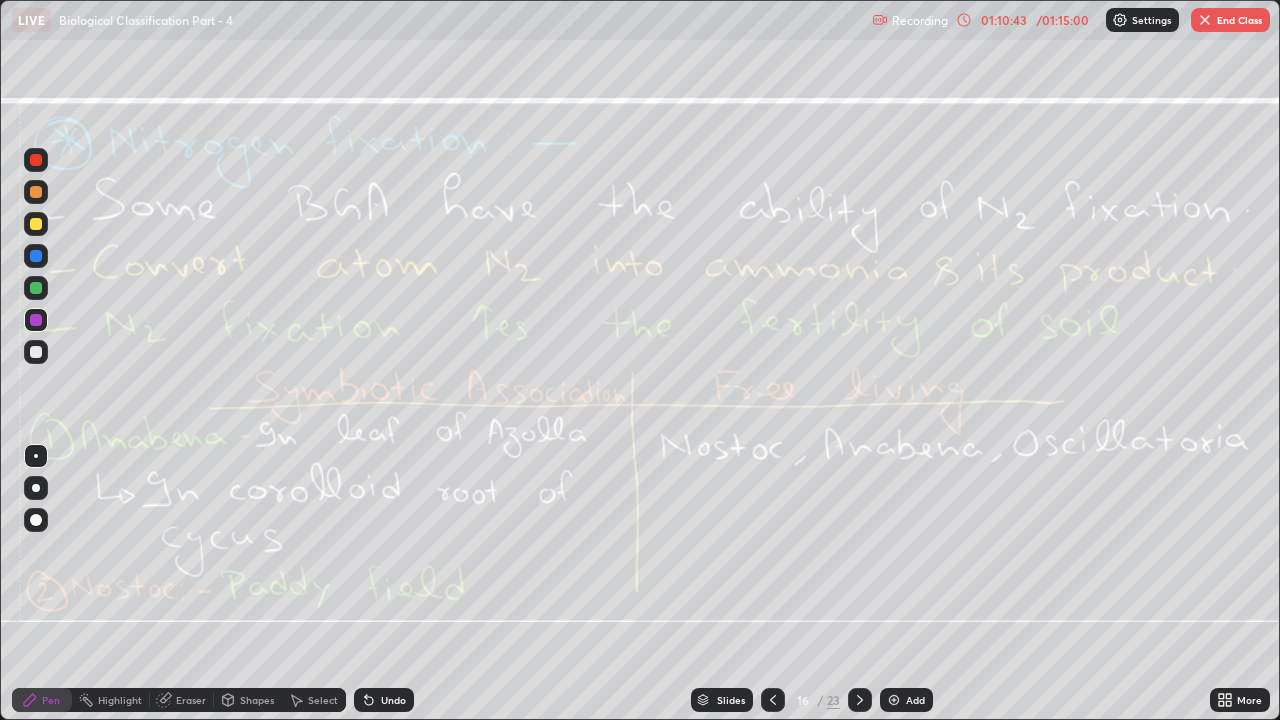 click on "Eraser" at bounding box center (182, 700) 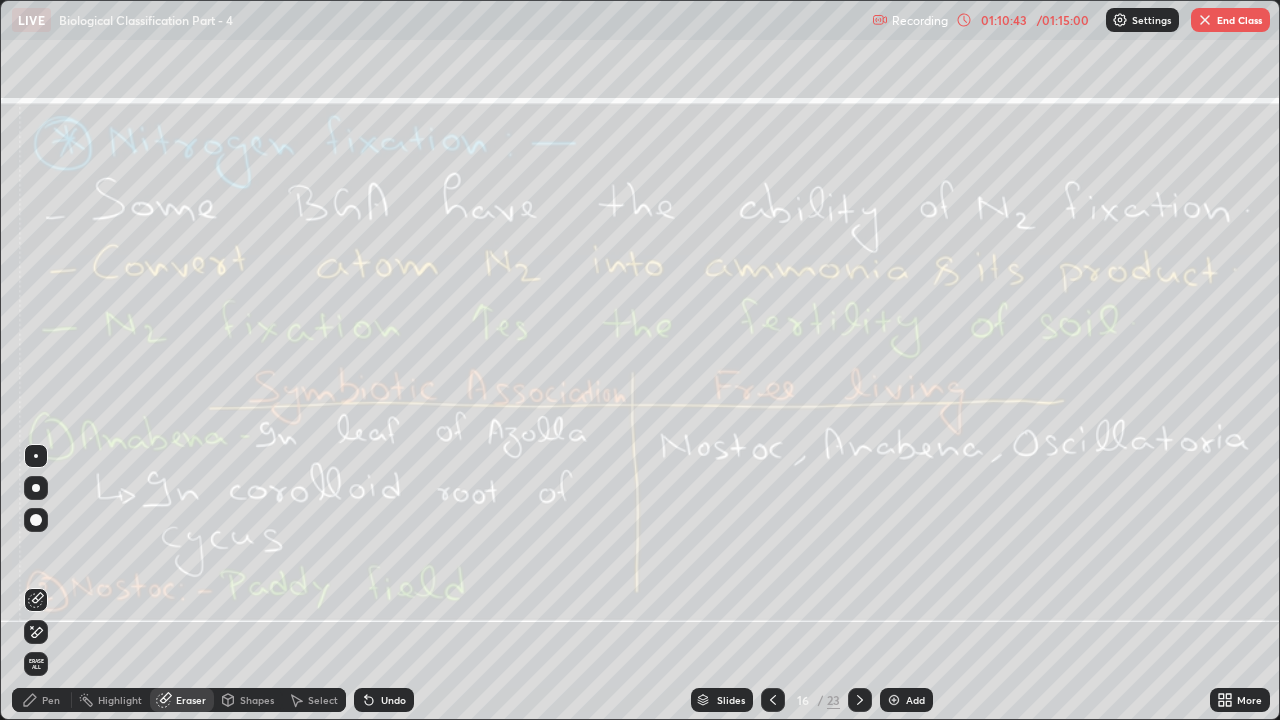 click on "Erase all" at bounding box center (36, 664) 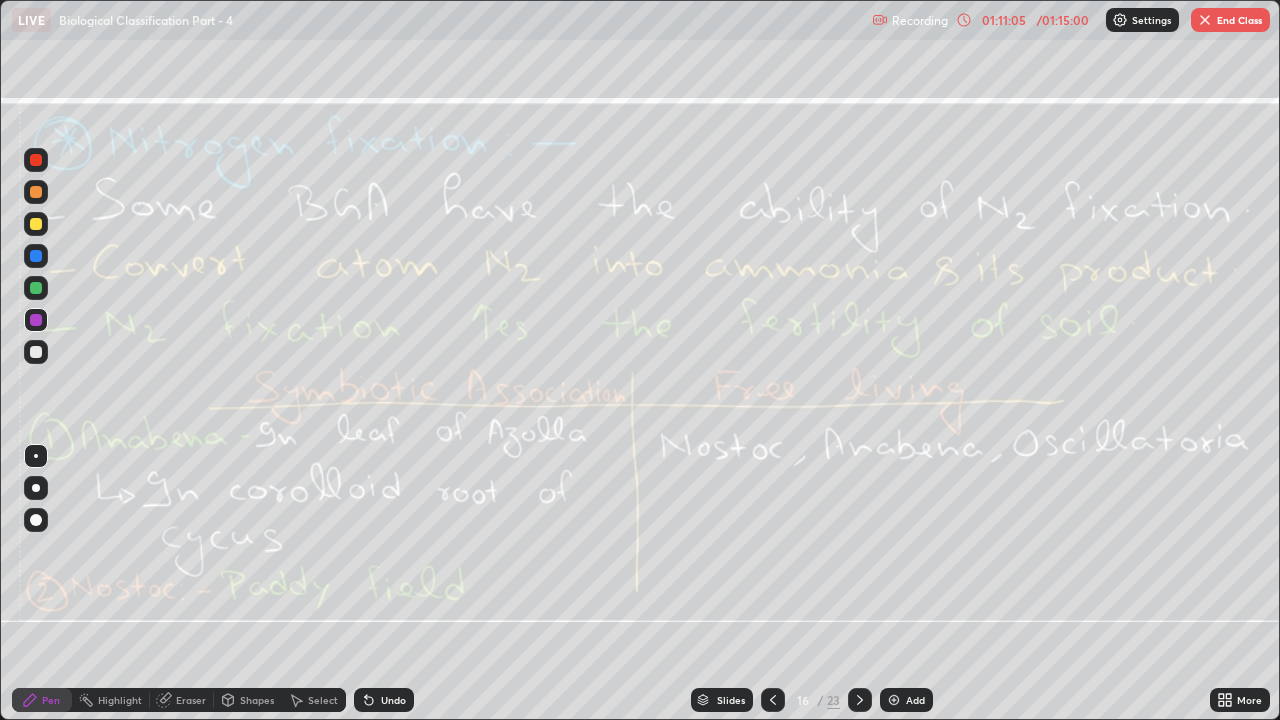 click on "Eraser" at bounding box center (191, 700) 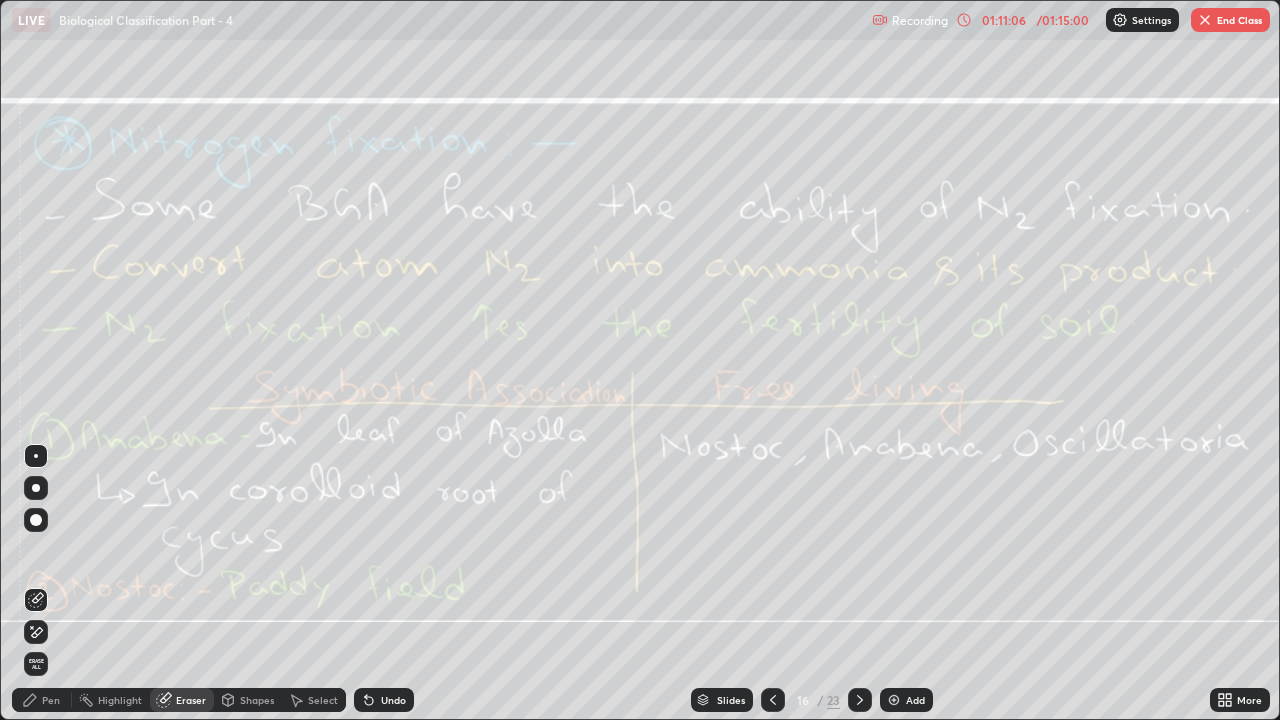 click on "Erase all" at bounding box center (36, 664) 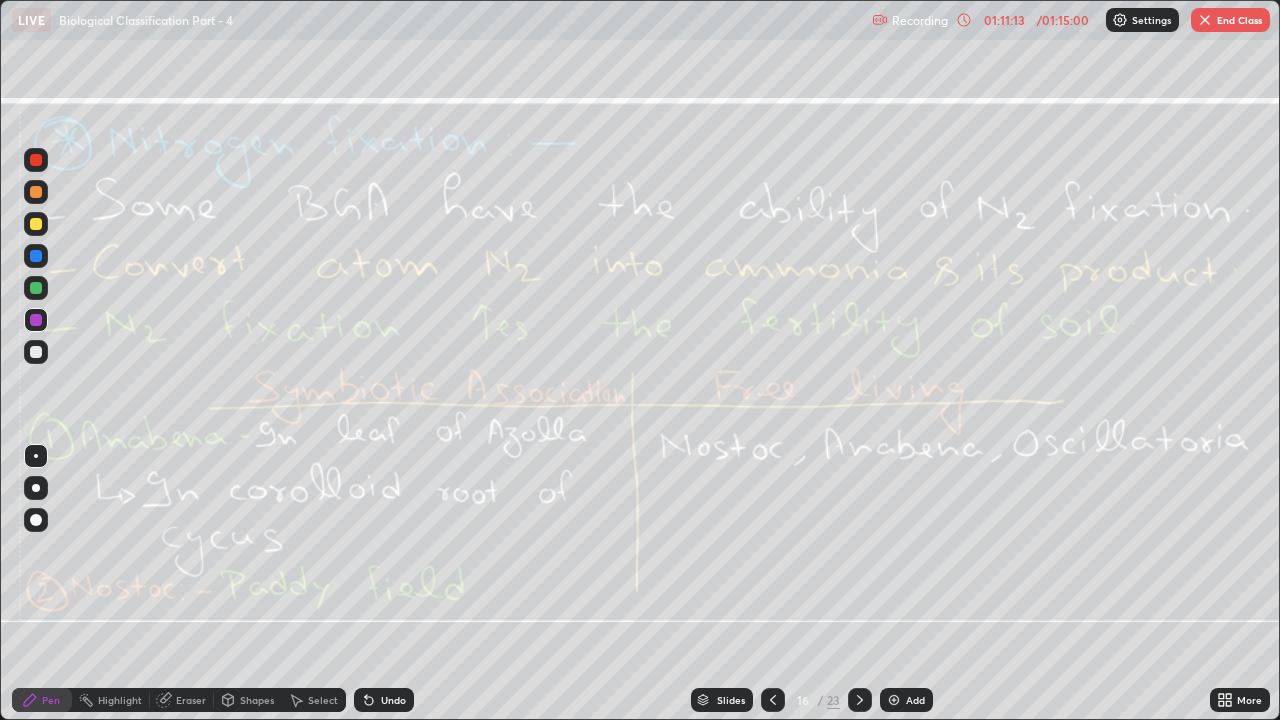 click 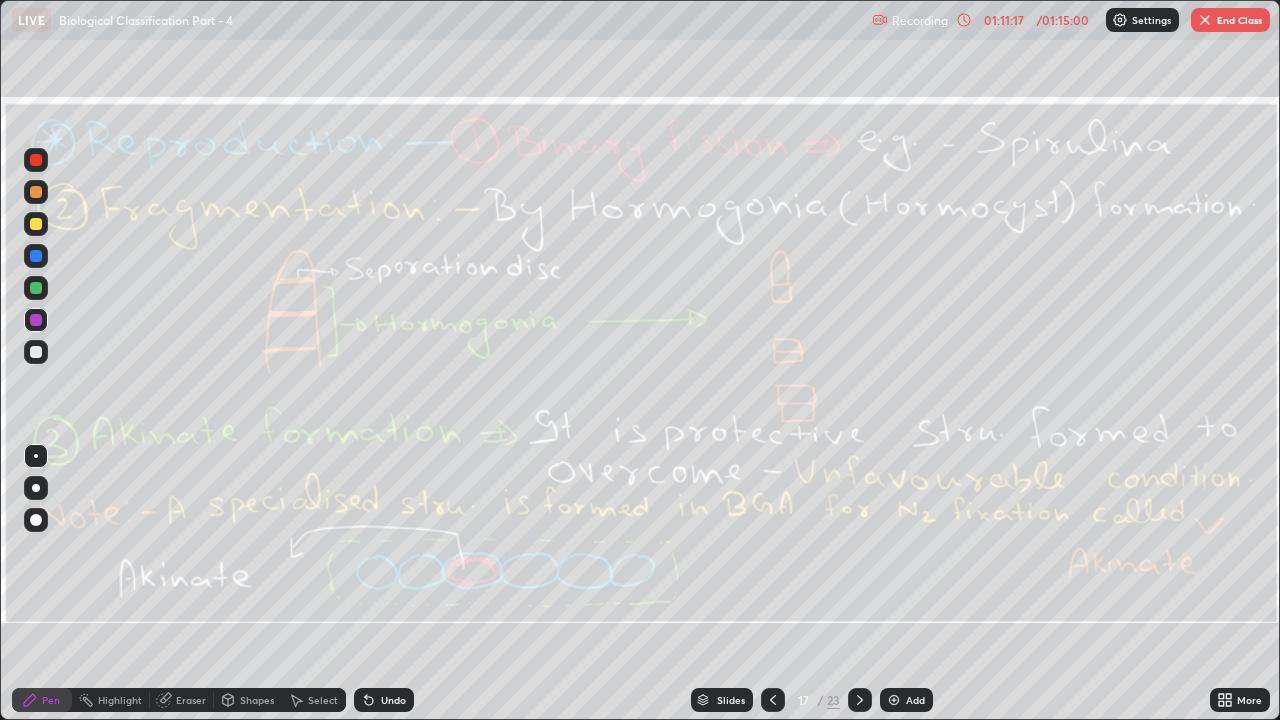 click 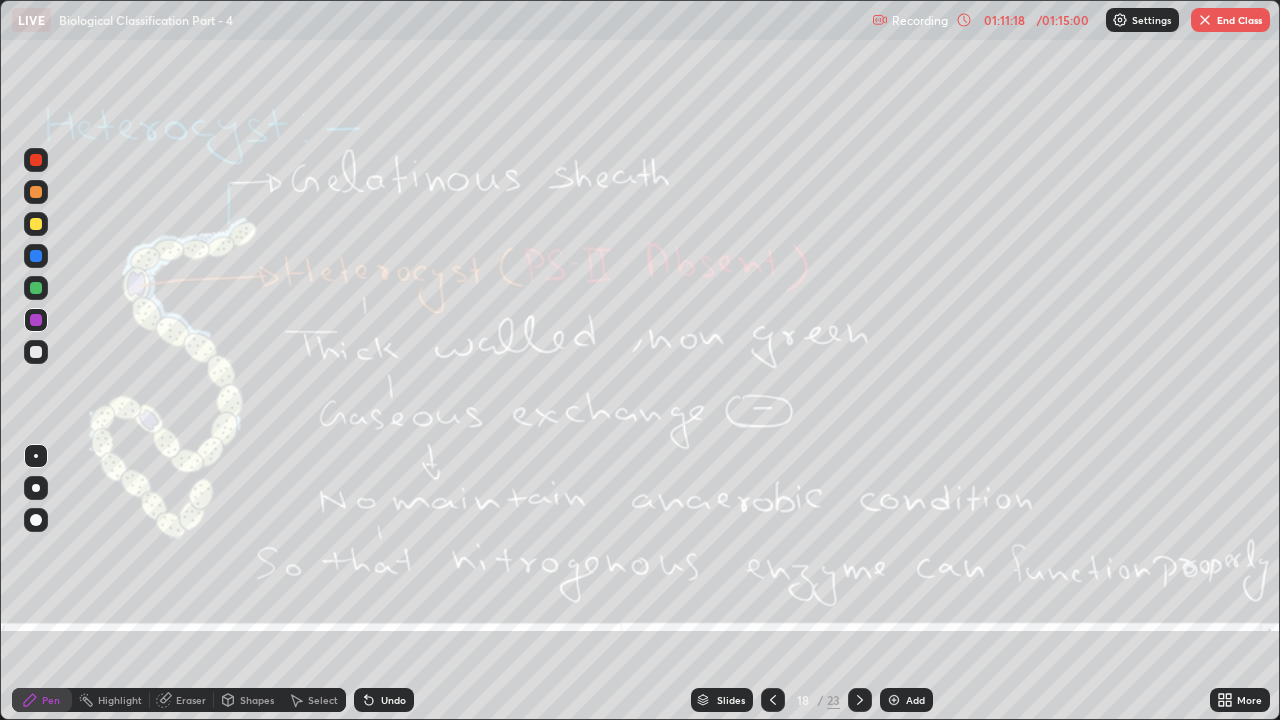 click 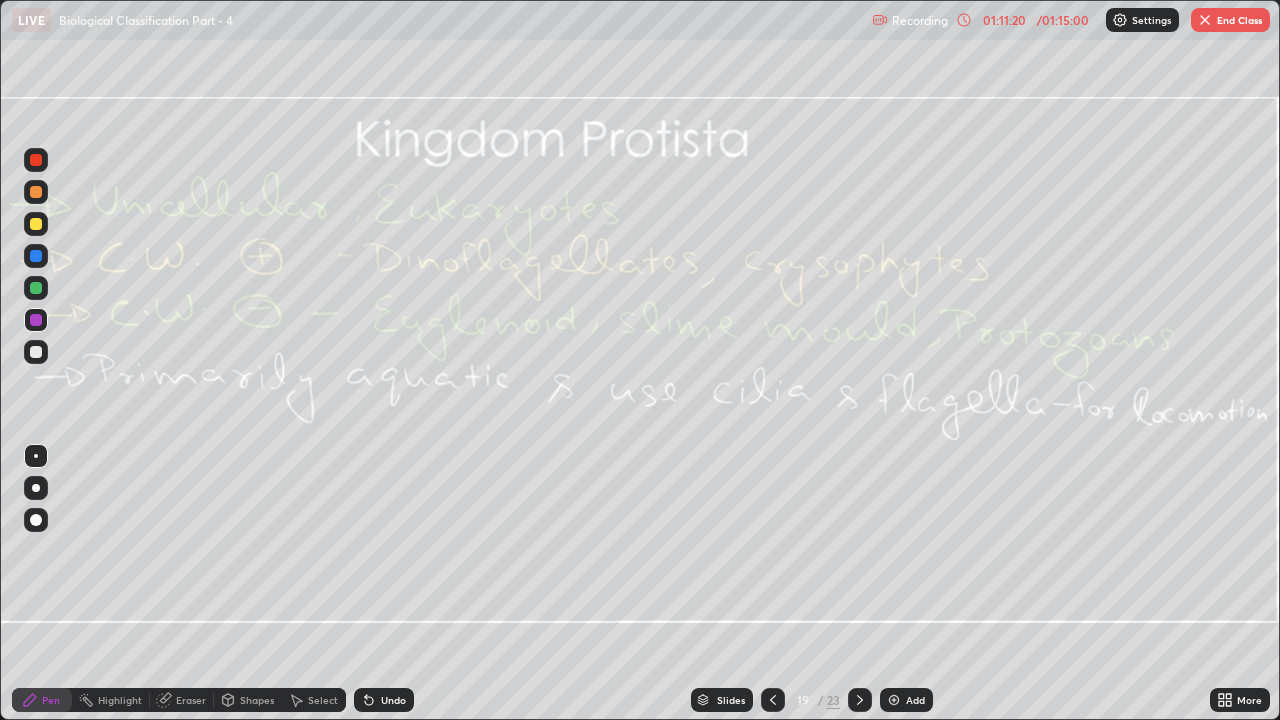 click 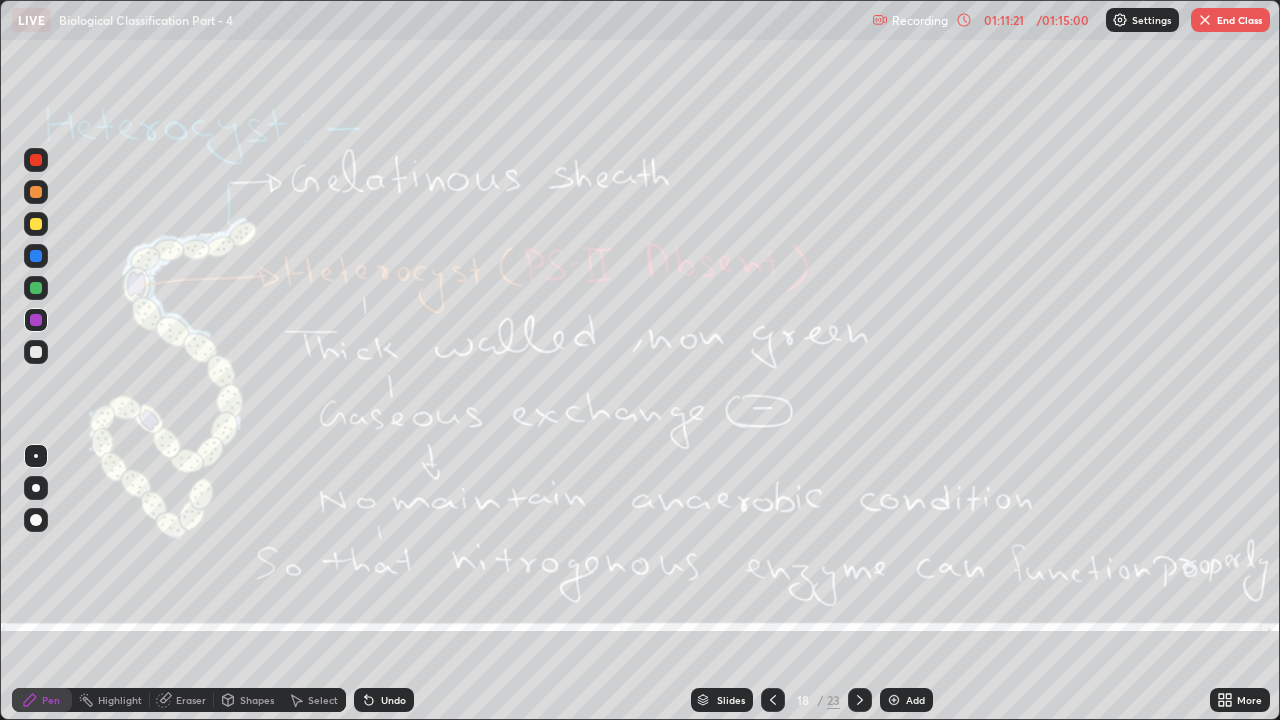 click 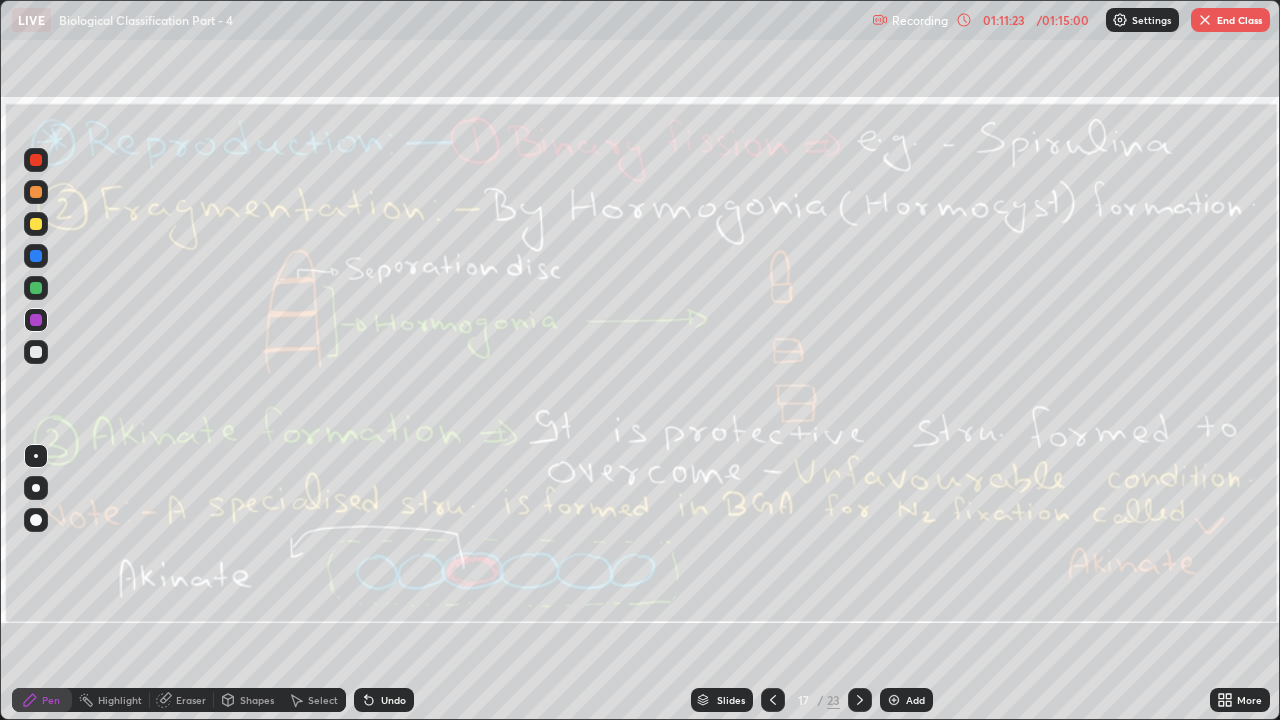 click 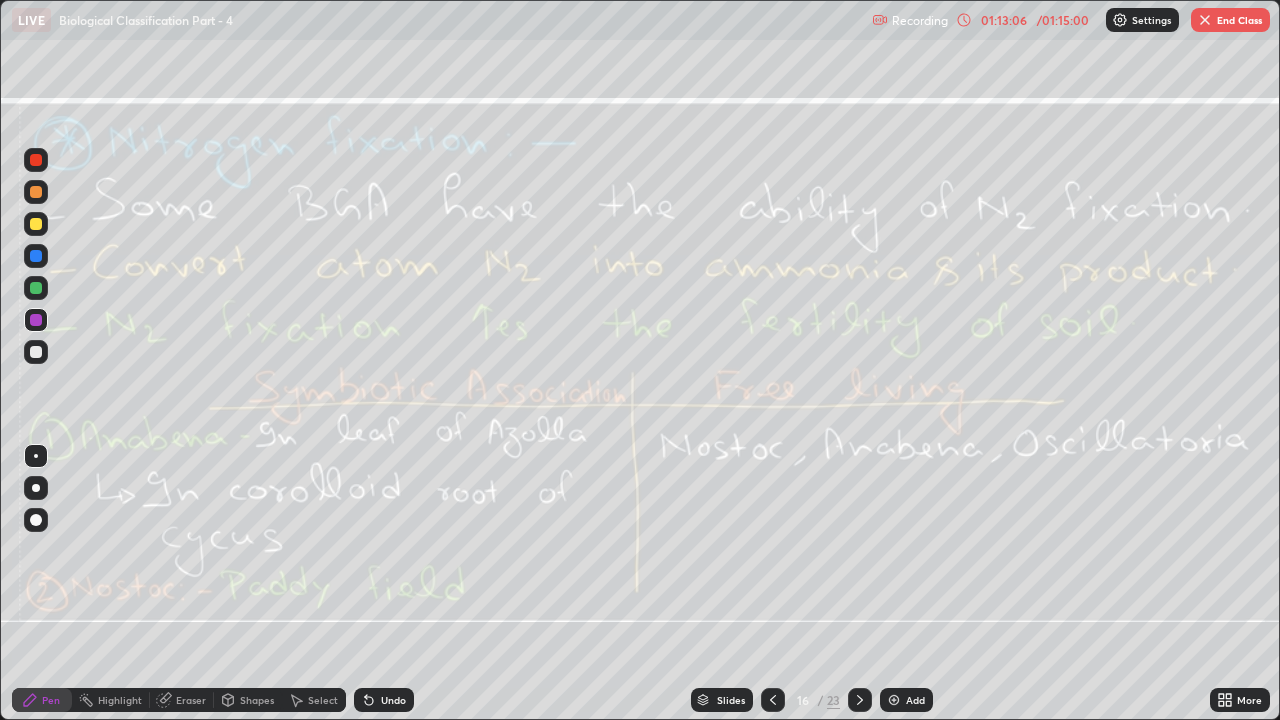 click 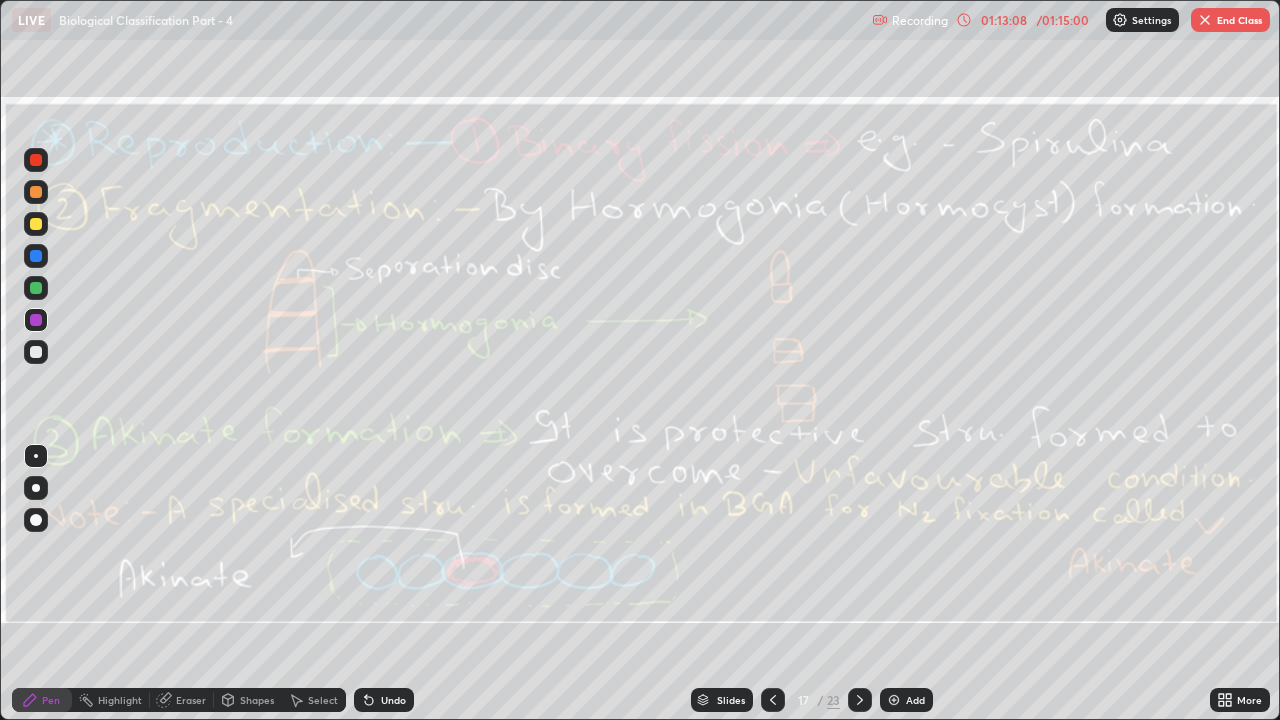 click 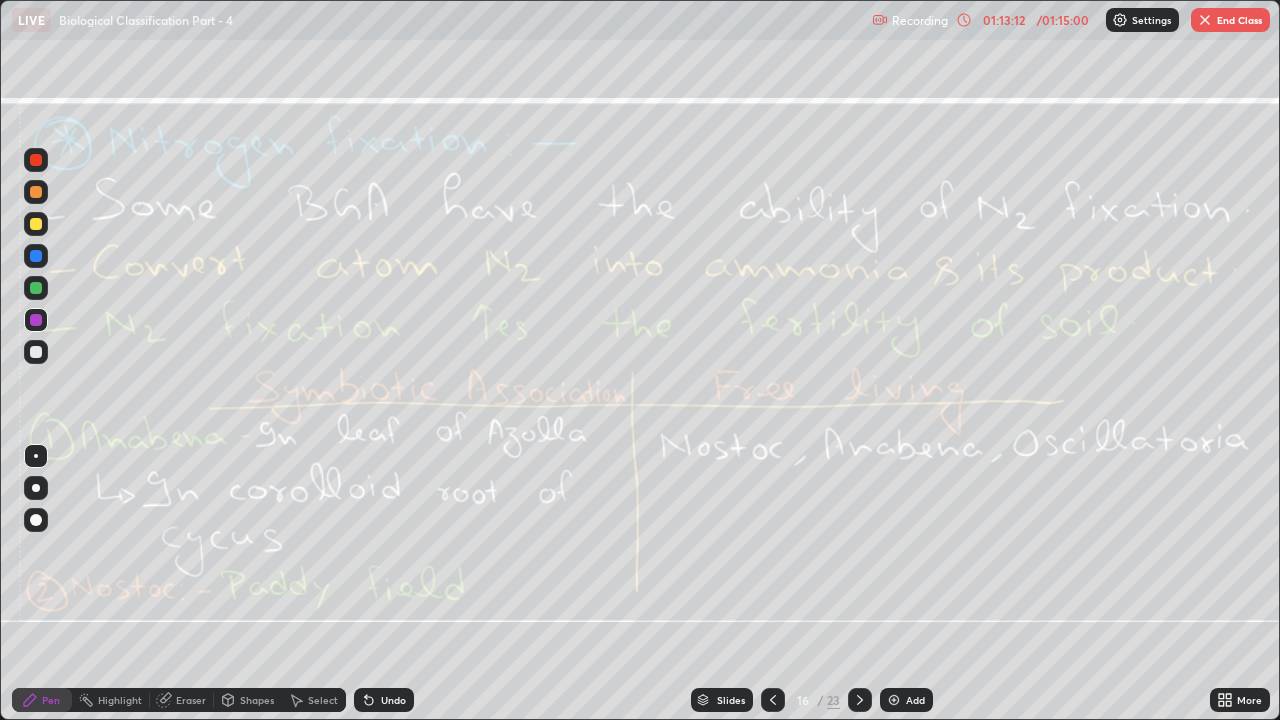 click on "End Class" at bounding box center [1230, 20] 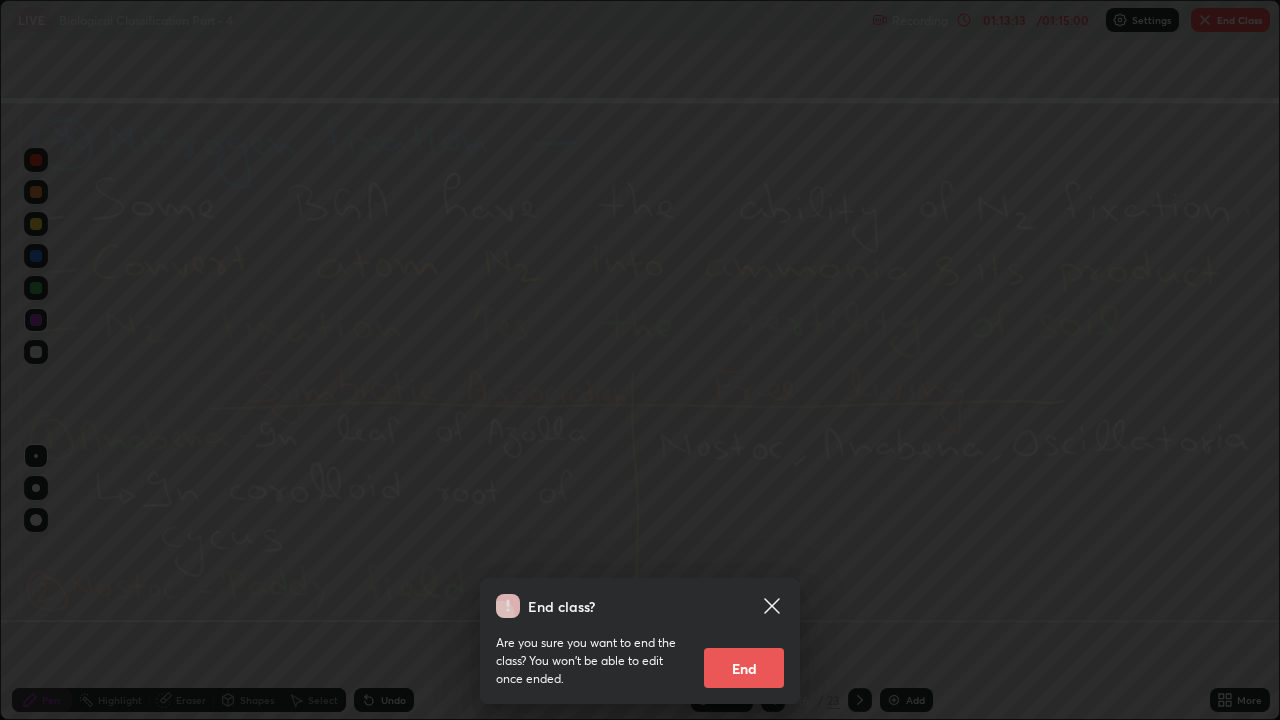 click on "End" at bounding box center (744, 668) 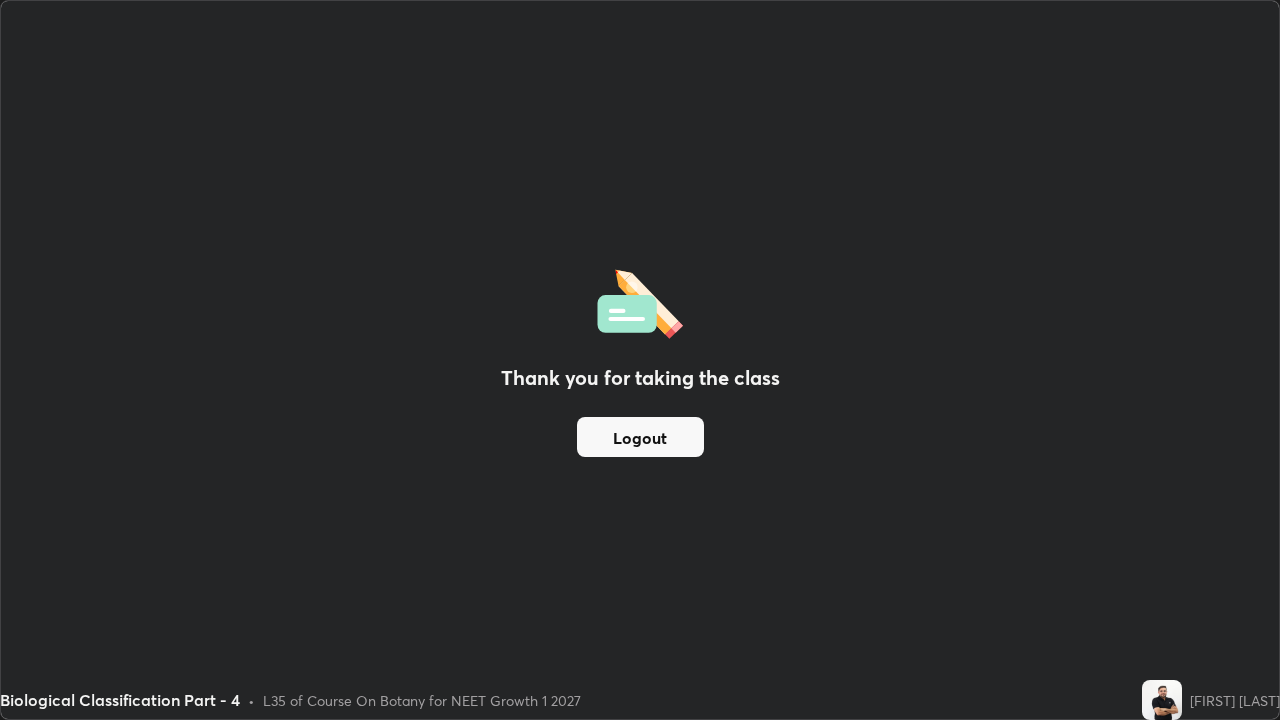click on "Logout" at bounding box center (640, 437) 